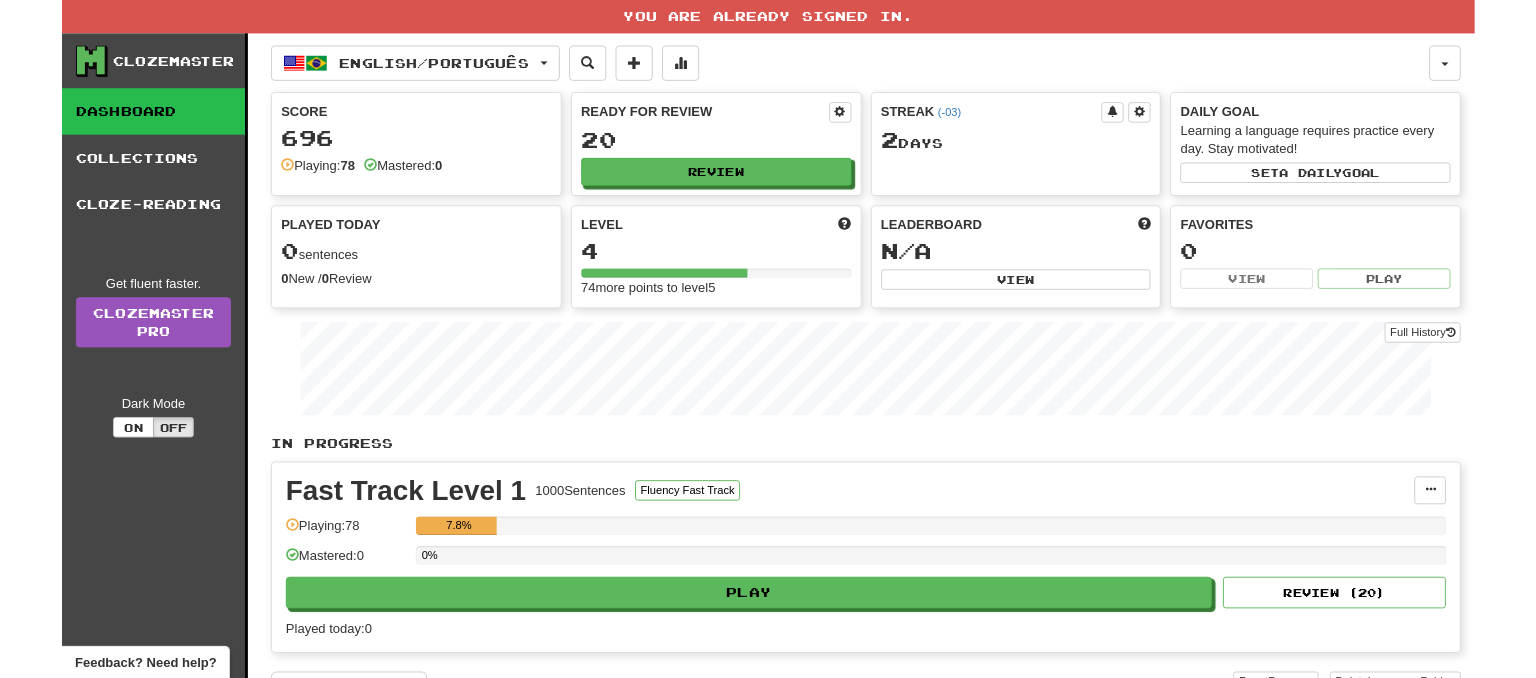 scroll, scrollTop: 0, scrollLeft: 0, axis: both 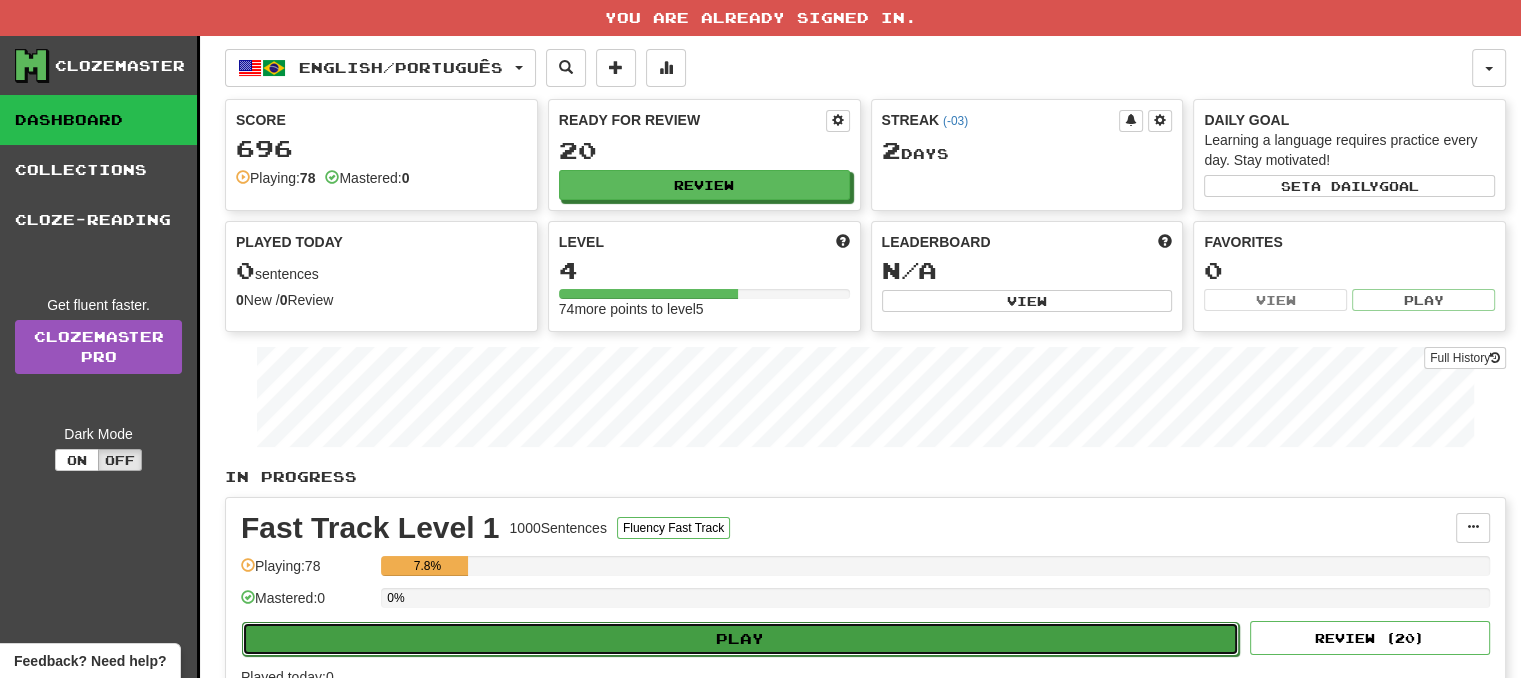 click on "Play" at bounding box center [740, 639] 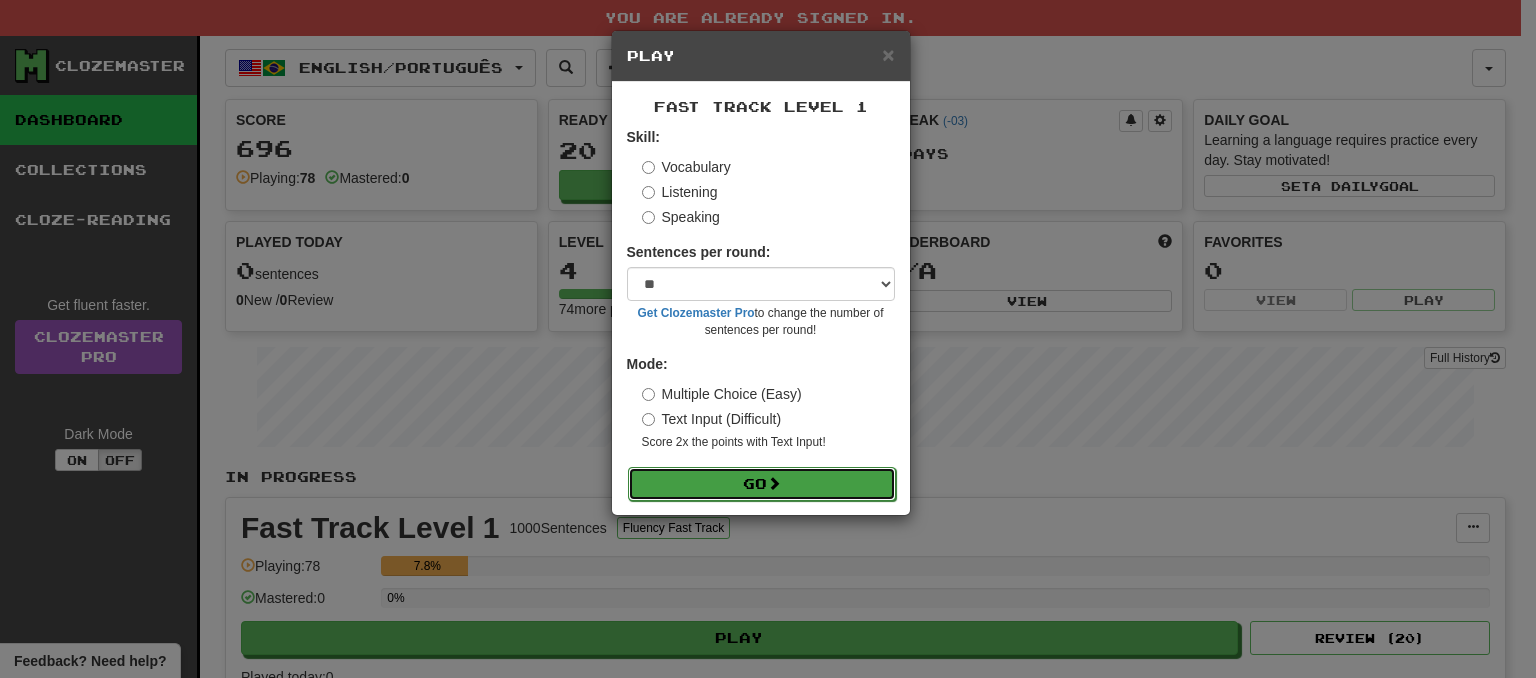 click at bounding box center (774, 483) 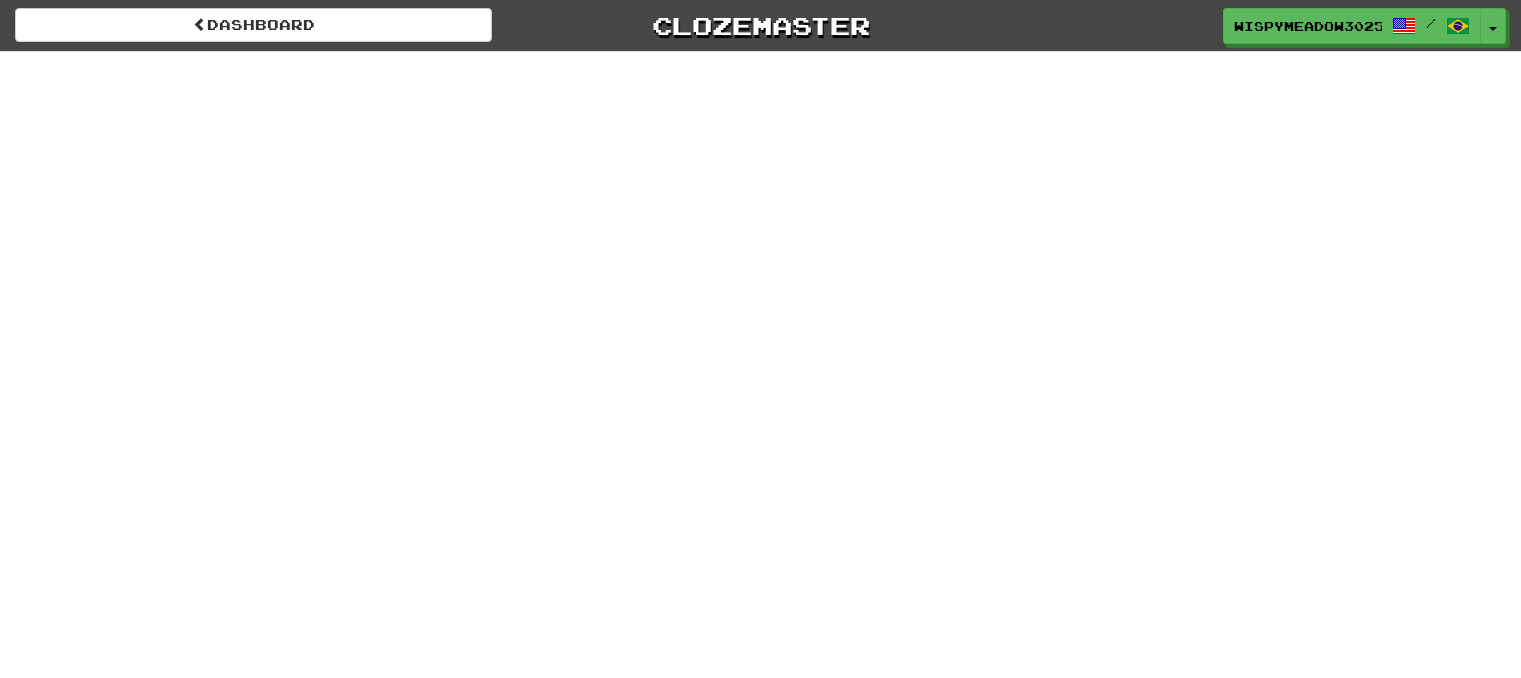 scroll, scrollTop: 0, scrollLeft: 0, axis: both 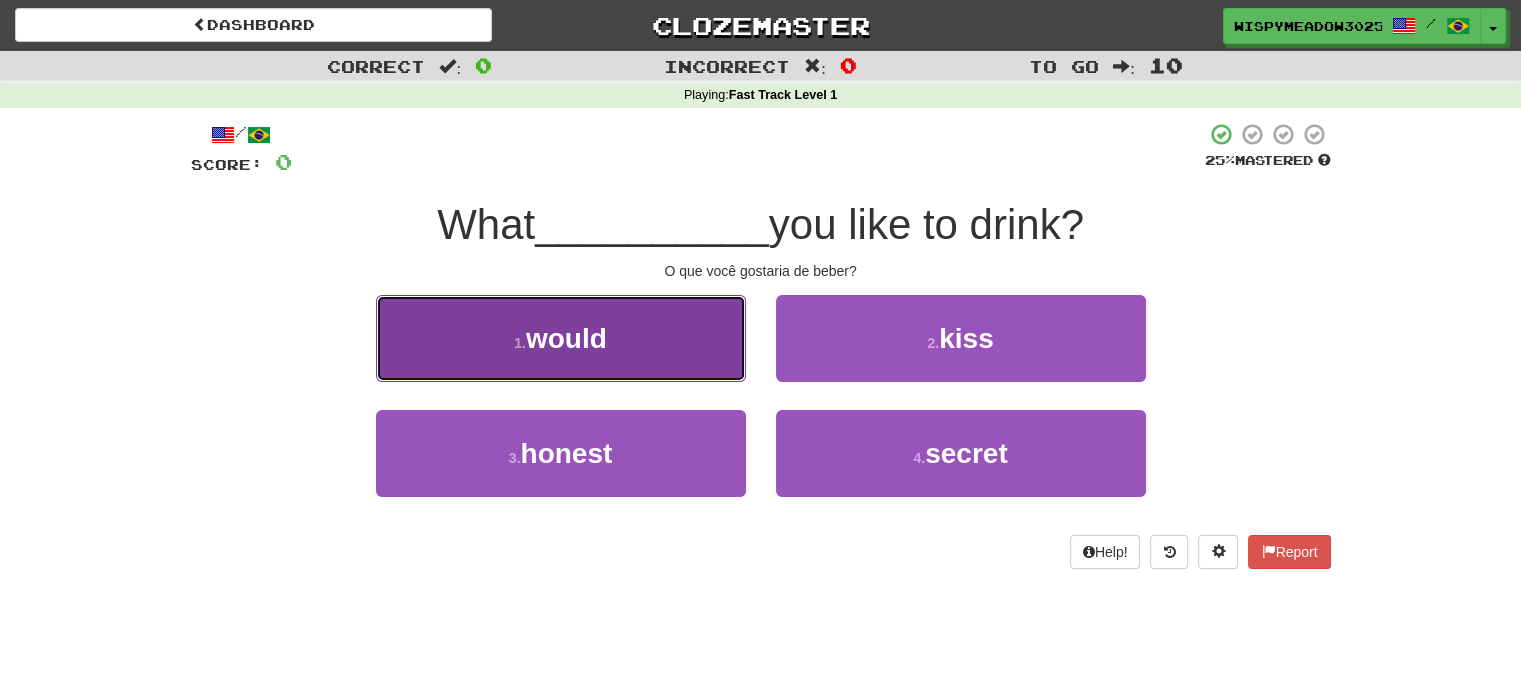click on "1 .  would" at bounding box center [561, 338] 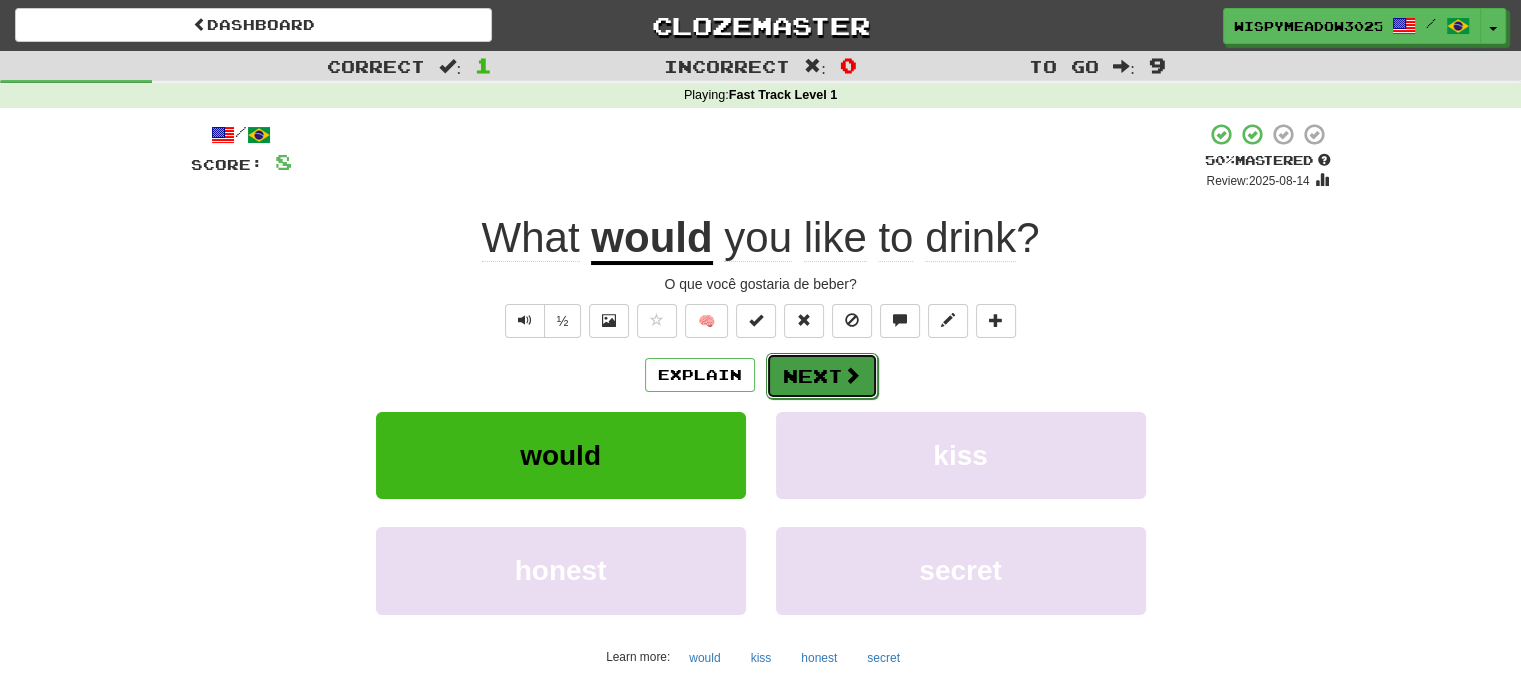 click on "Next" at bounding box center [822, 376] 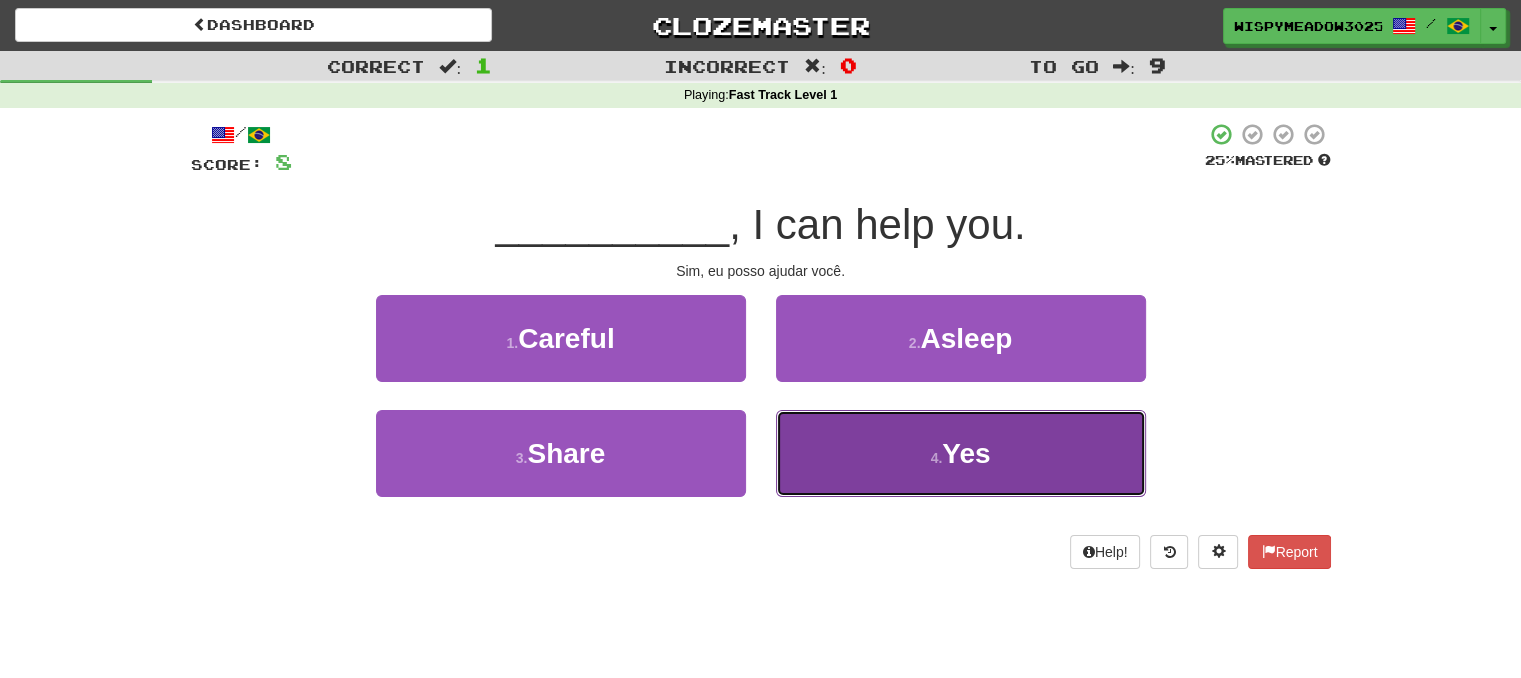 click on "4 .  Yes" at bounding box center (961, 453) 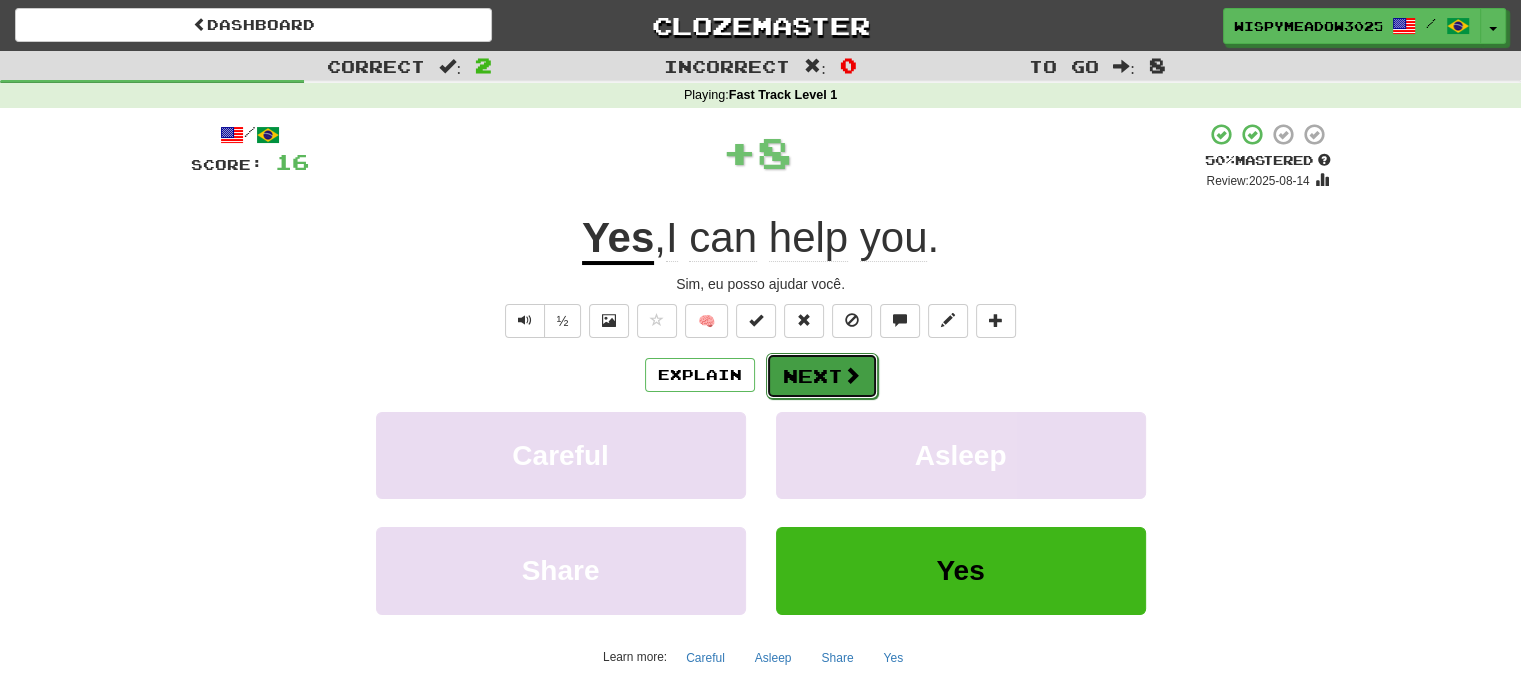 click on "Next" at bounding box center (822, 376) 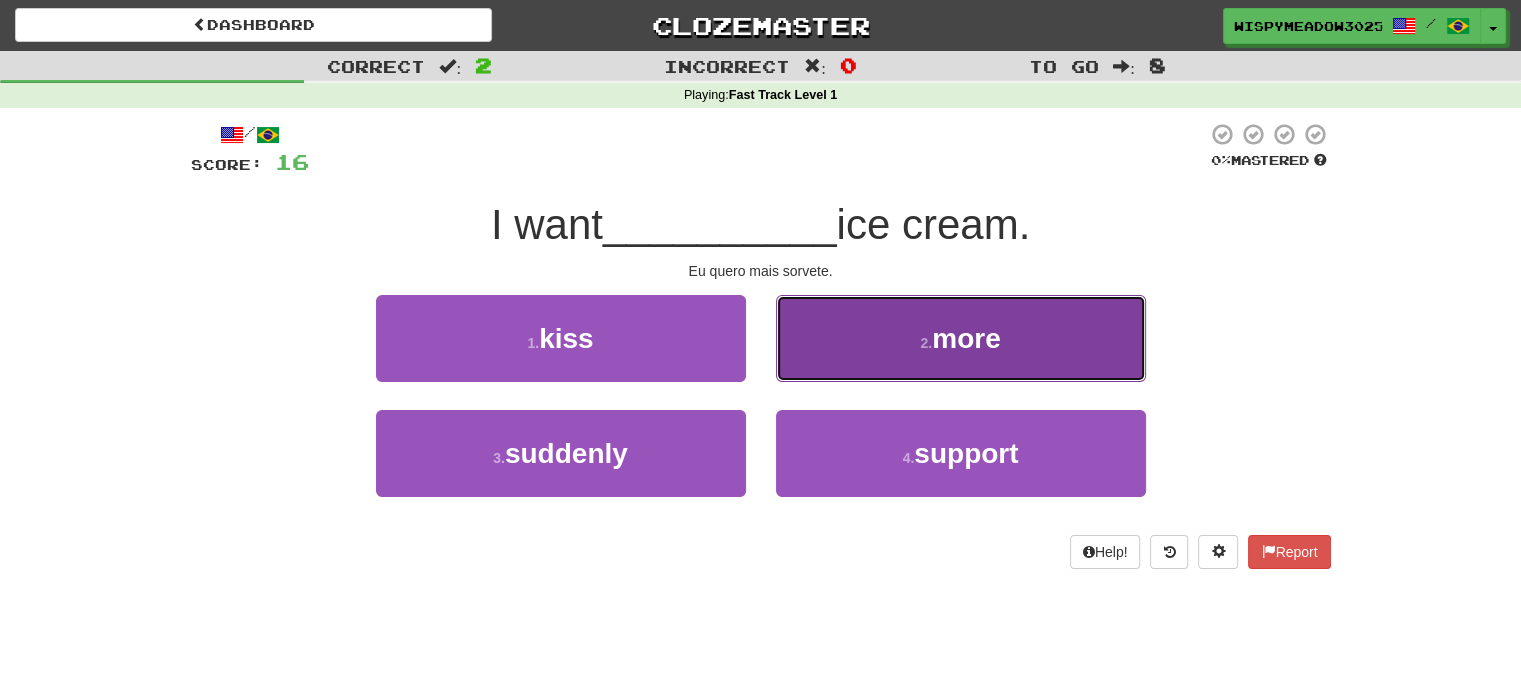 click on "more" at bounding box center (966, 338) 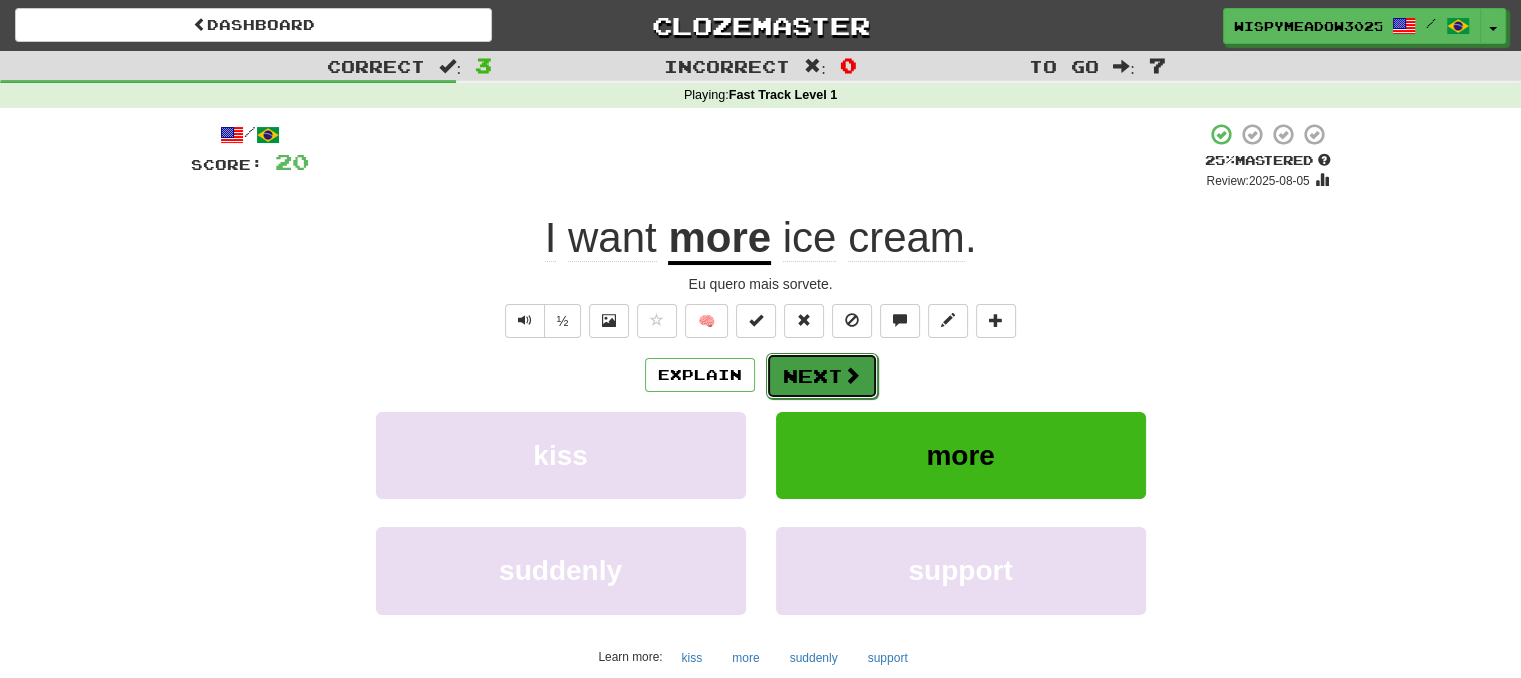 click at bounding box center [852, 375] 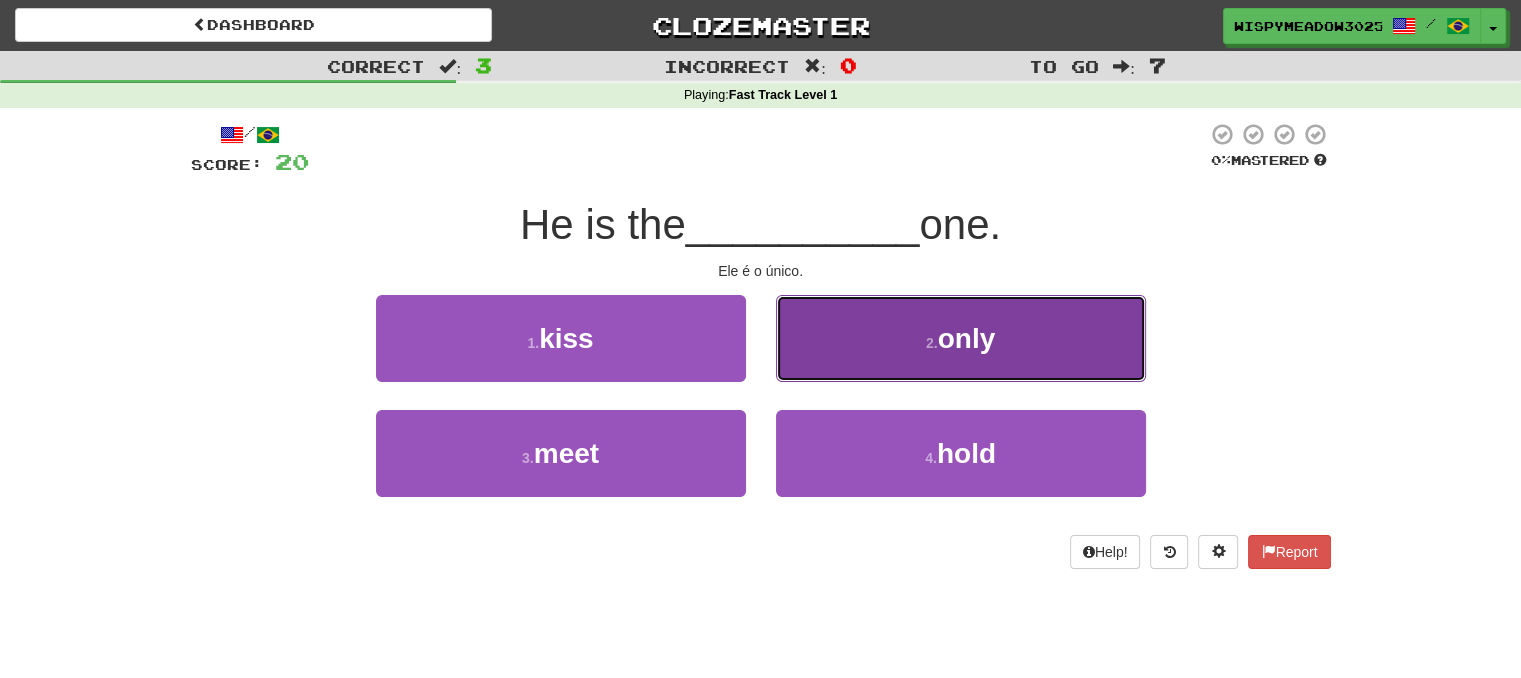 click on "2 ." at bounding box center [932, 343] 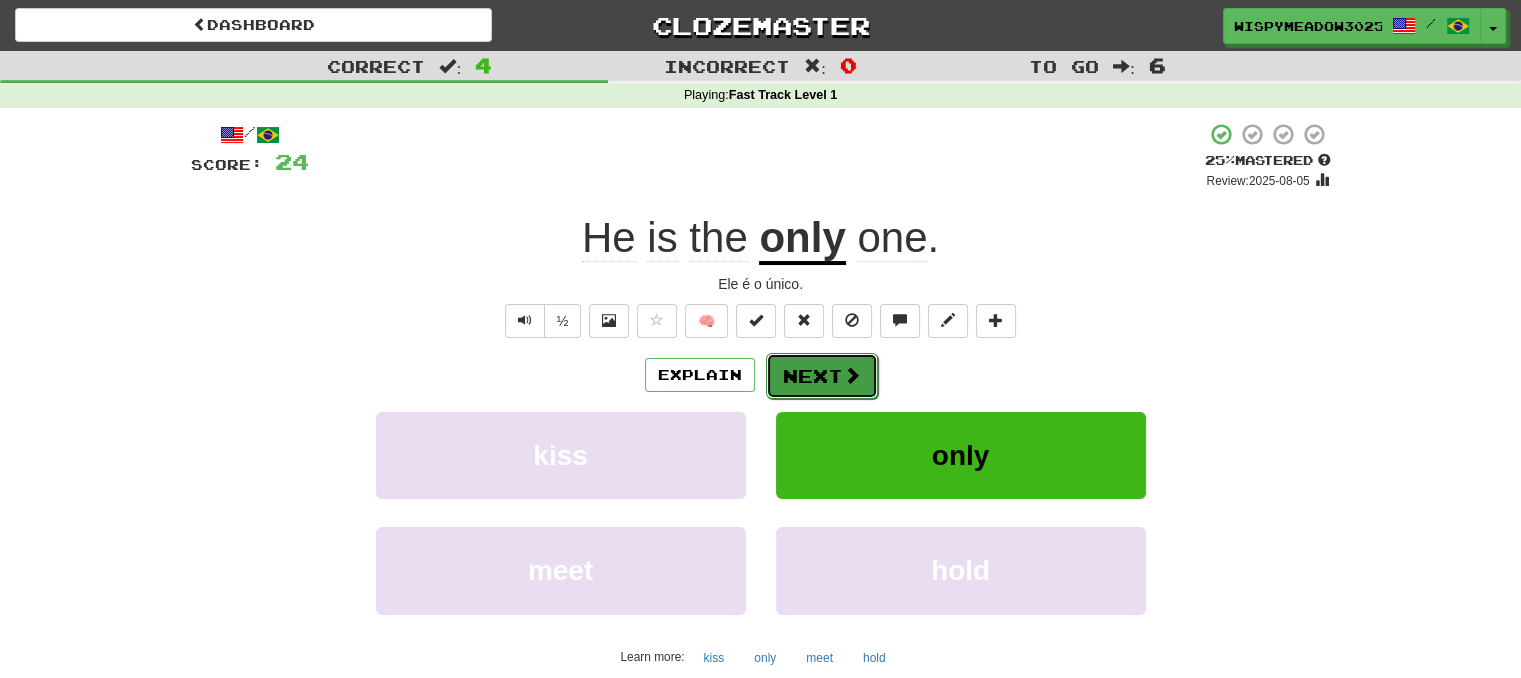 click on "Next" at bounding box center (822, 376) 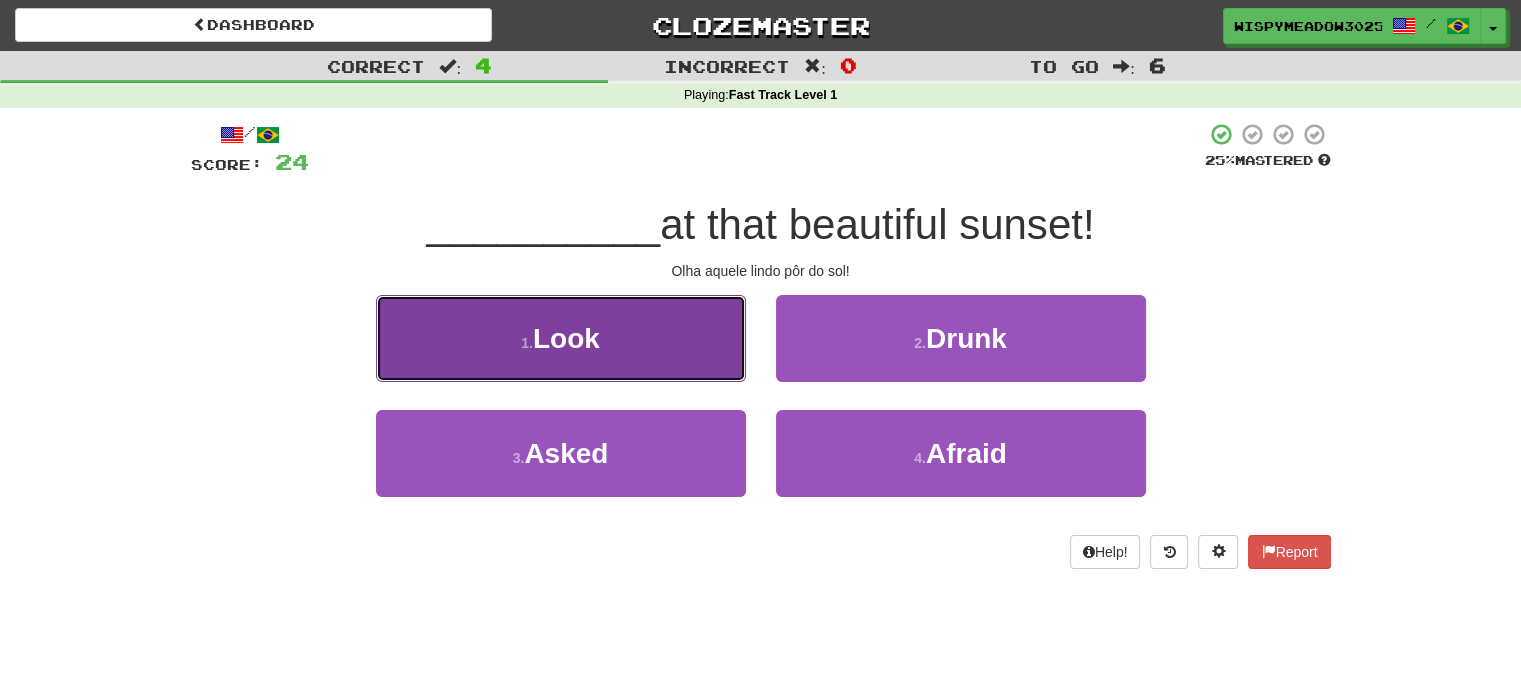 click on "1 .  Look" at bounding box center [561, 338] 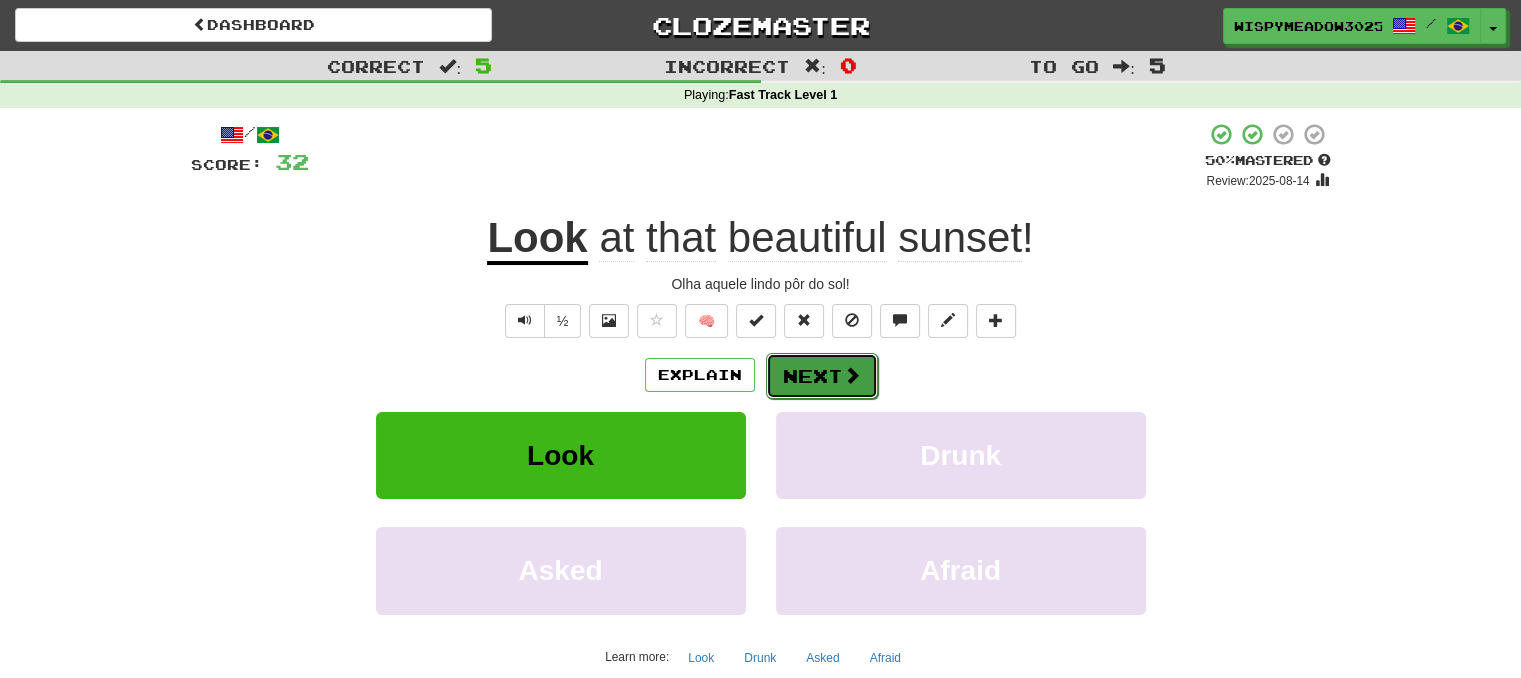 click on "Next" at bounding box center [822, 376] 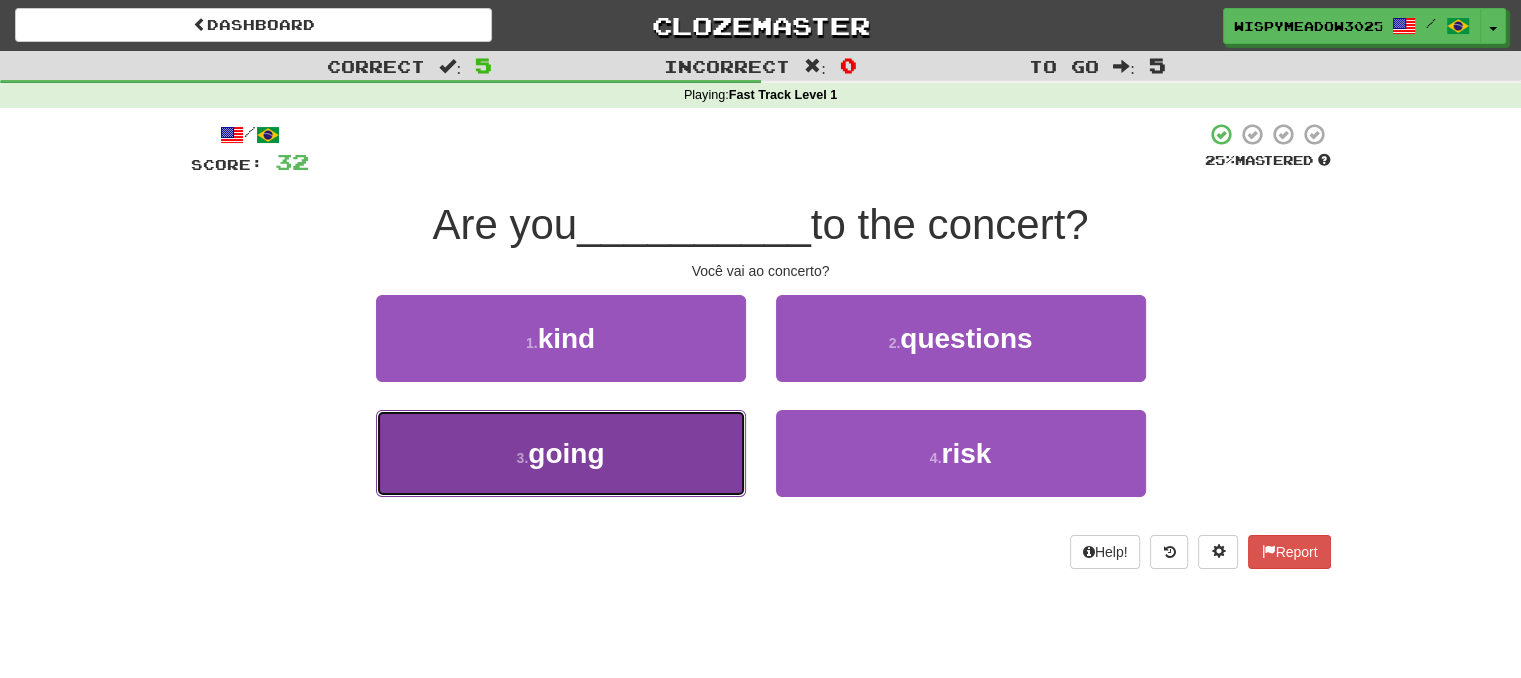 click on "3 .  going" at bounding box center [561, 453] 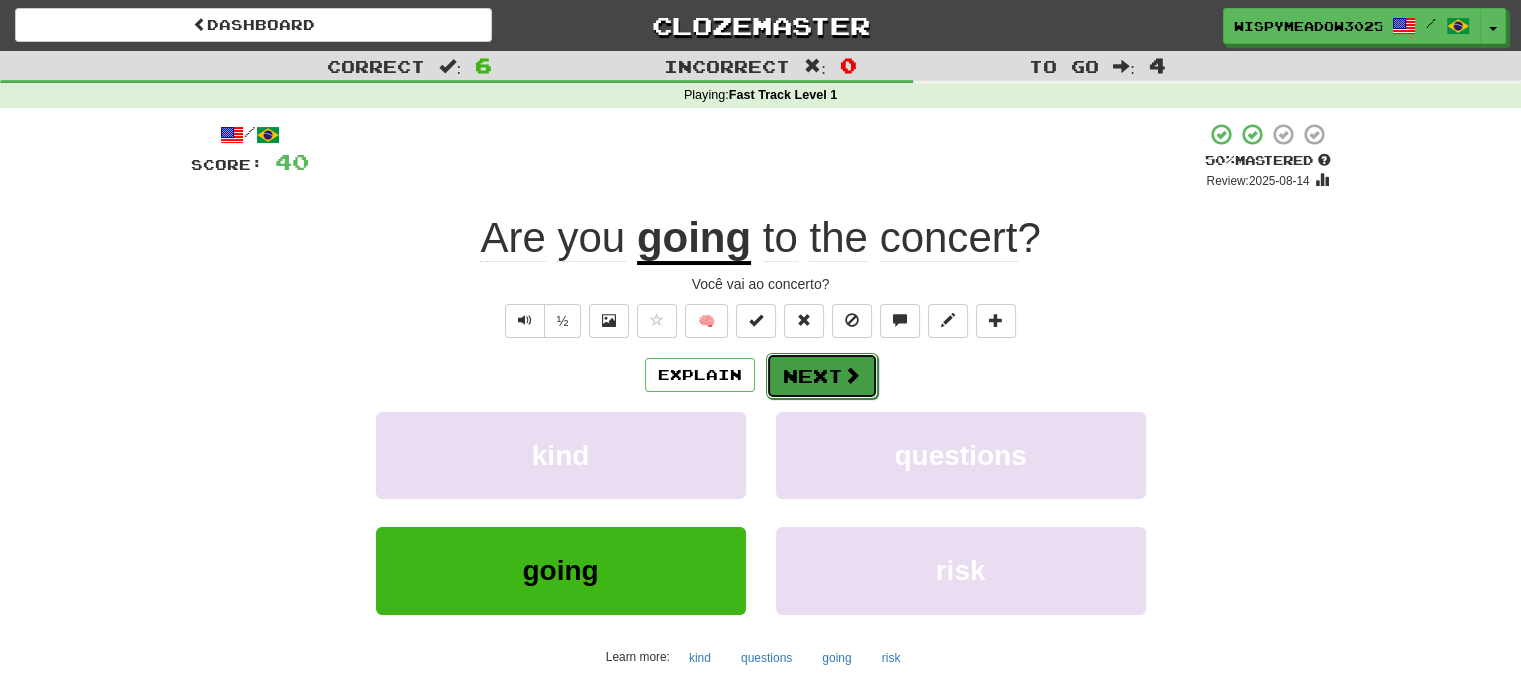 click at bounding box center (852, 375) 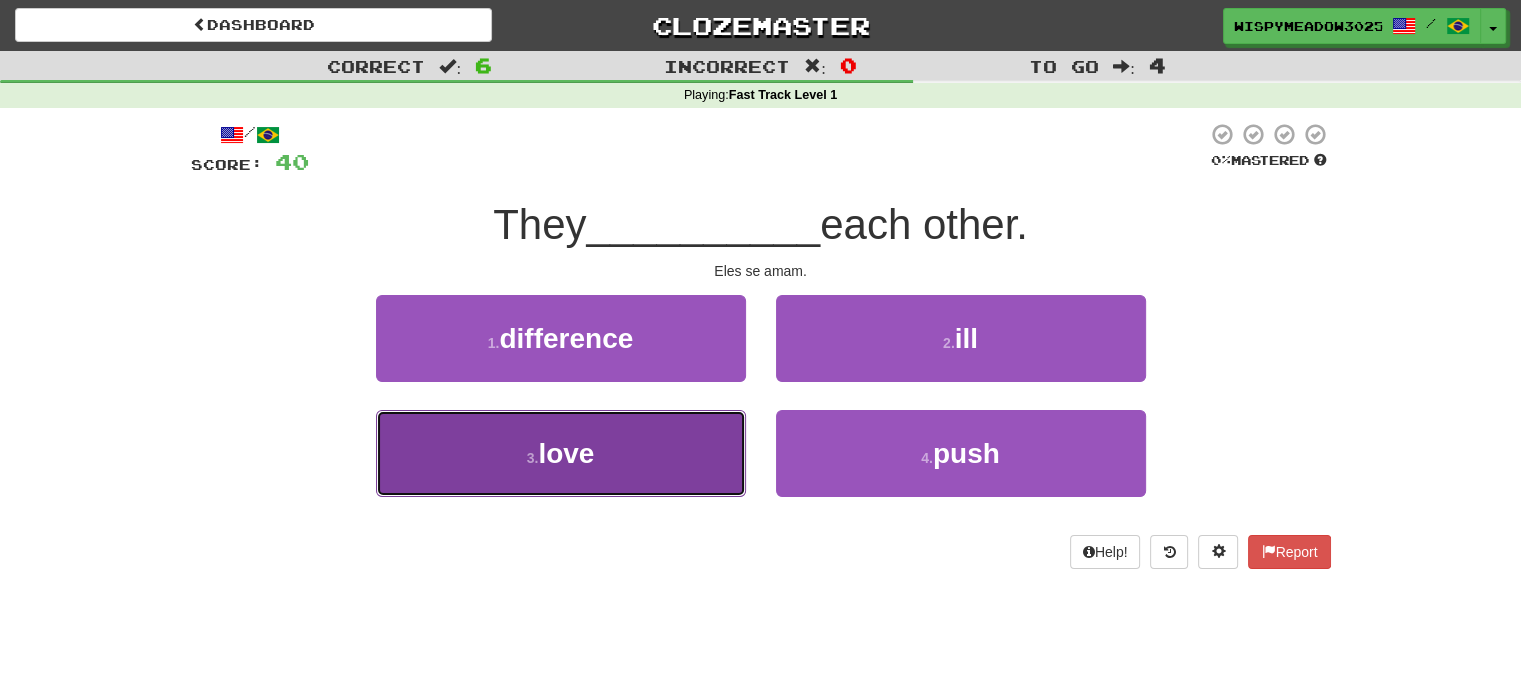 click on "3 .  love" at bounding box center [561, 453] 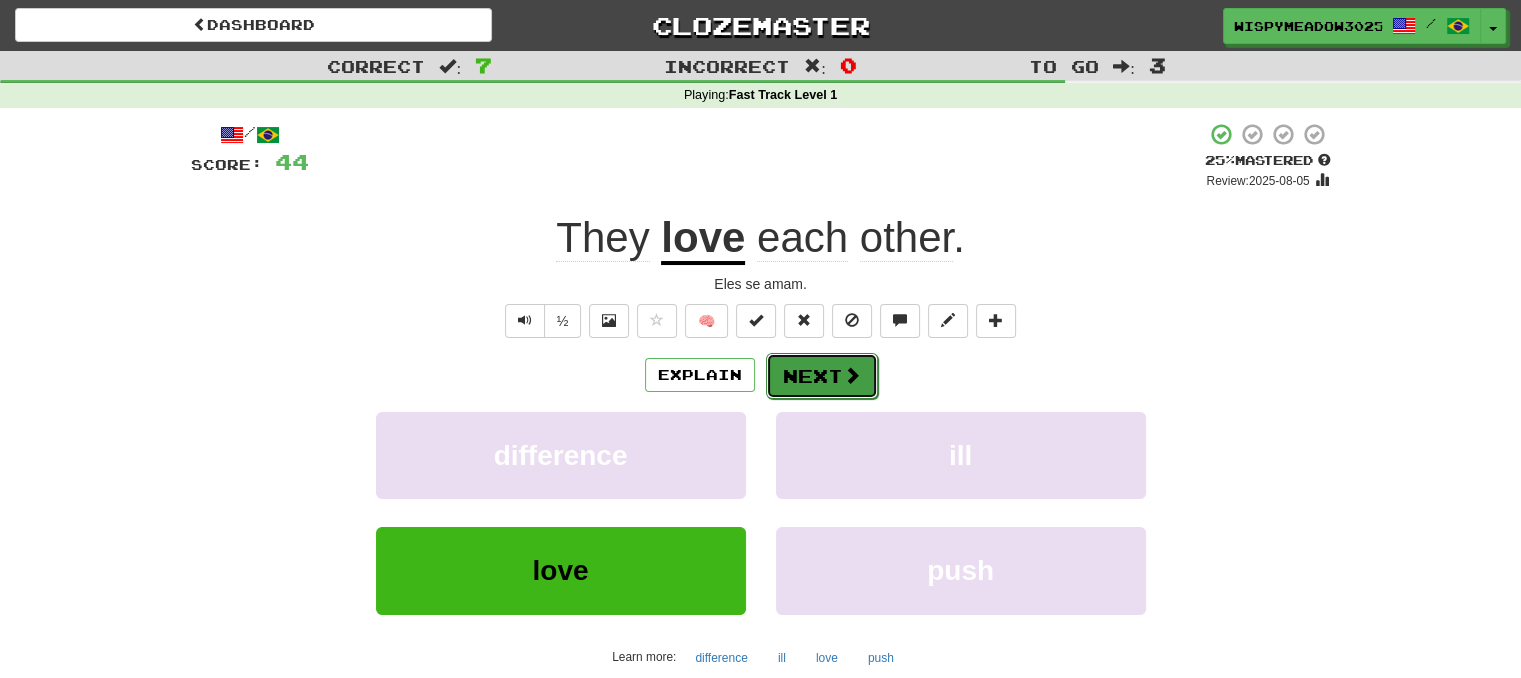 click on "Next" at bounding box center (822, 376) 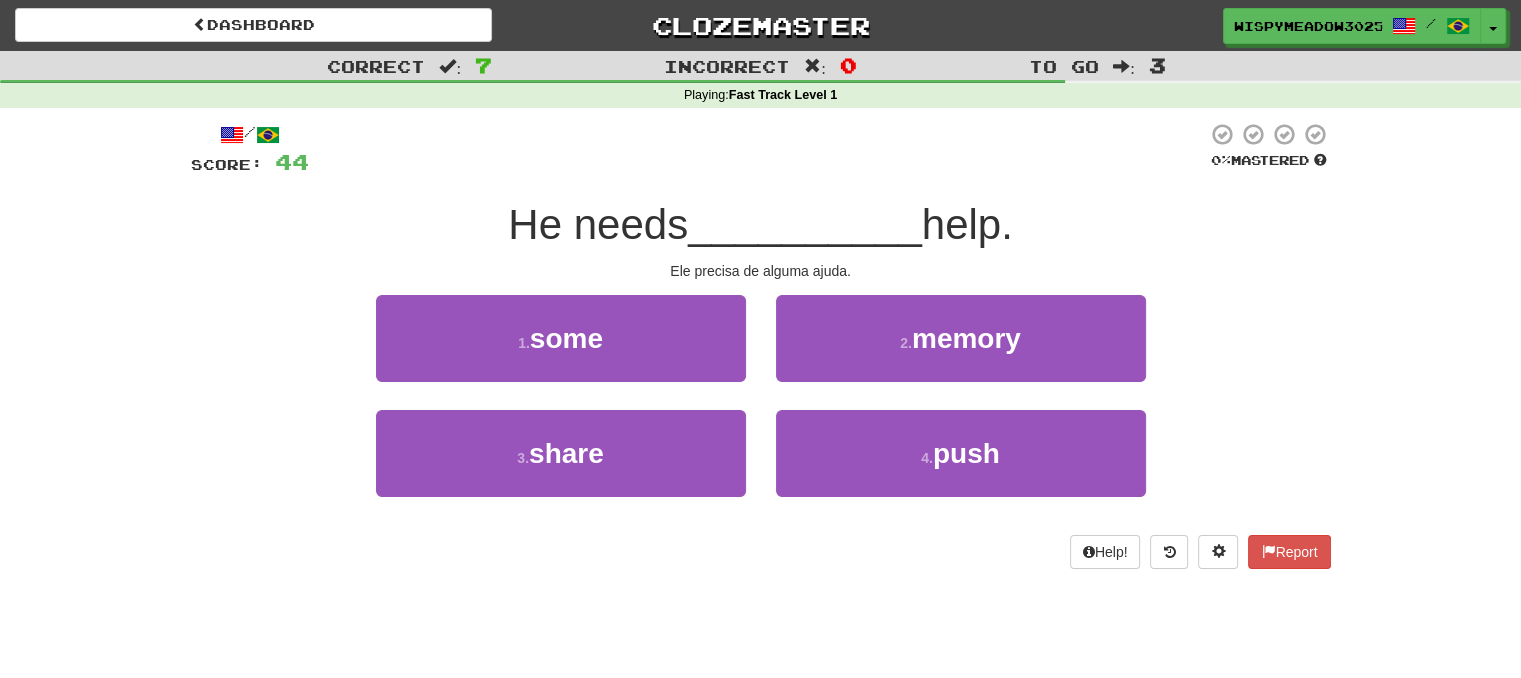 click on "1 .  some" at bounding box center (561, 352) 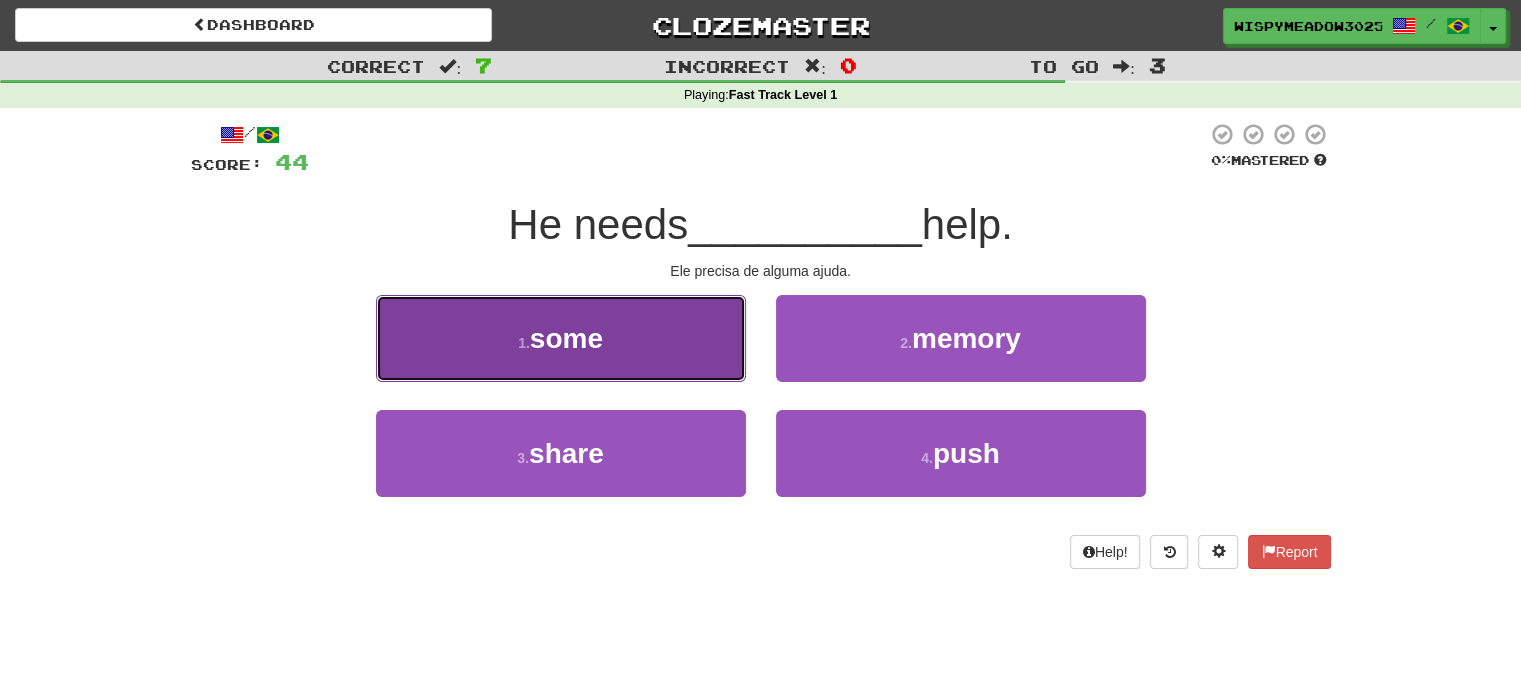 click on "1 .  some" at bounding box center (561, 338) 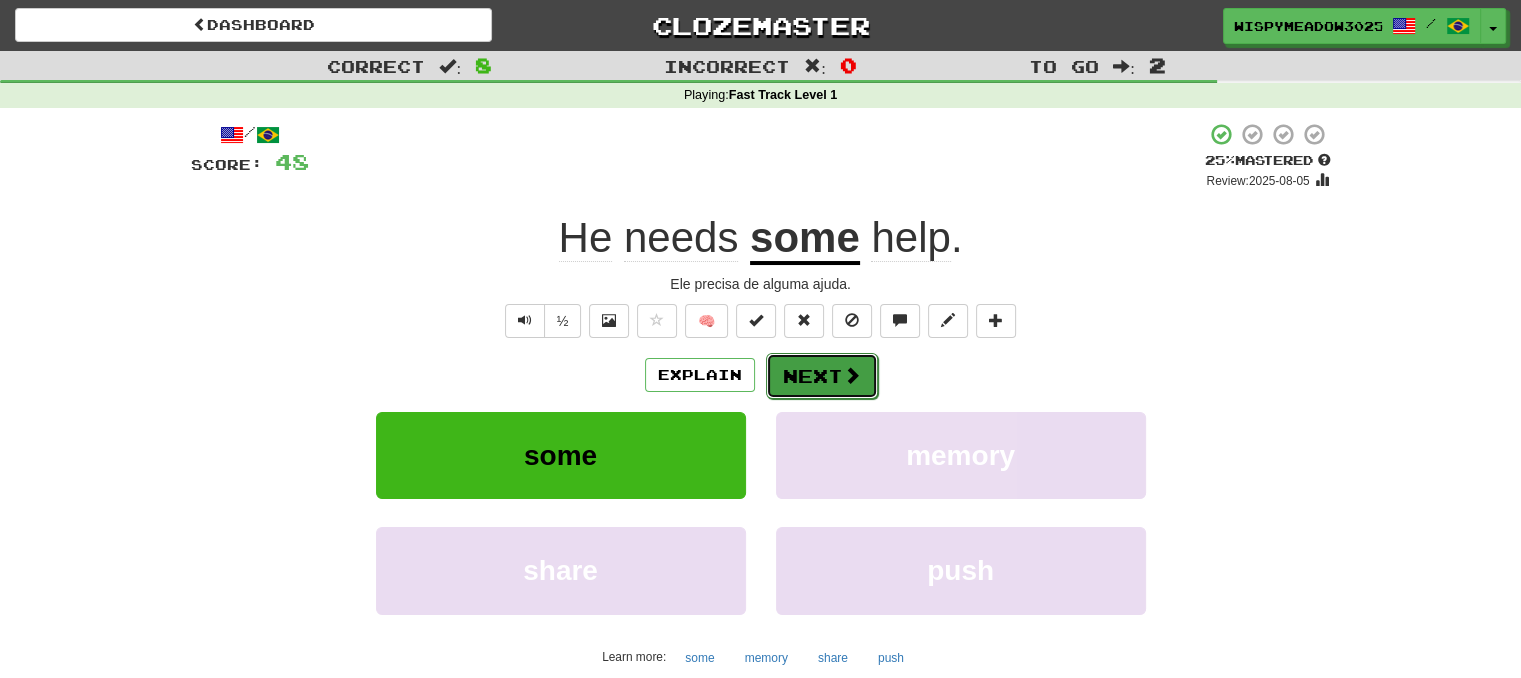 click on "Next" at bounding box center (822, 376) 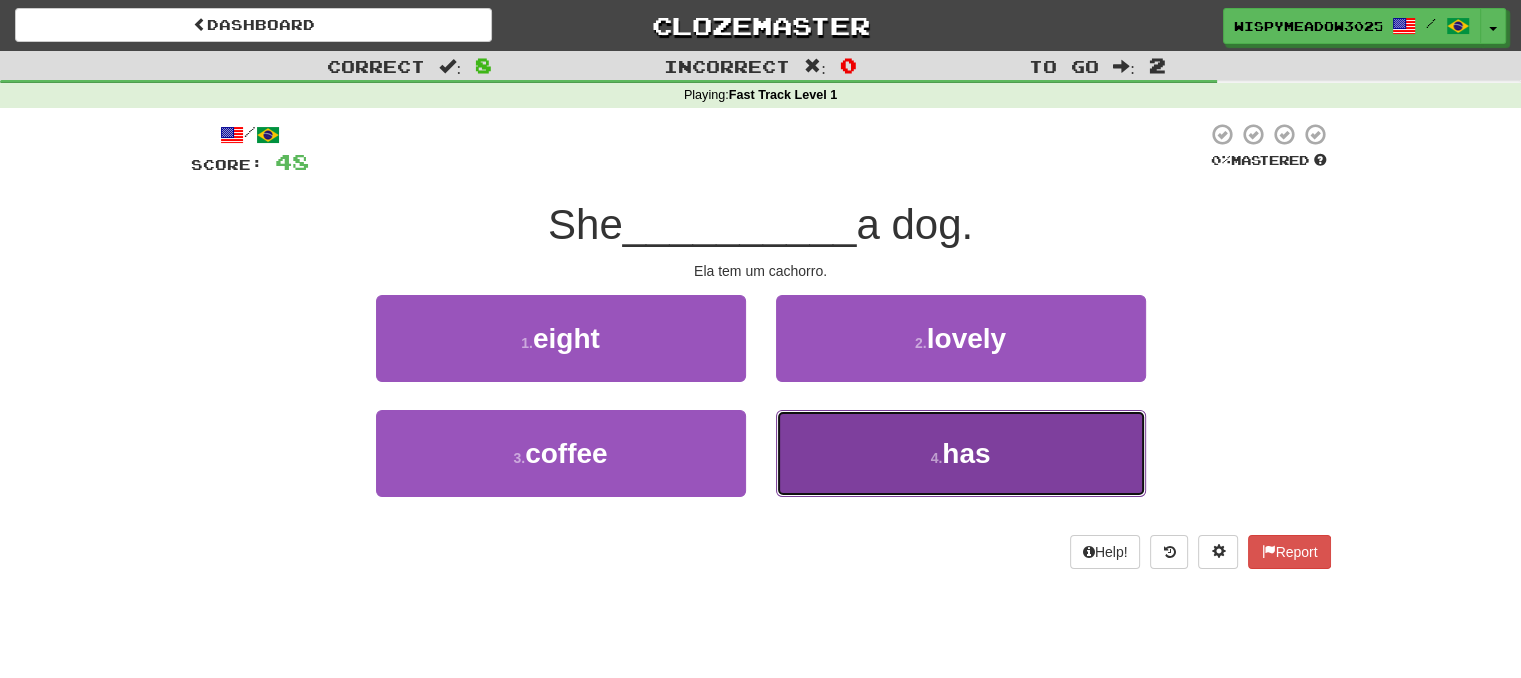 click on "4 .  has" at bounding box center [961, 453] 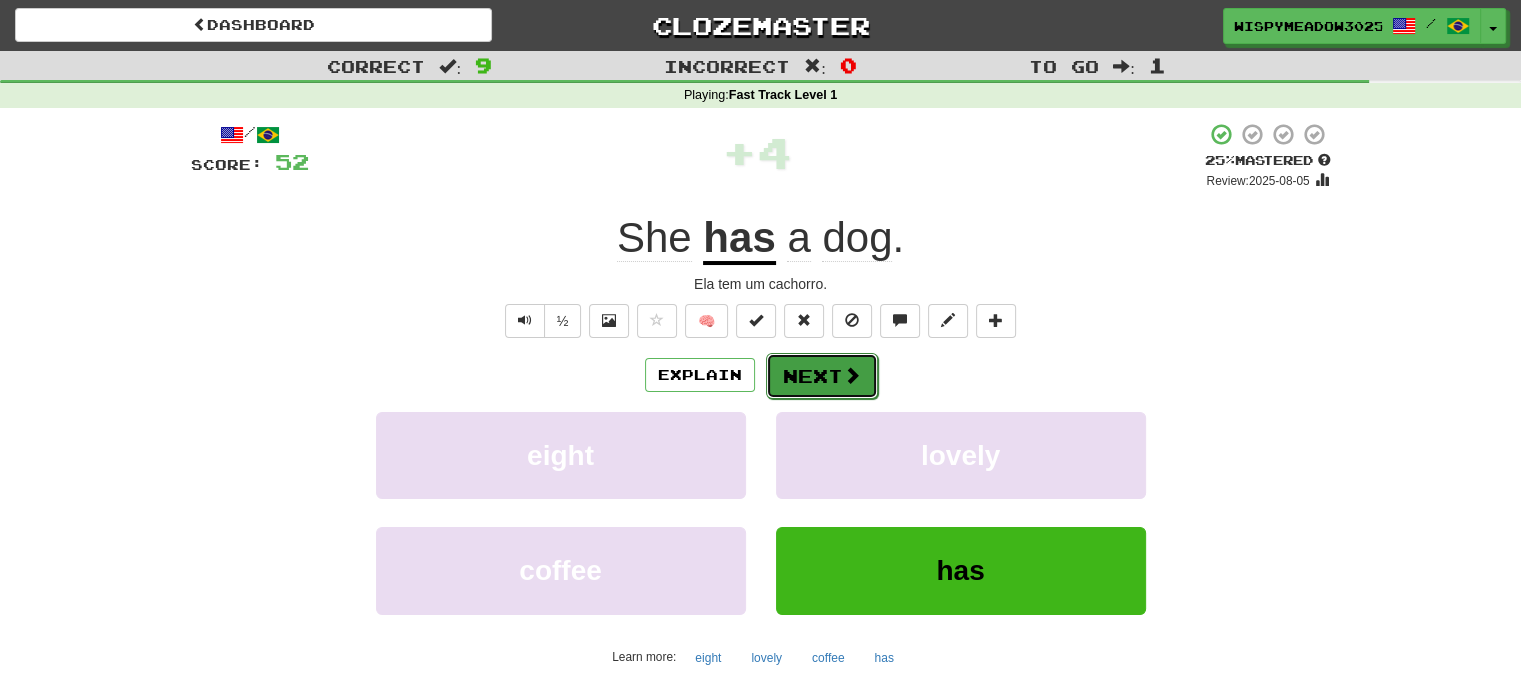click at bounding box center [852, 375] 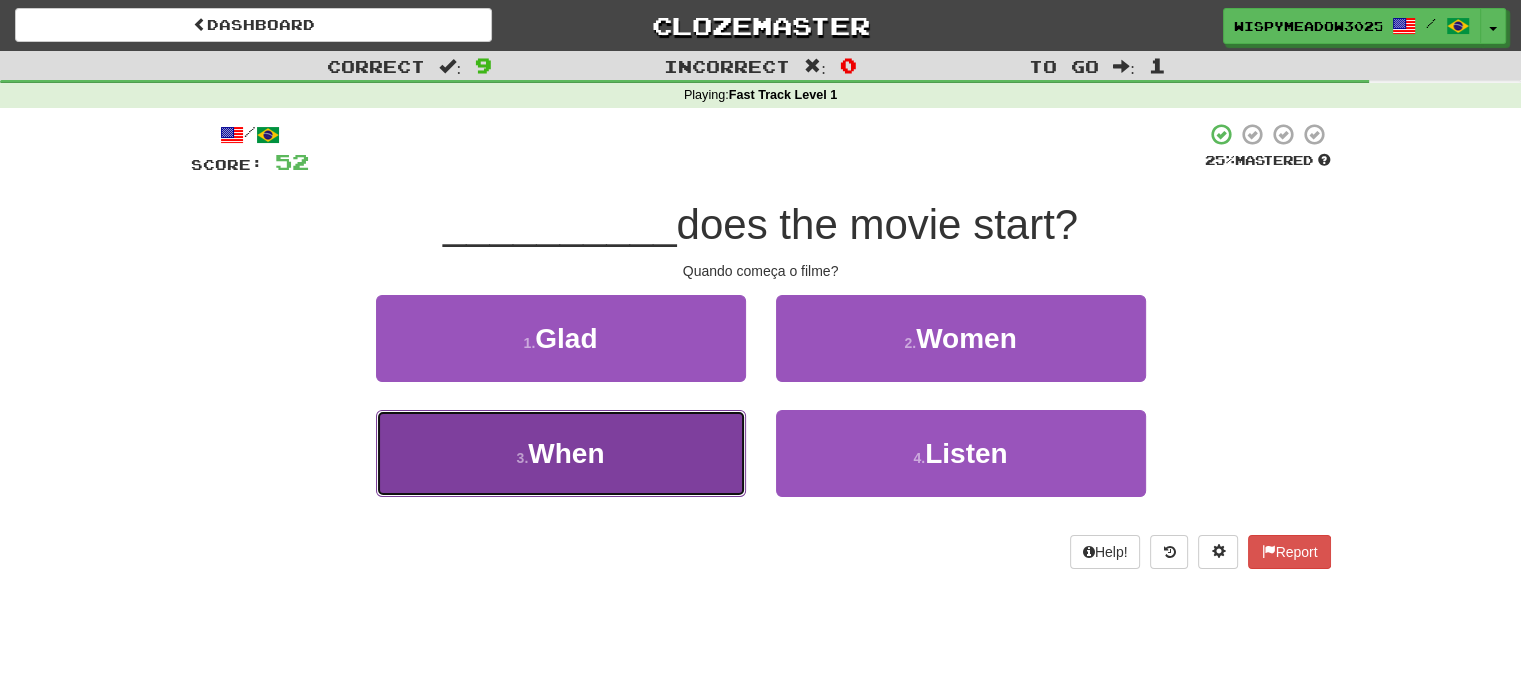 click on "3 .  When" at bounding box center [561, 453] 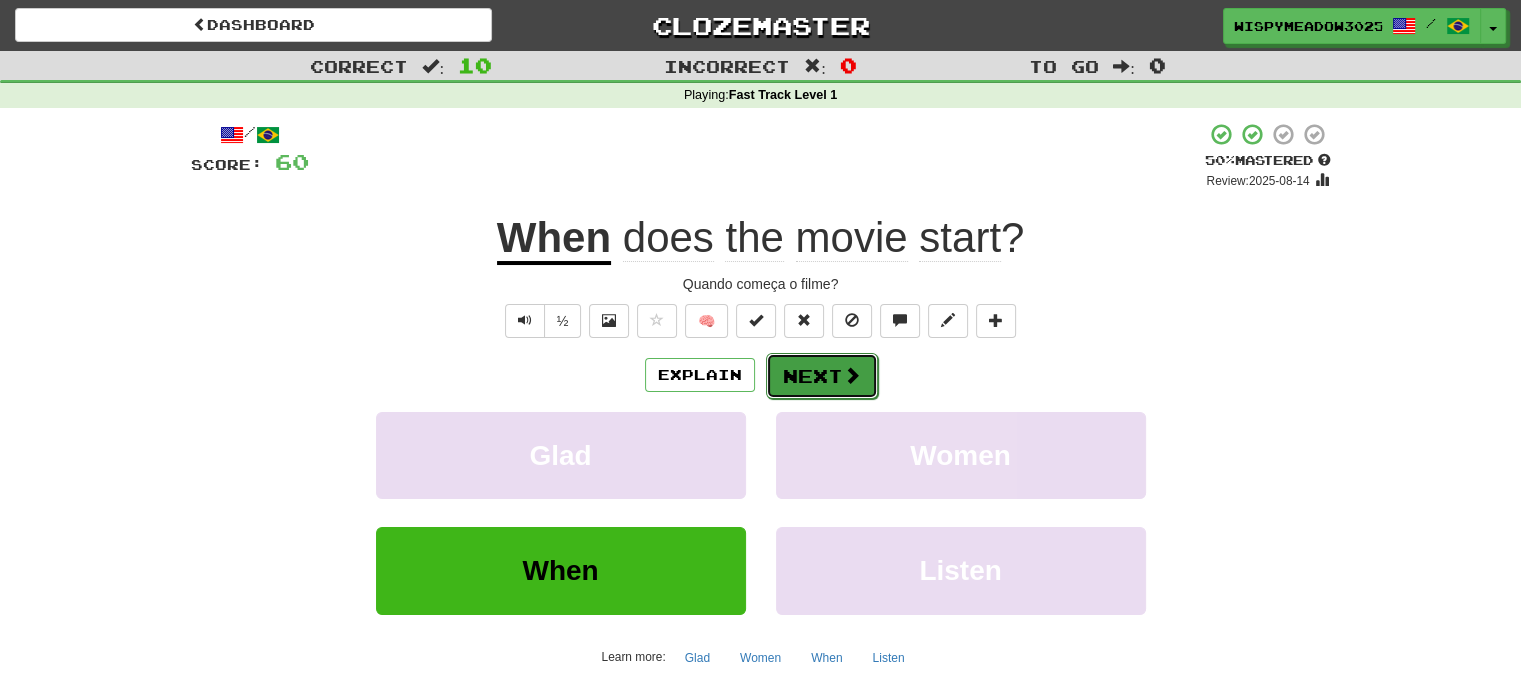 click at bounding box center [852, 375] 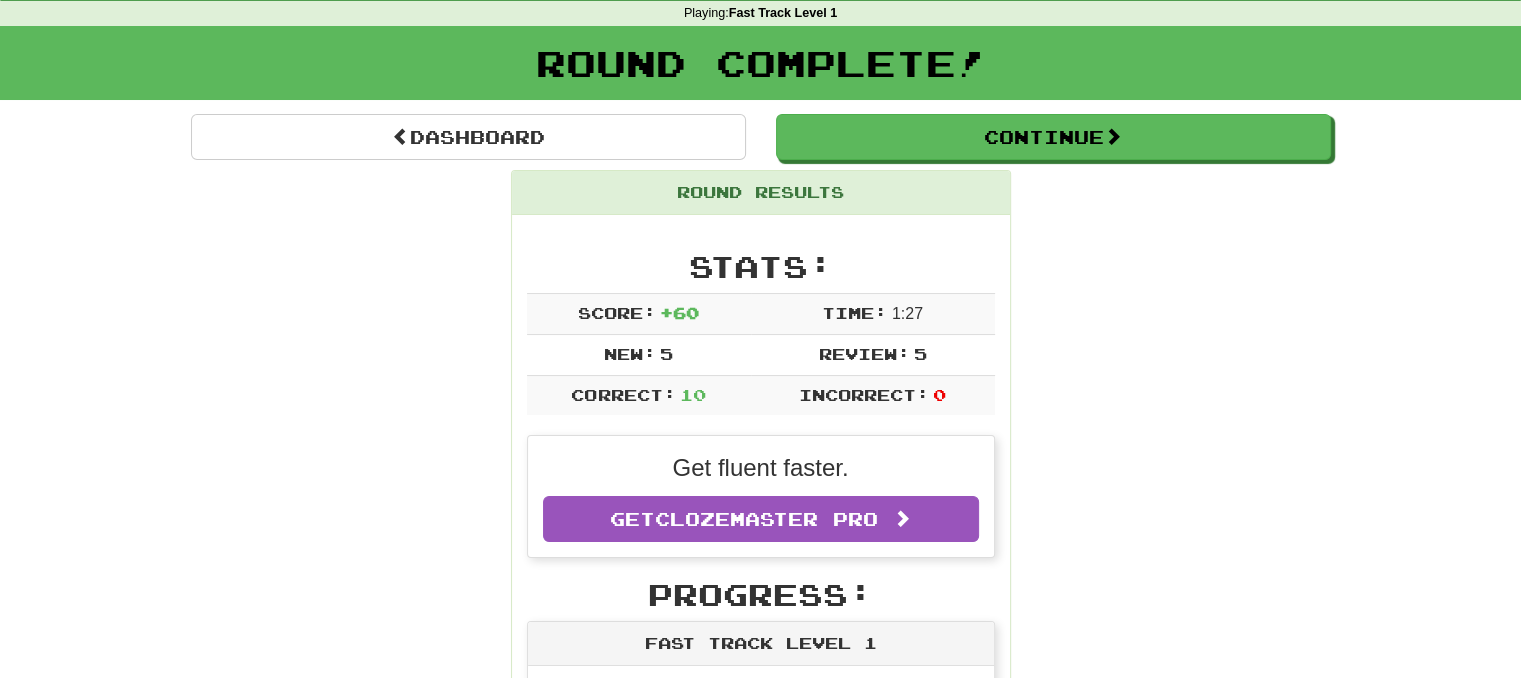 scroll, scrollTop: 100, scrollLeft: 0, axis: vertical 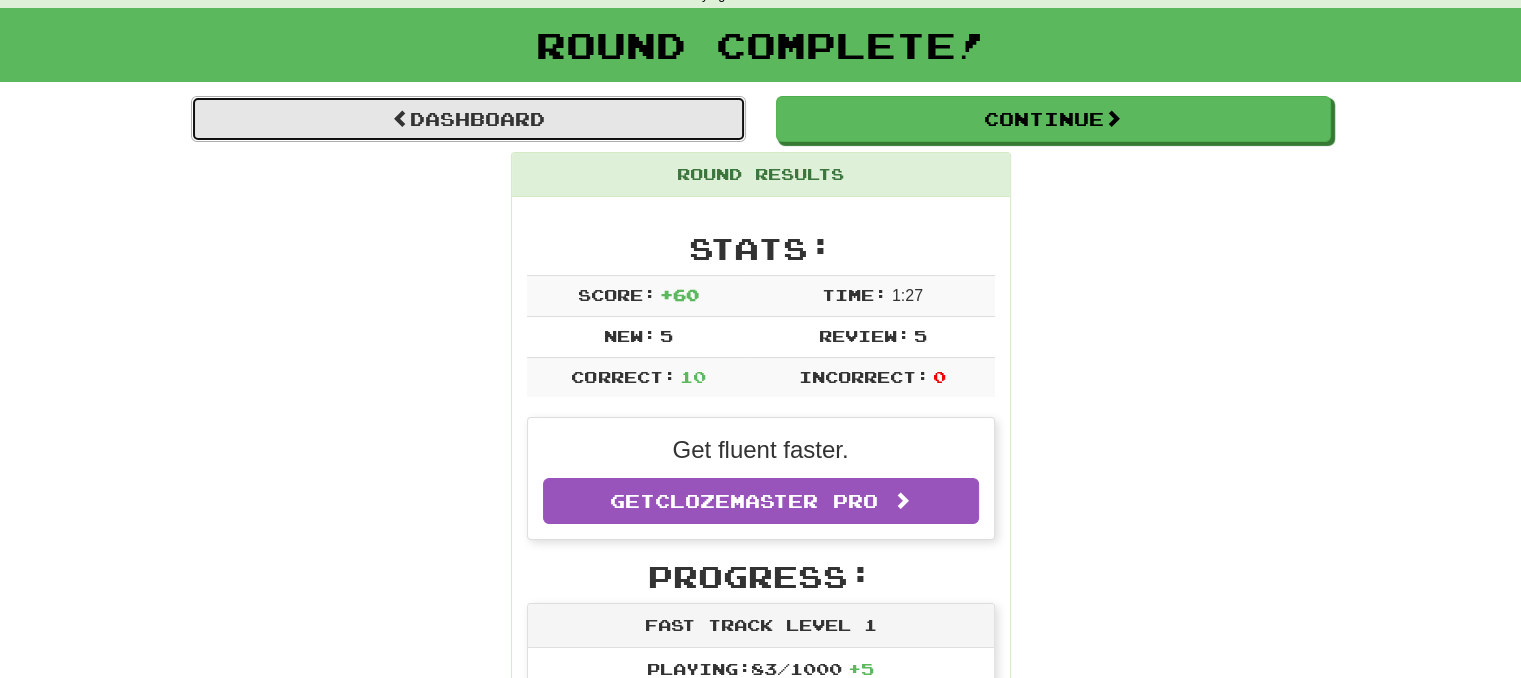 click on "Dashboard" at bounding box center (468, 119) 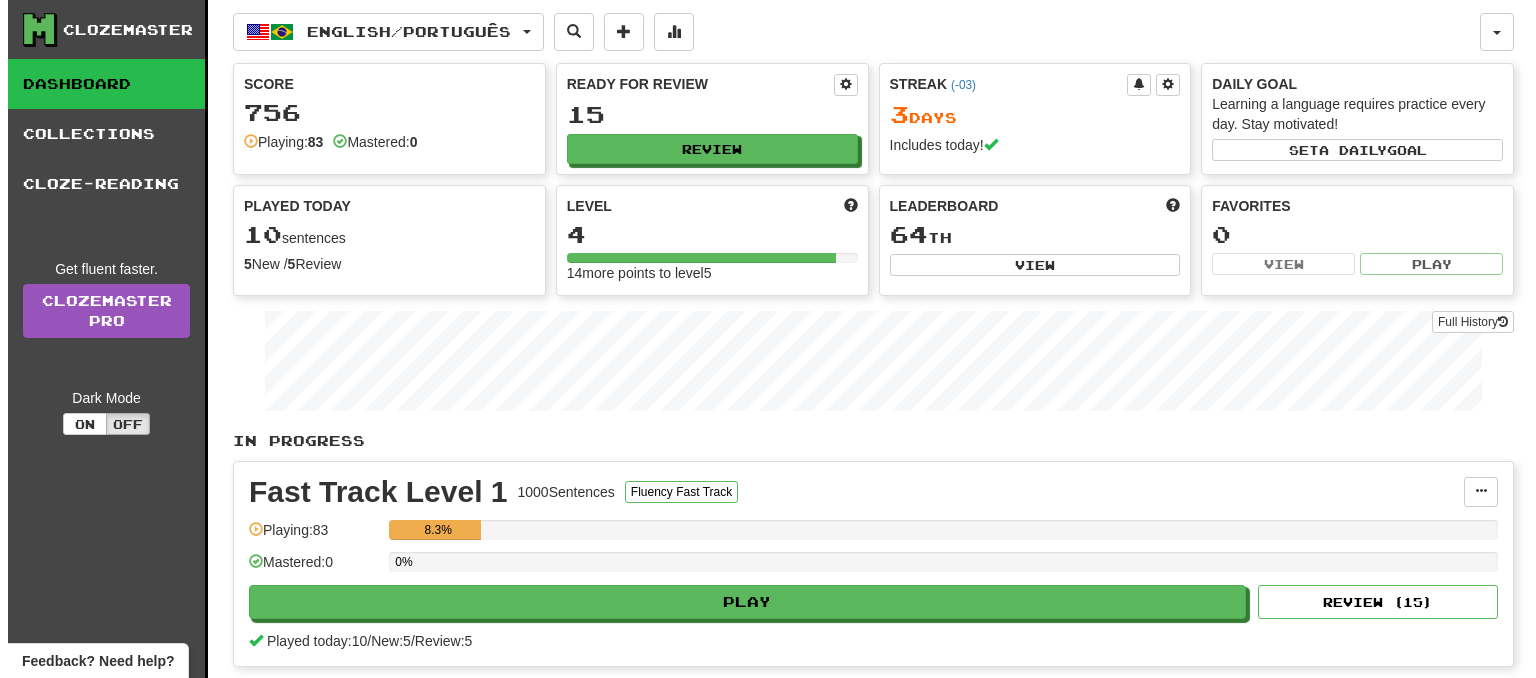 scroll, scrollTop: 0, scrollLeft: 0, axis: both 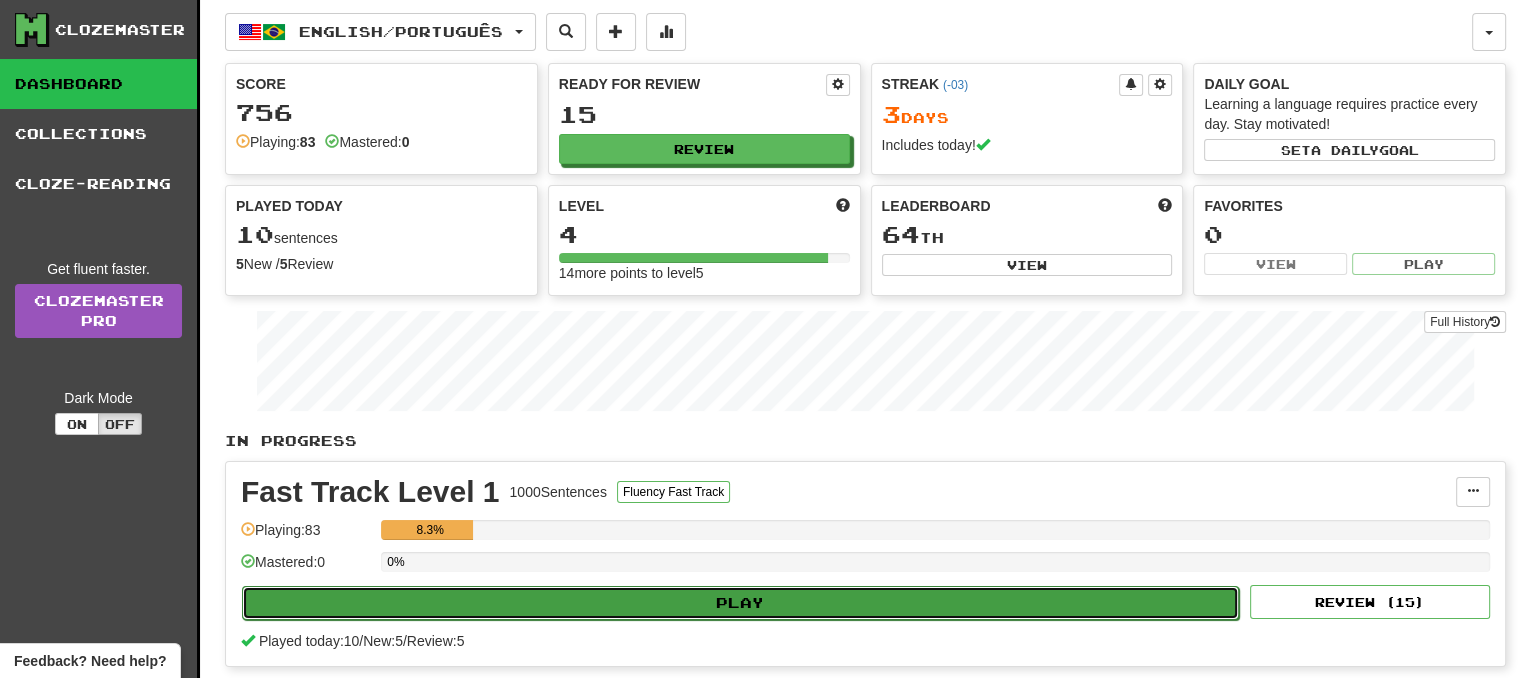 click on "Play" at bounding box center [740, 603] 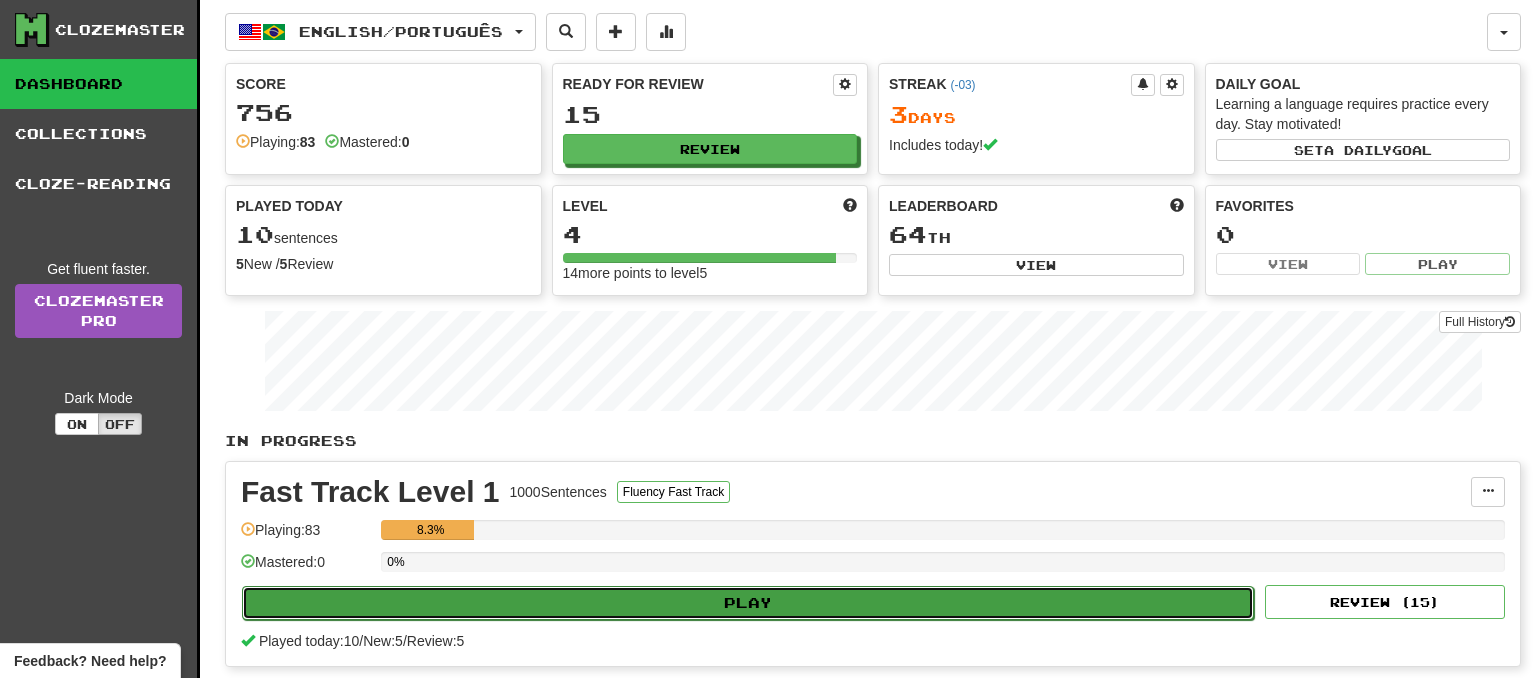 select on "**" 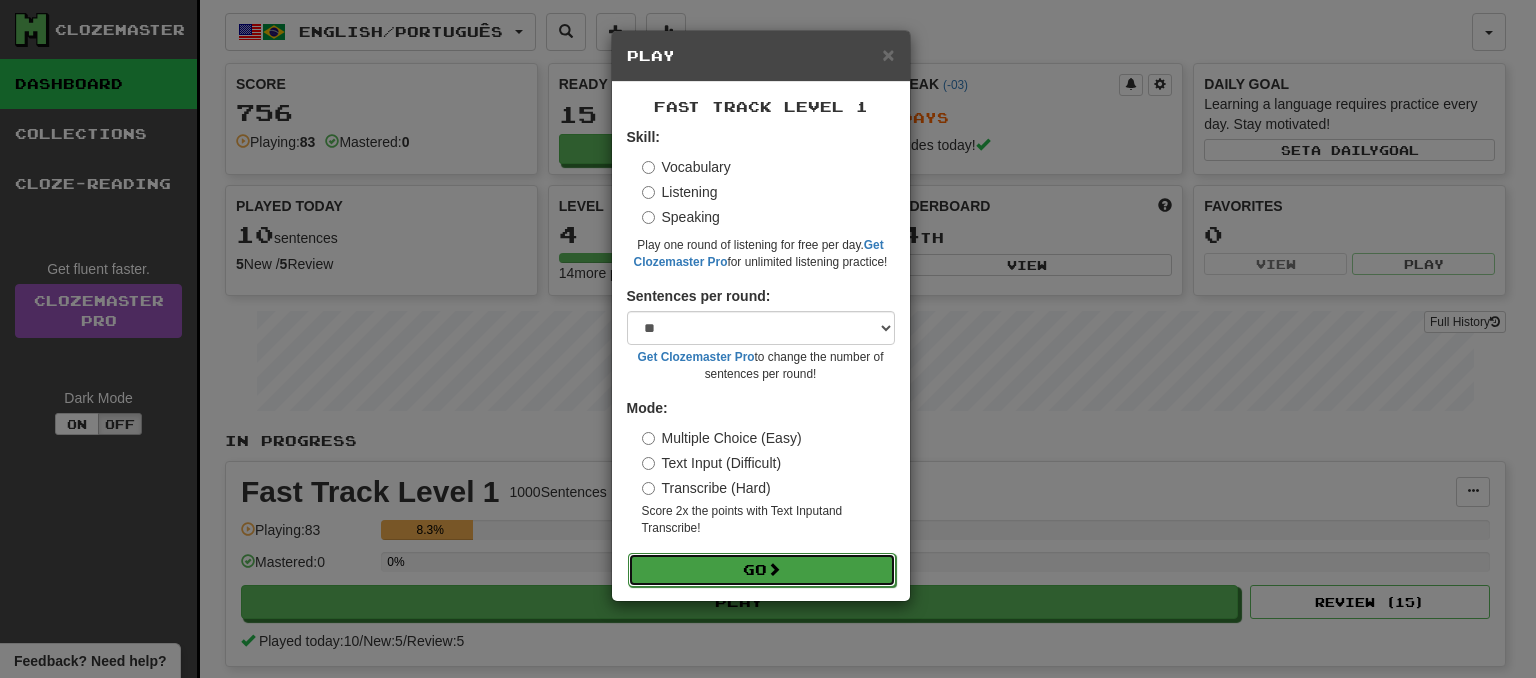 click on "Go" at bounding box center [762, 570] 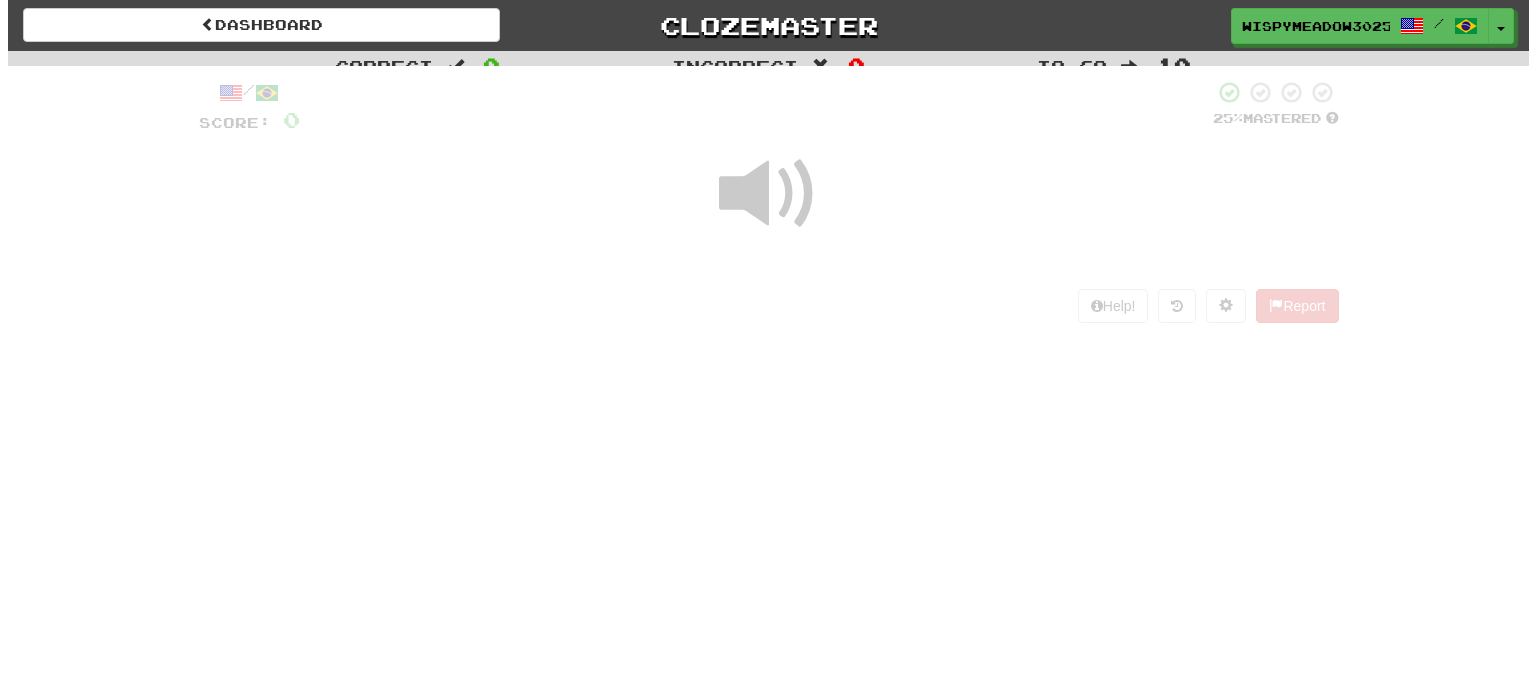 scroll, scrollTop: 0, scrollLeft: 0, axis: both 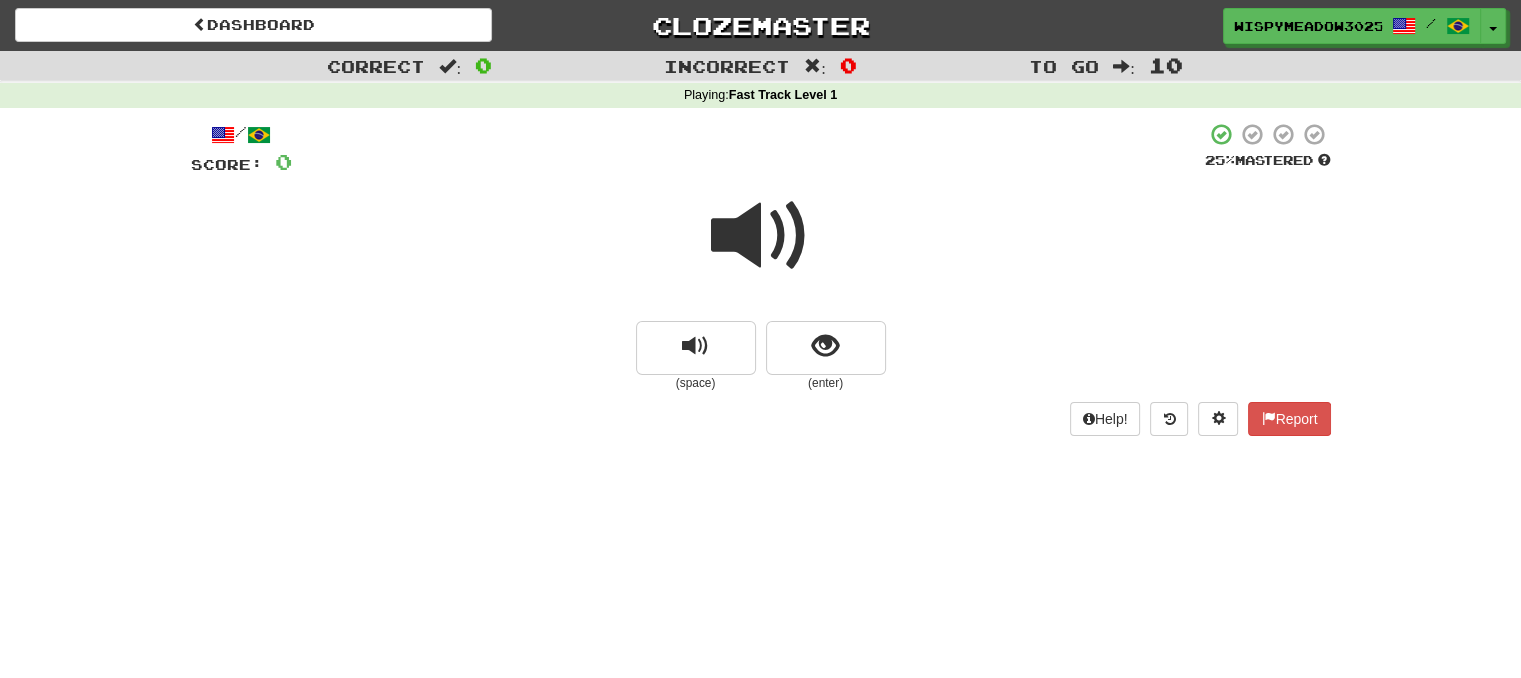 click at bounding box center [761, 236] 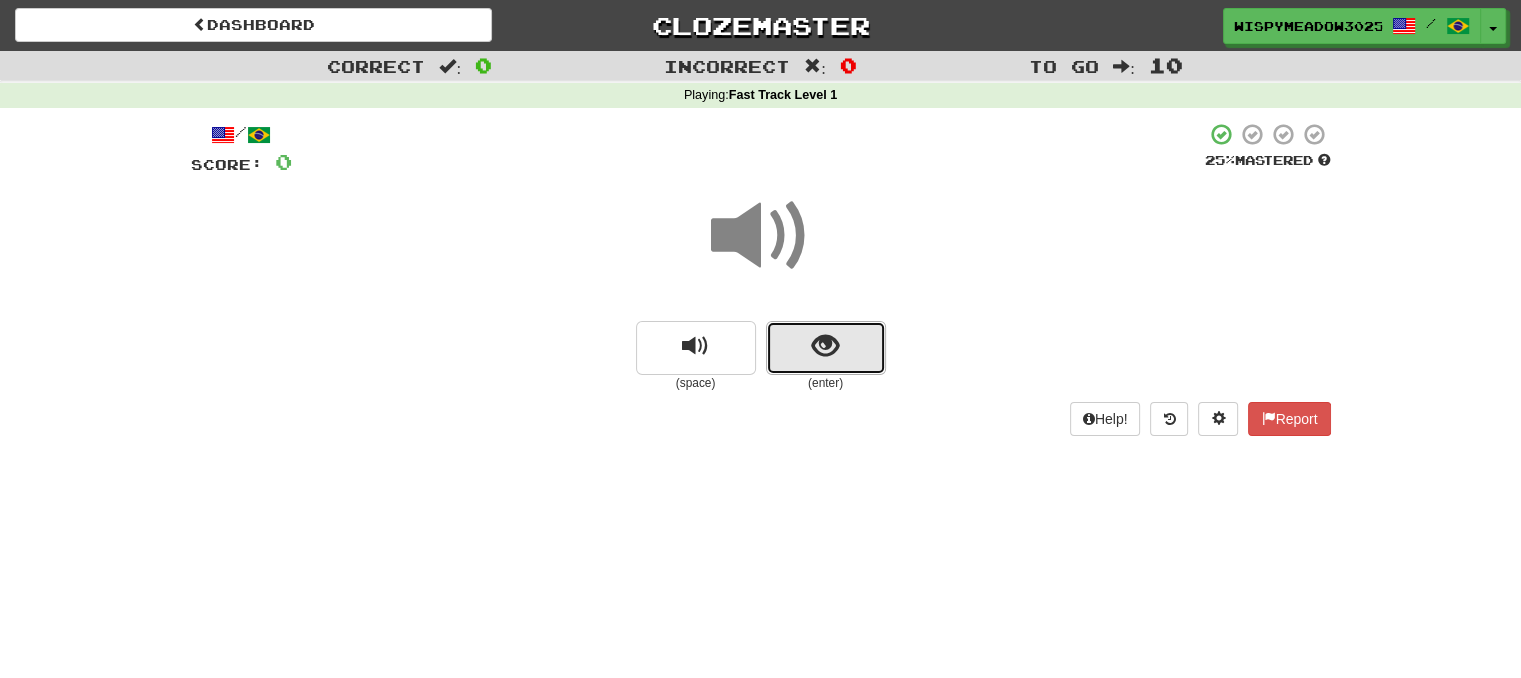click at bounding box center [825, 346] 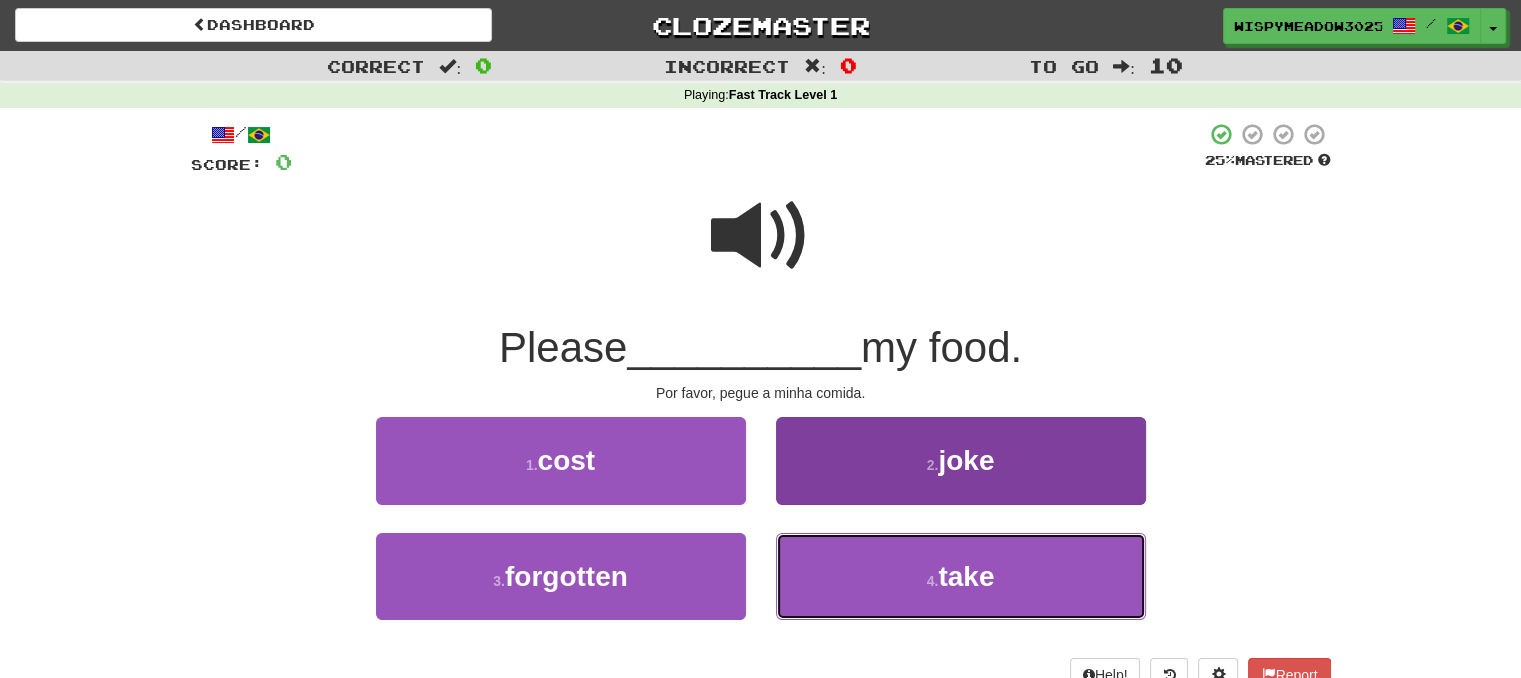 click on "4 .  take" at bounding box center [961, 576] 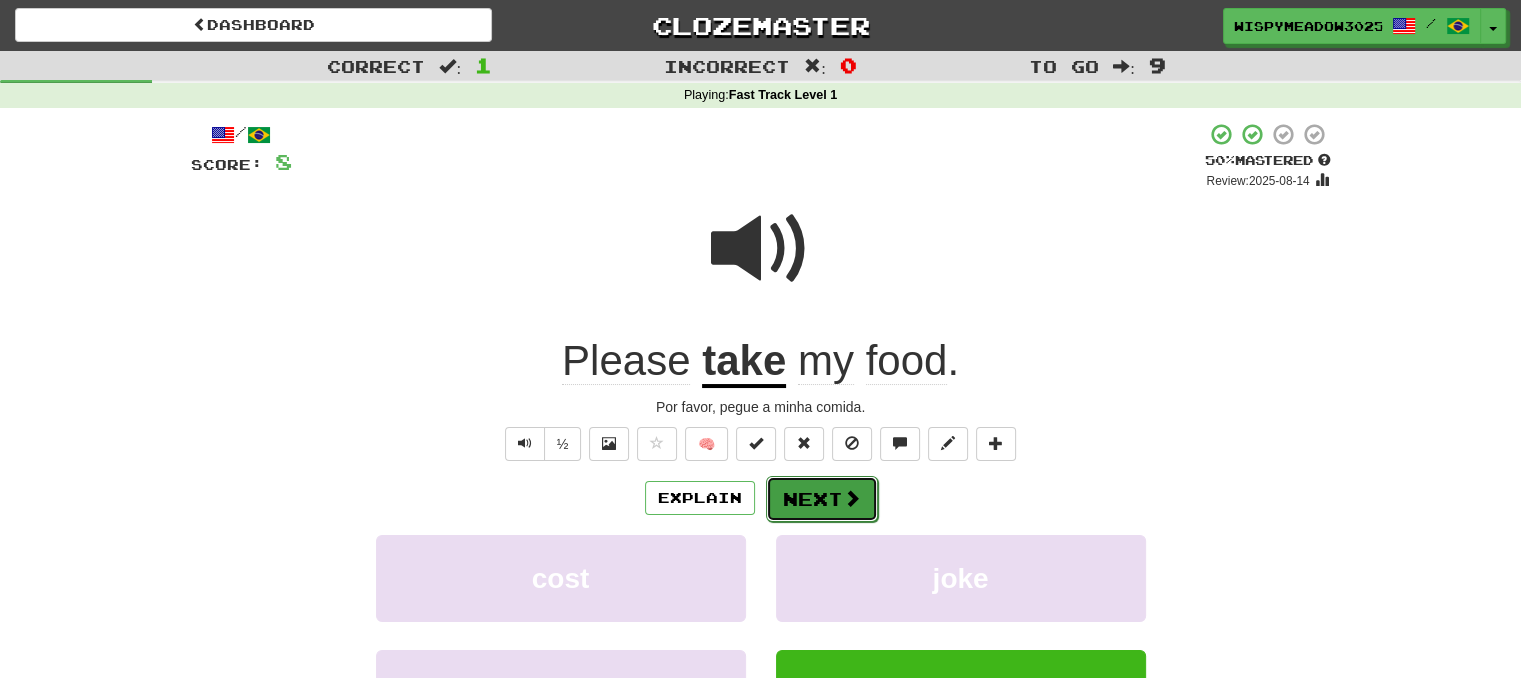 click on "Next" at bounding box center [822, 499] 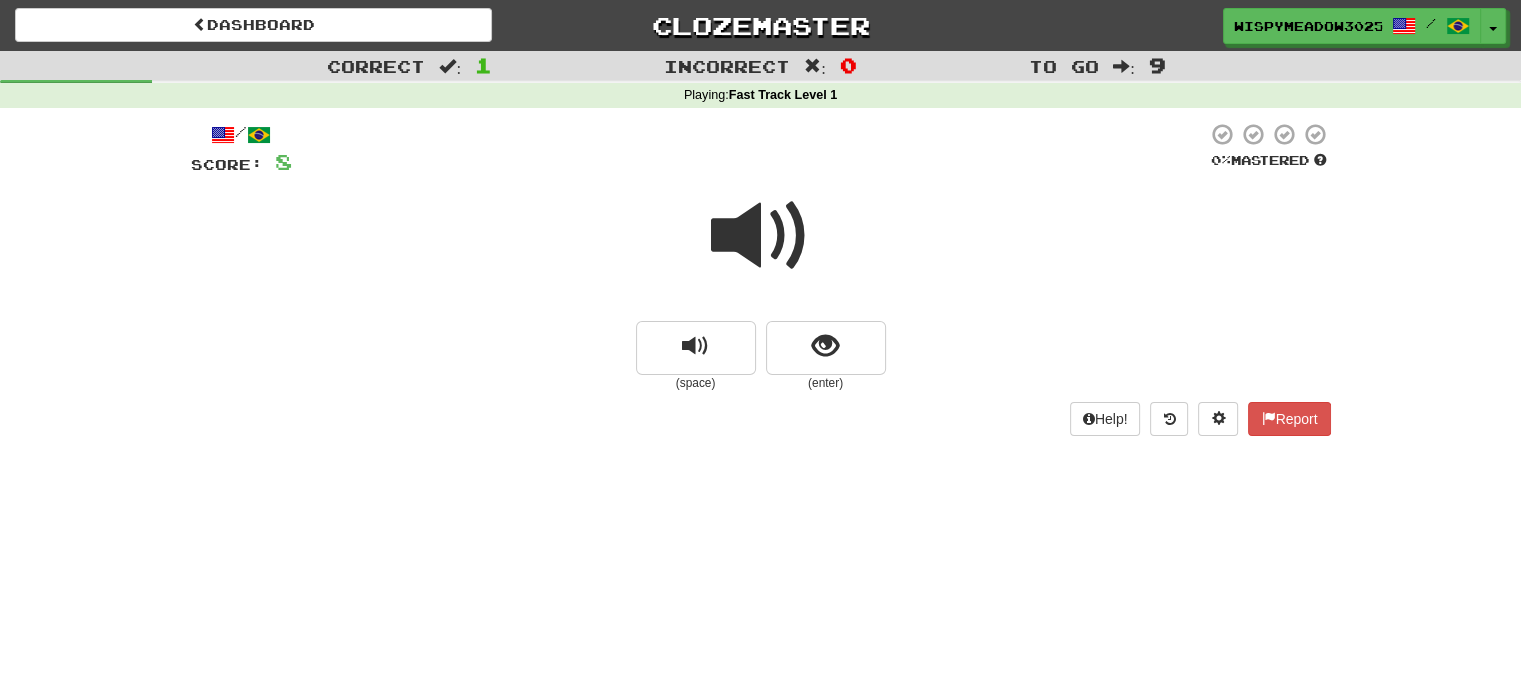 click at bounding box center [761, 236] 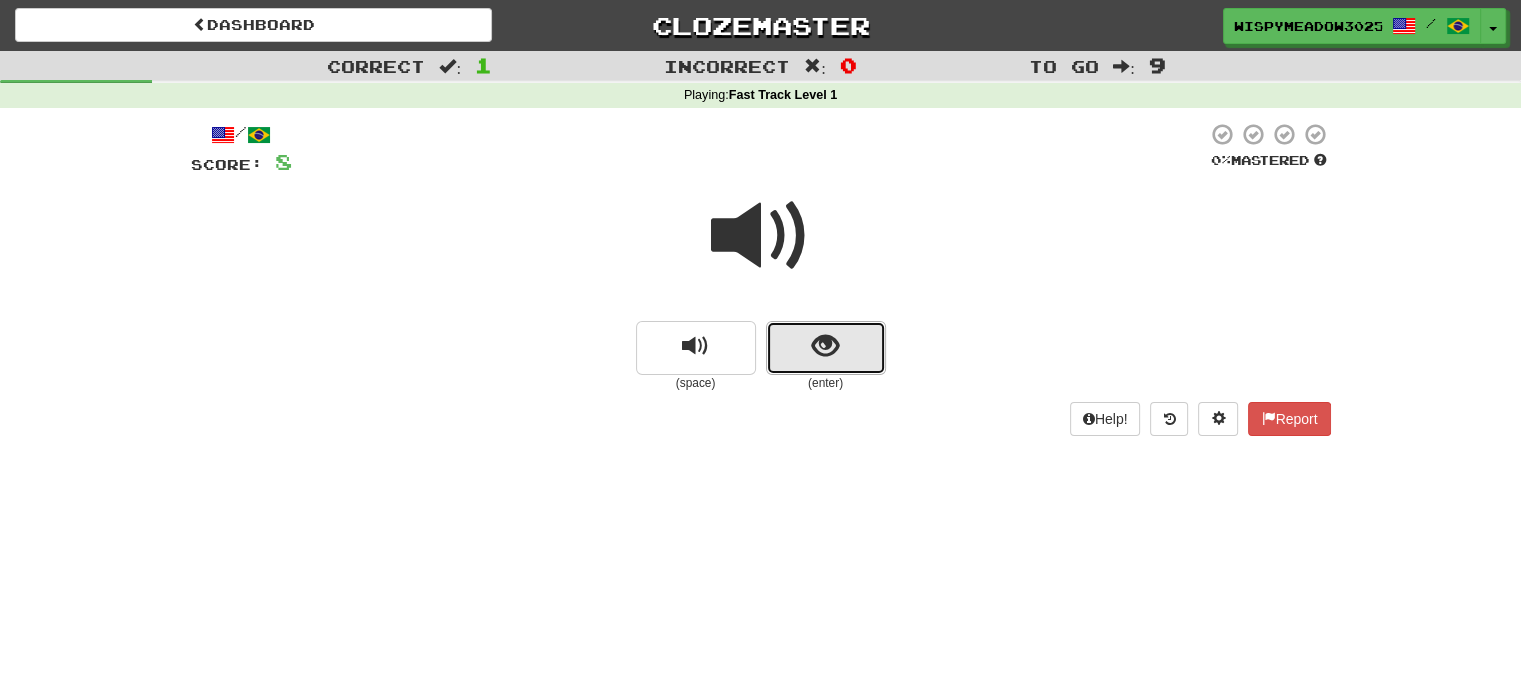 click at bounding box center (826, 348) 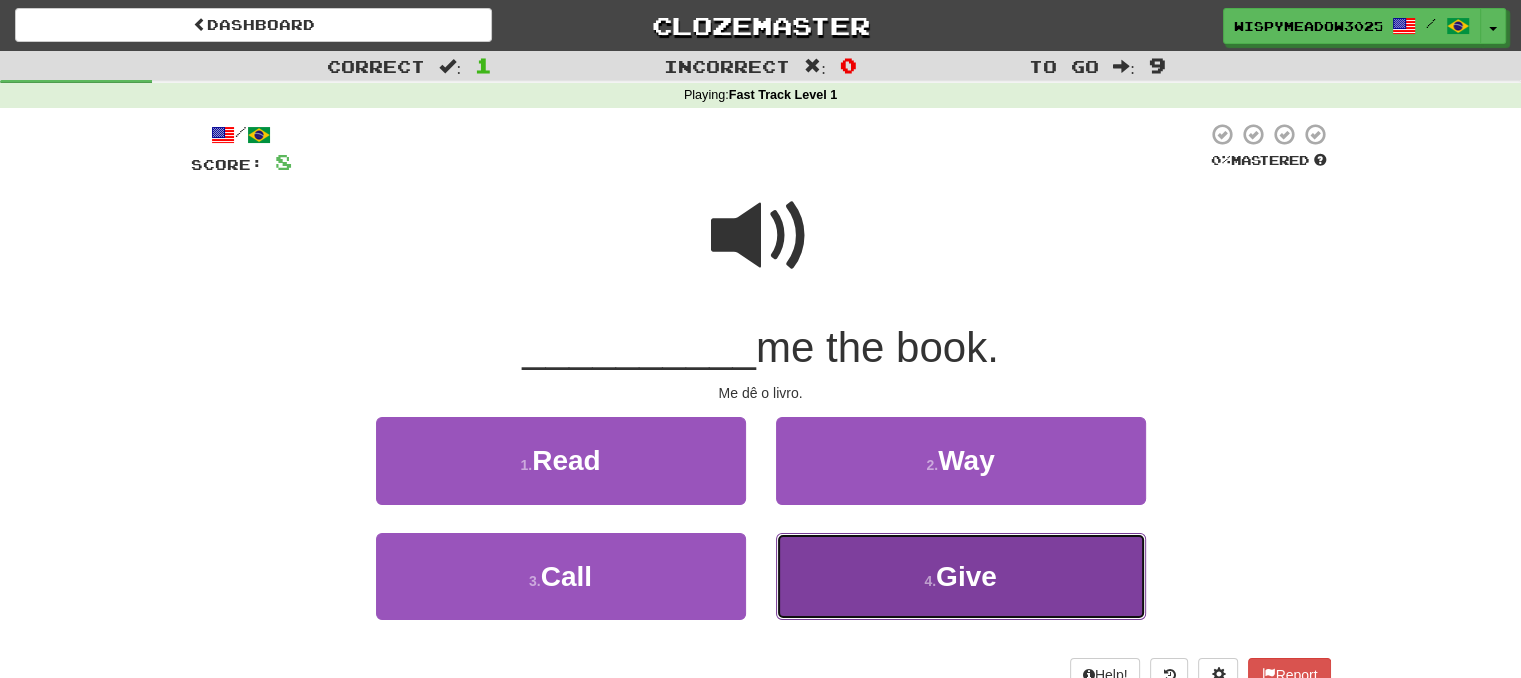 click on "4 .  Give" at bounding box center [961, 576] 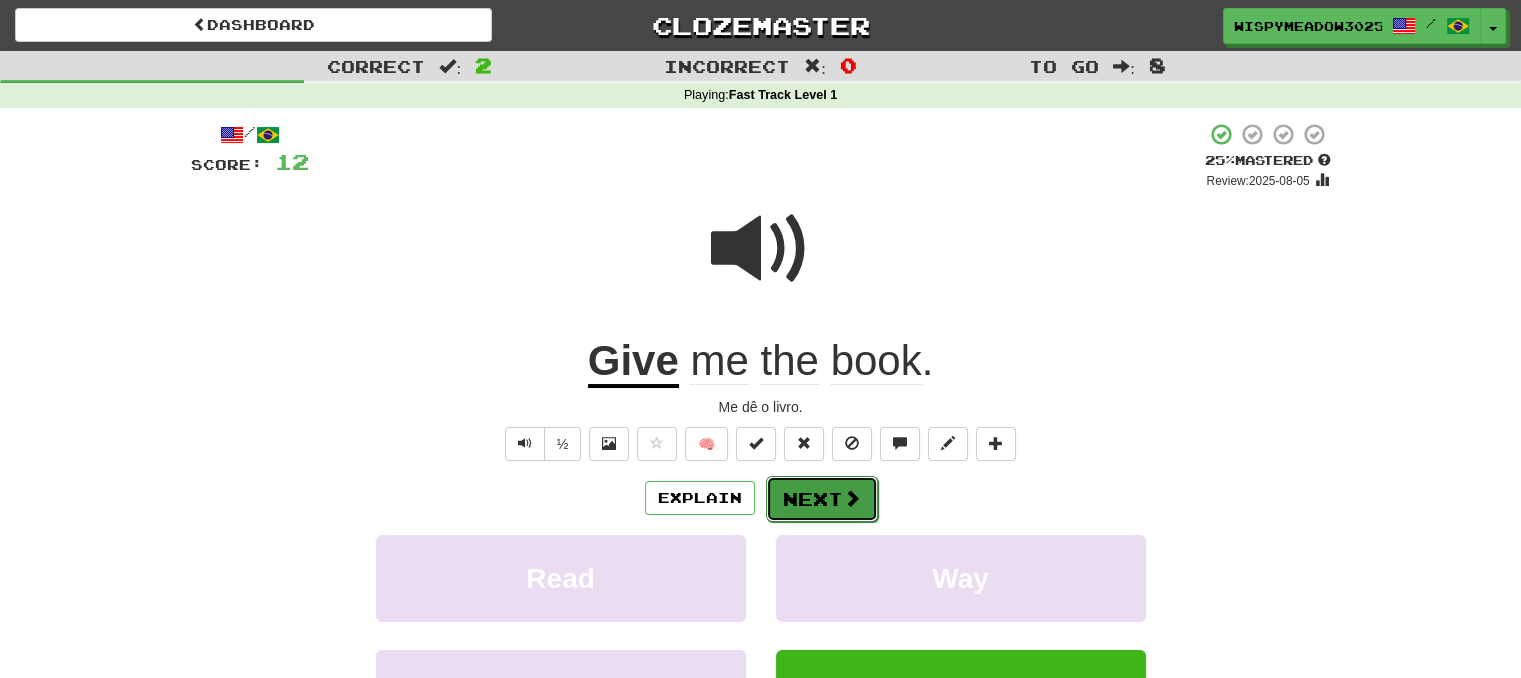 click on "Next" at bounding box center (822, 499) 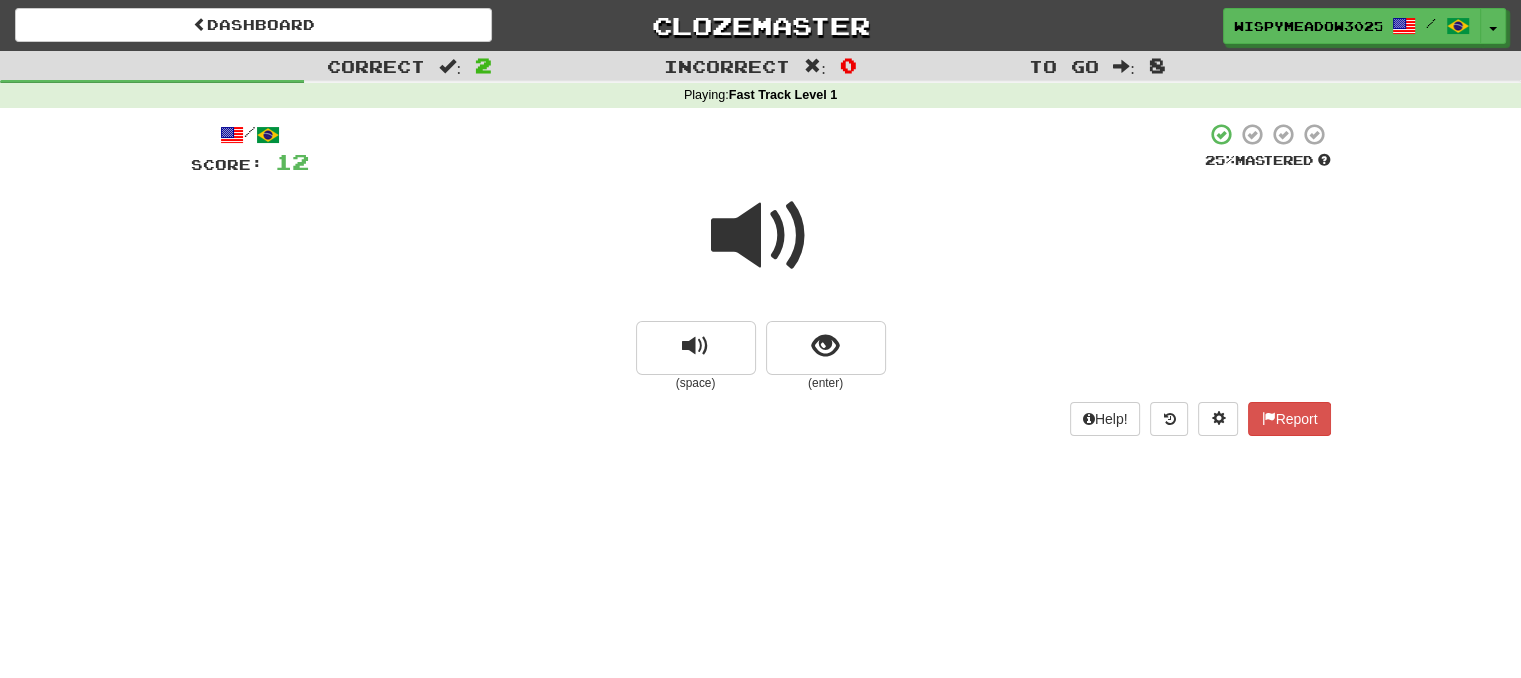 click at bounding box center [761, 236] 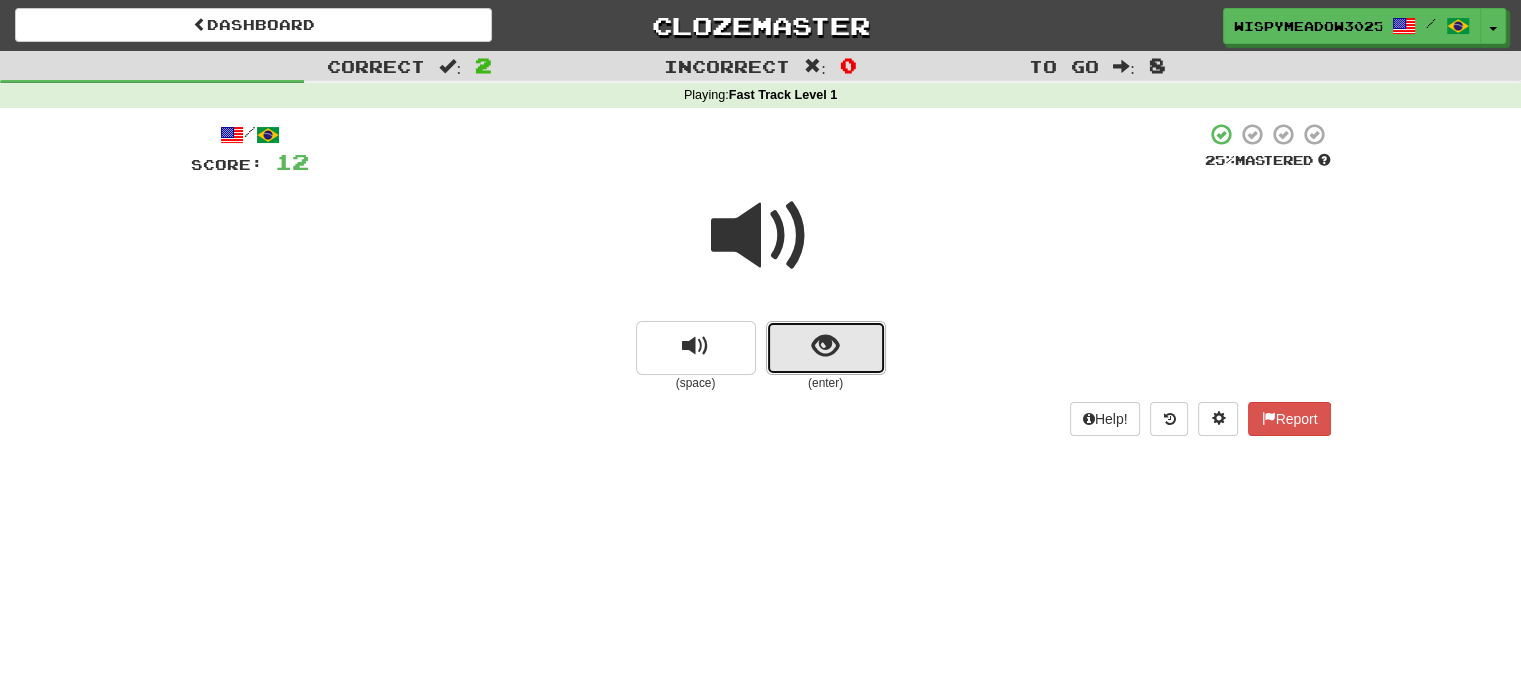 click at bounding box center [825, 346] 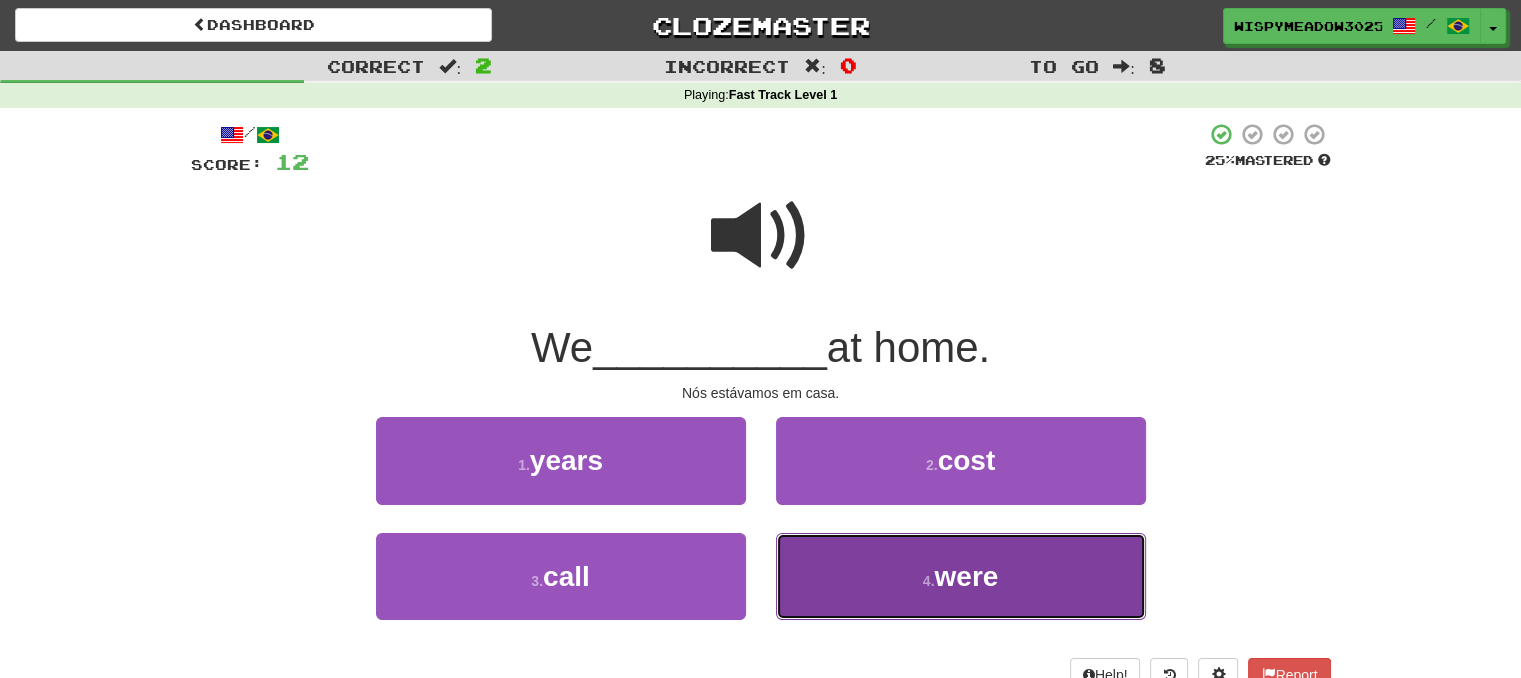 click on "were" at bounding box center (966, 576) 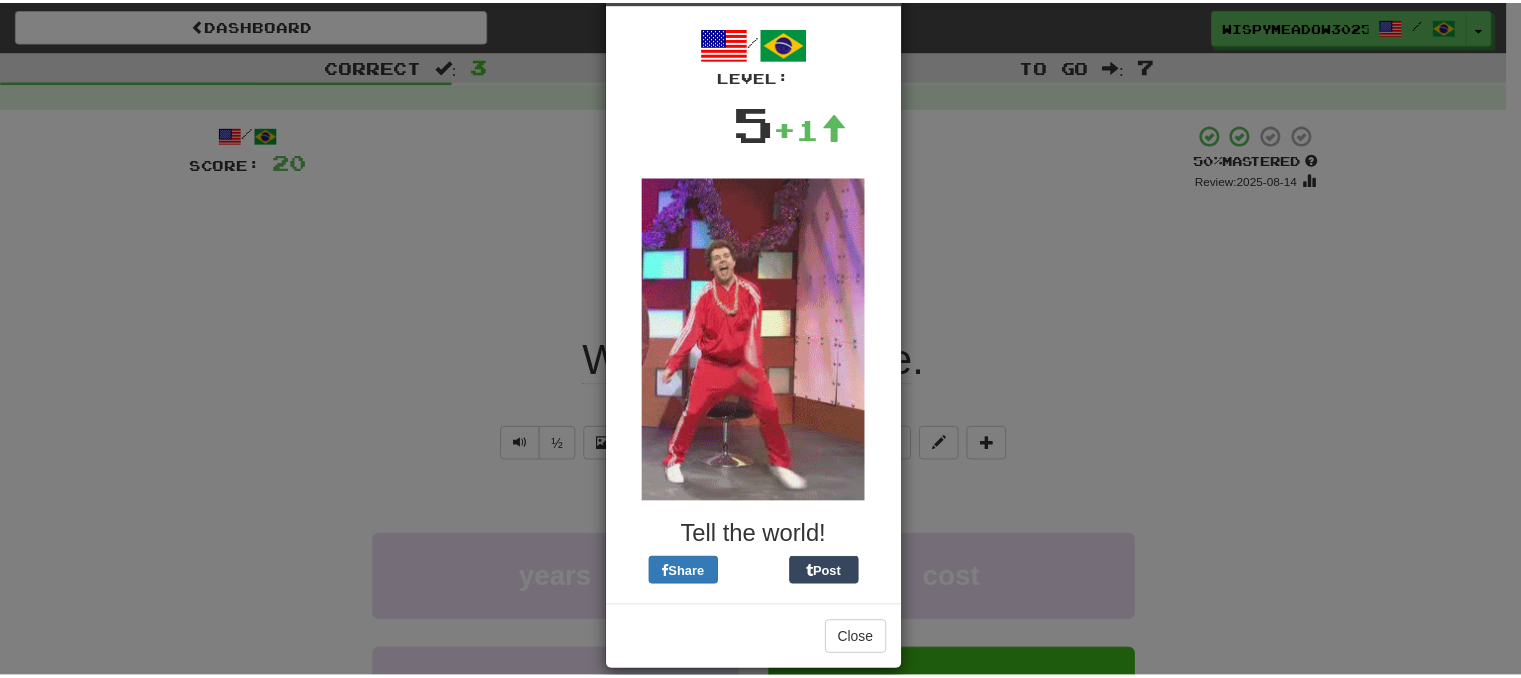 scroll, scrollTop: 96, scrollLeft: 0, axis: vertical 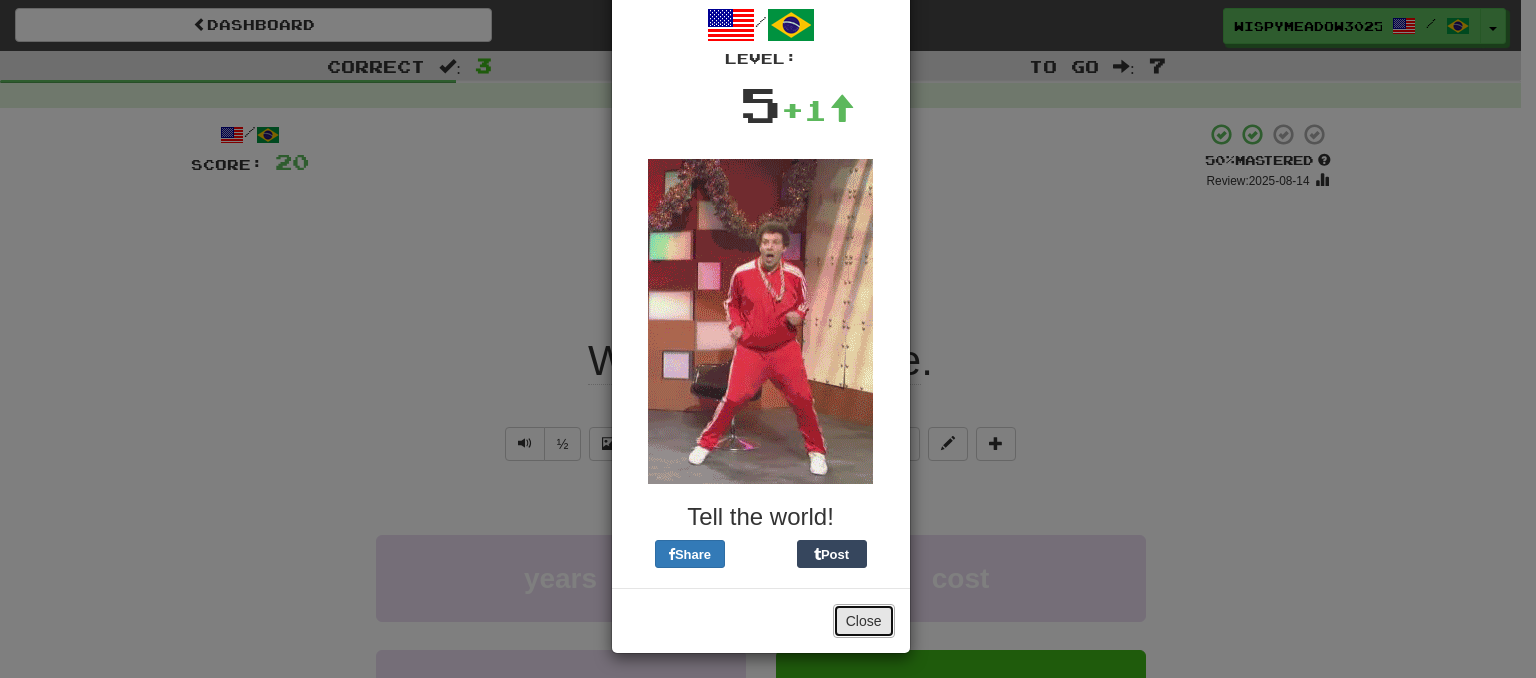 click on "Close" at bounding box center [864, 621] 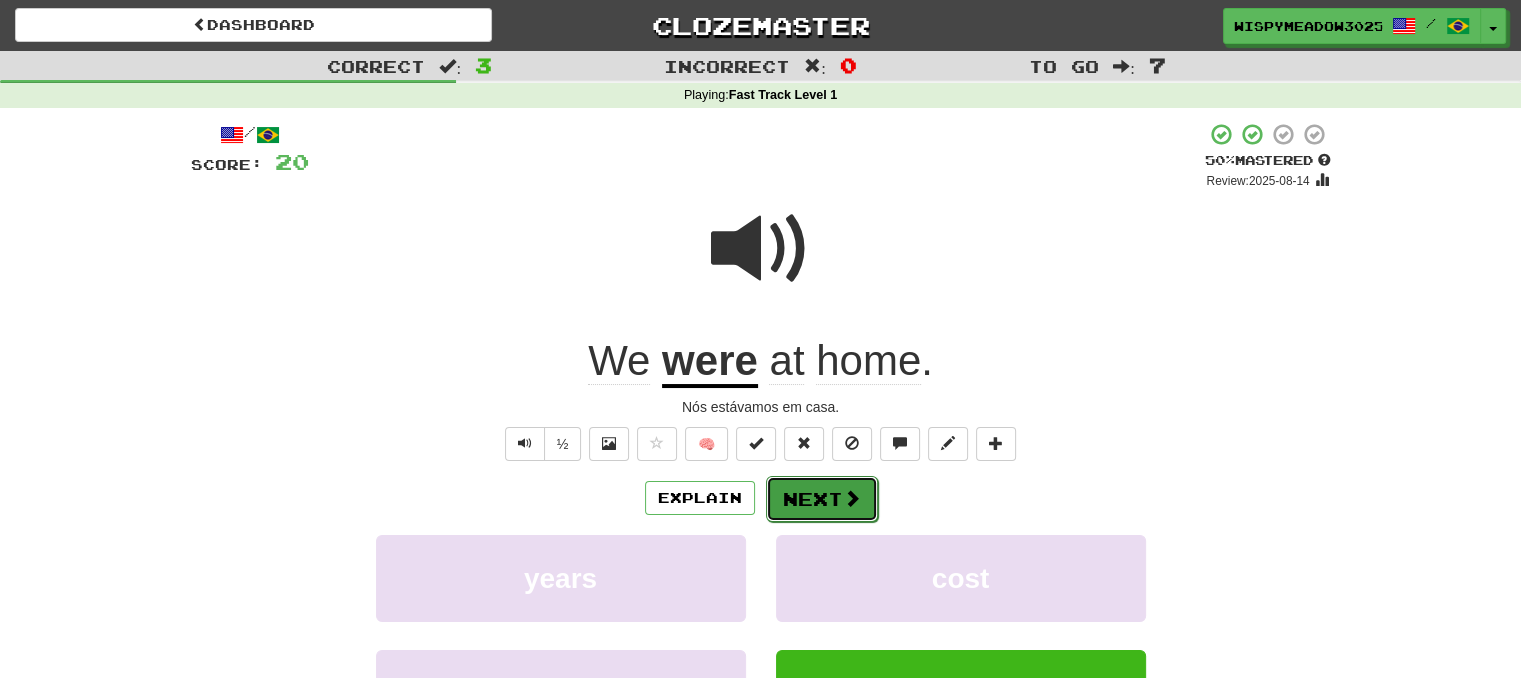click on "Next" at bounding box center [822, 499] 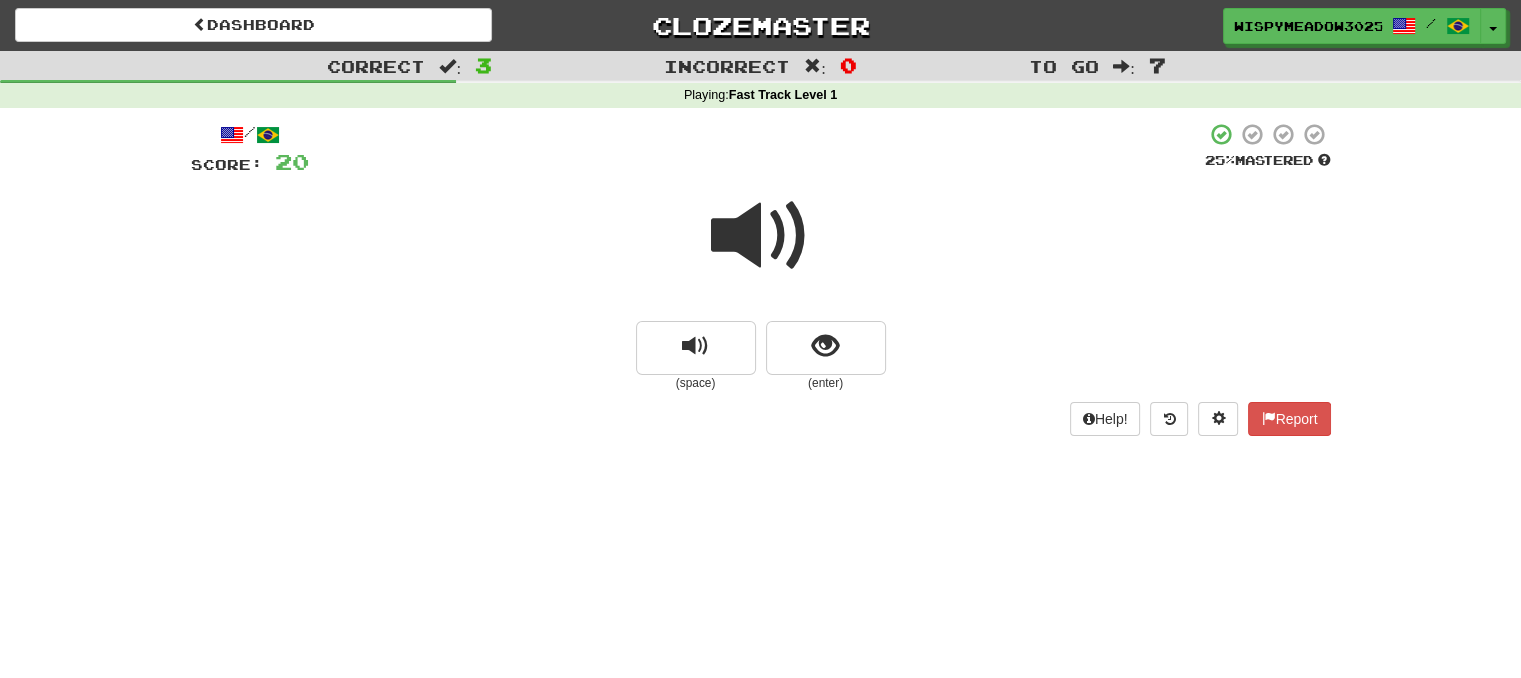 click at bounding box center [761, 236] 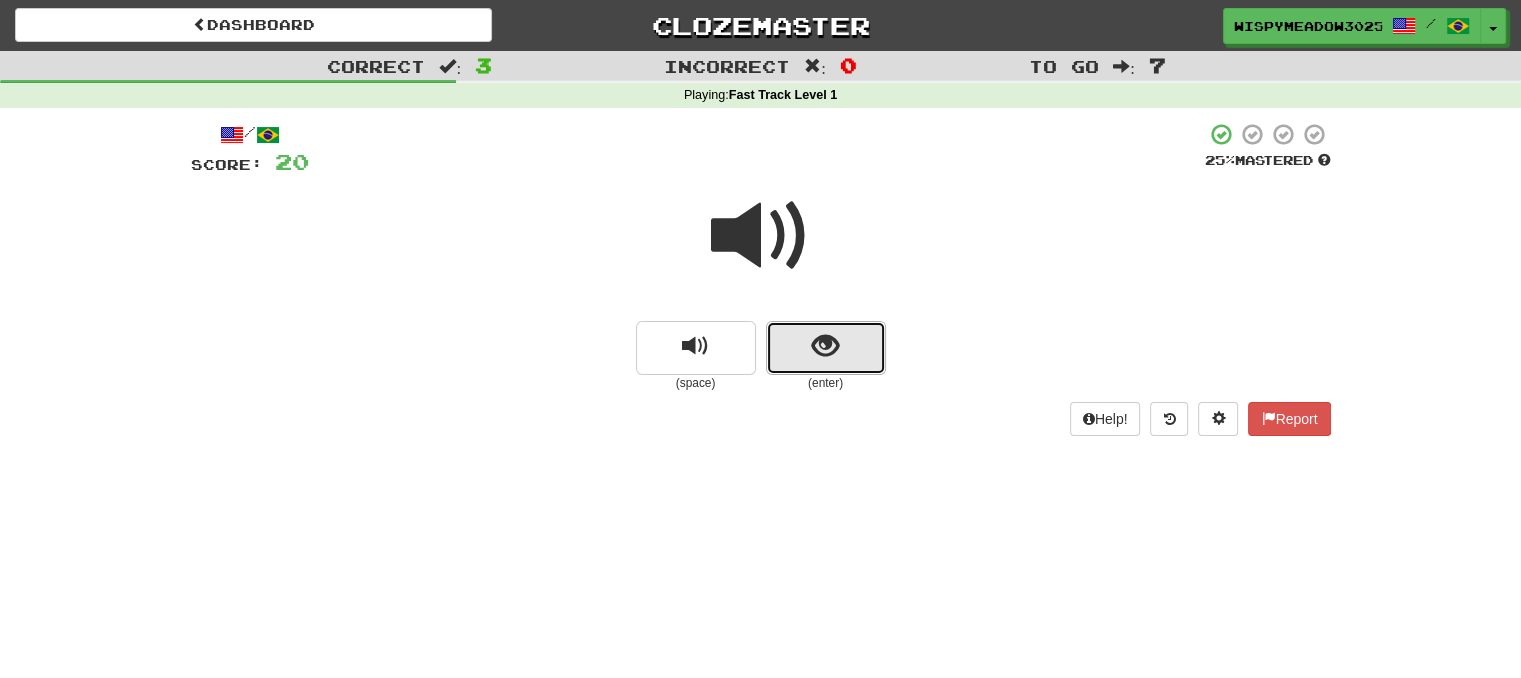 click at bounding box center (825, 346) 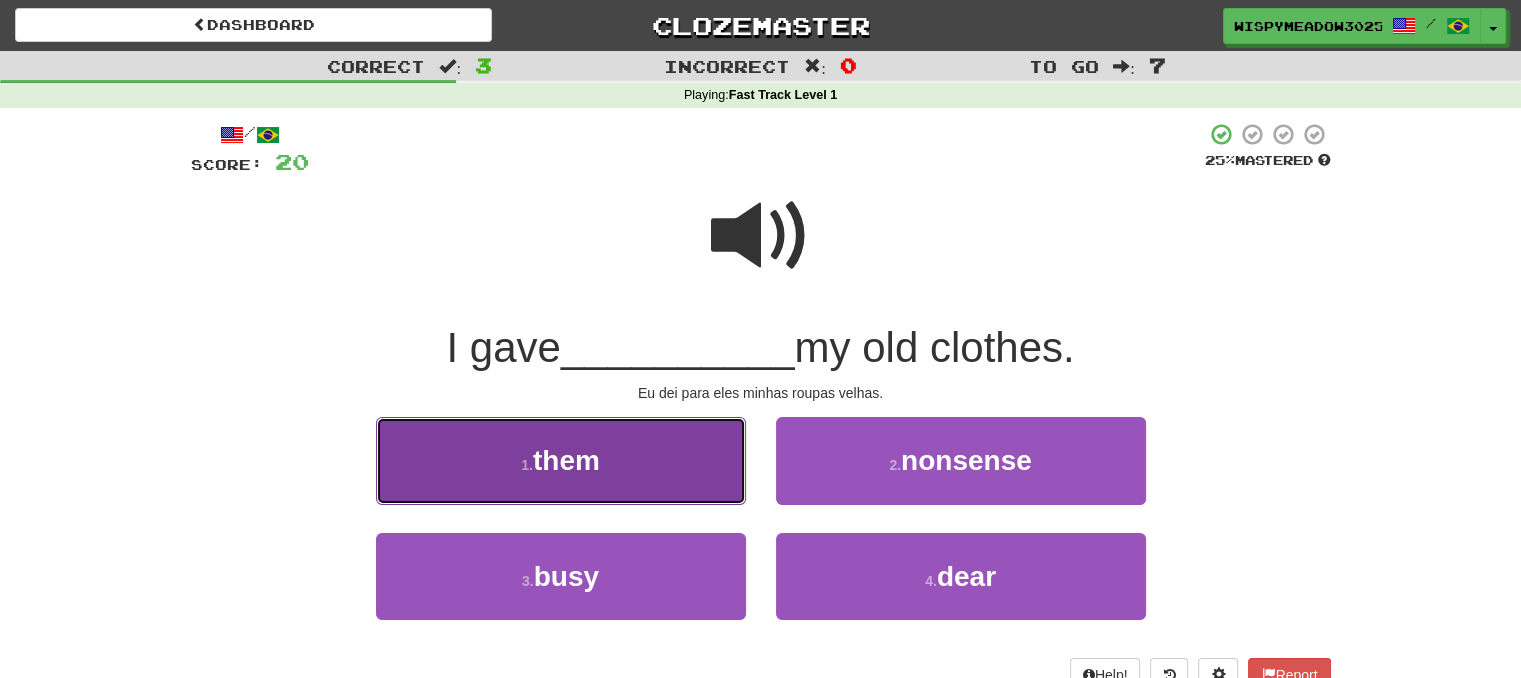 click on "1 .  them" at bounding box center (561, 460) 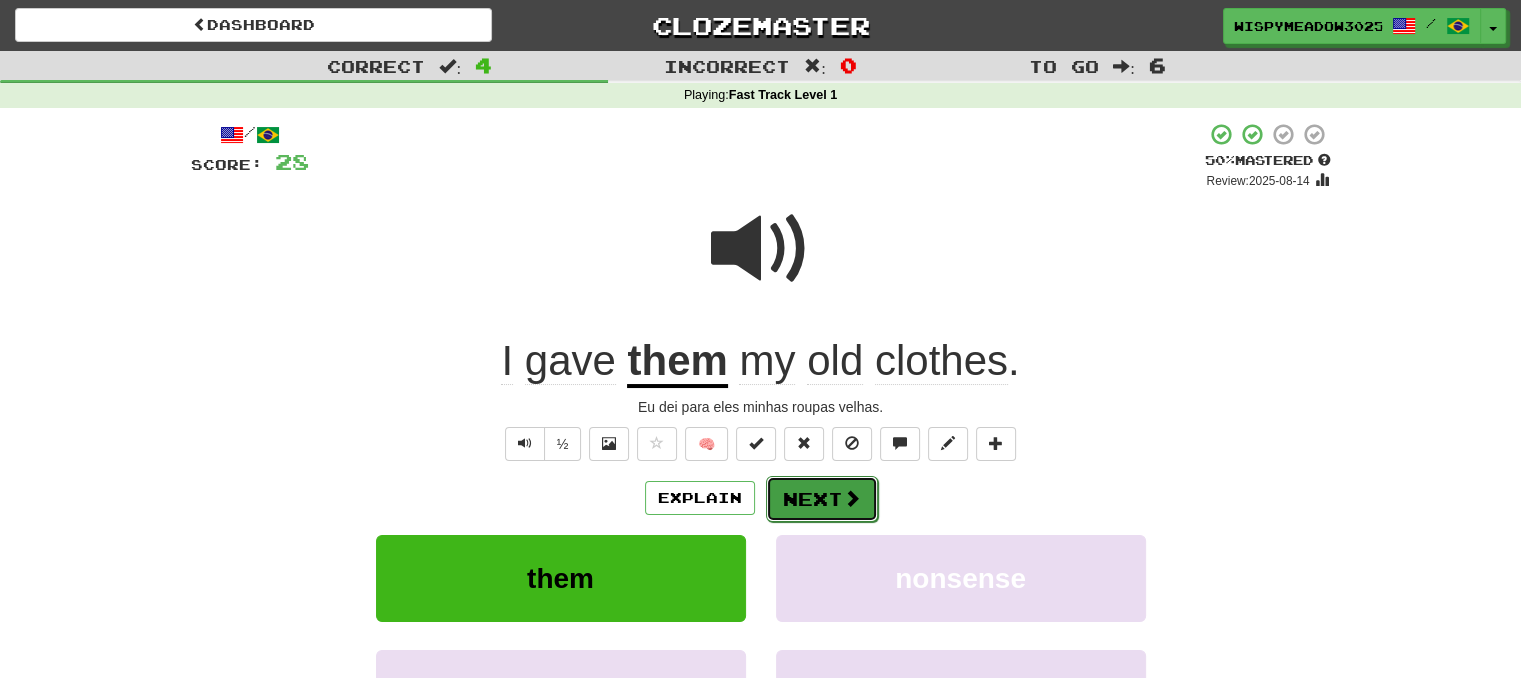 click at bounding box center (852, 498) 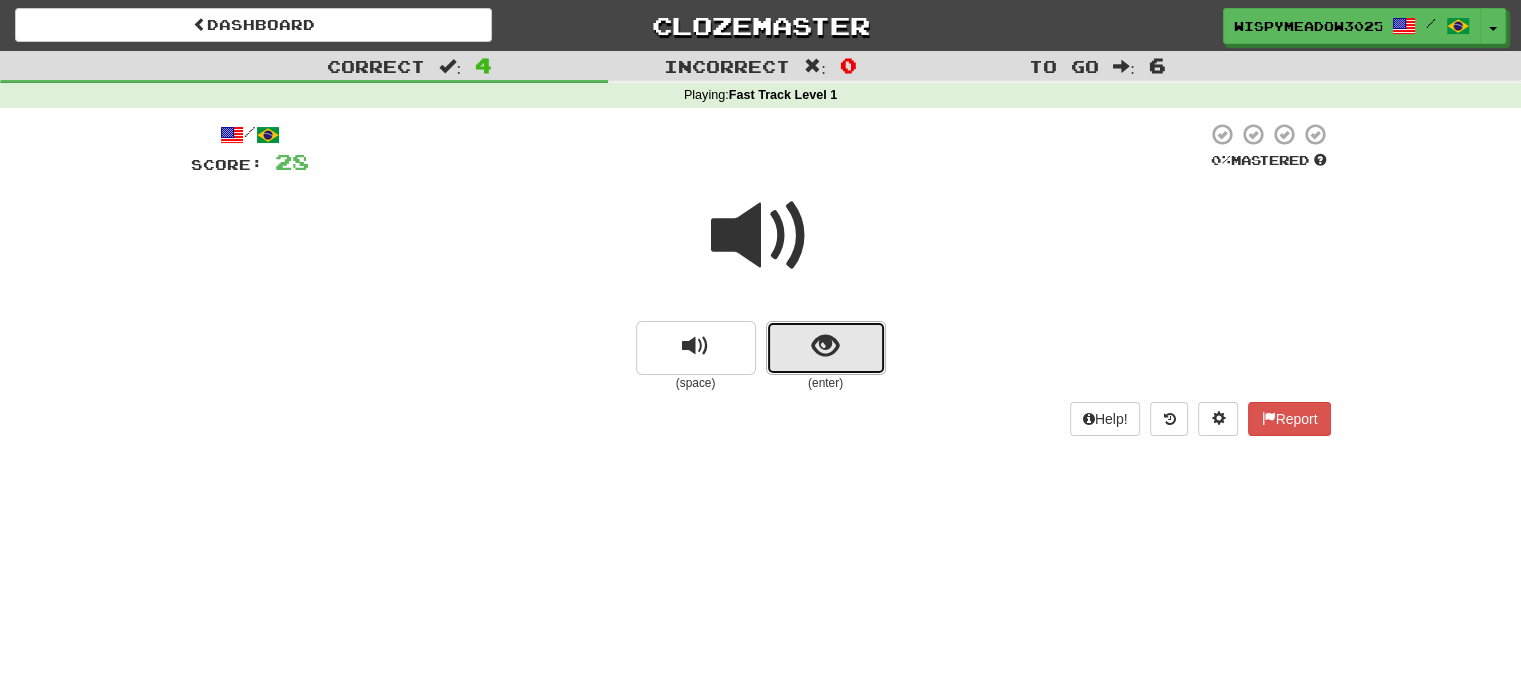 click at bounding box center (825, 346) 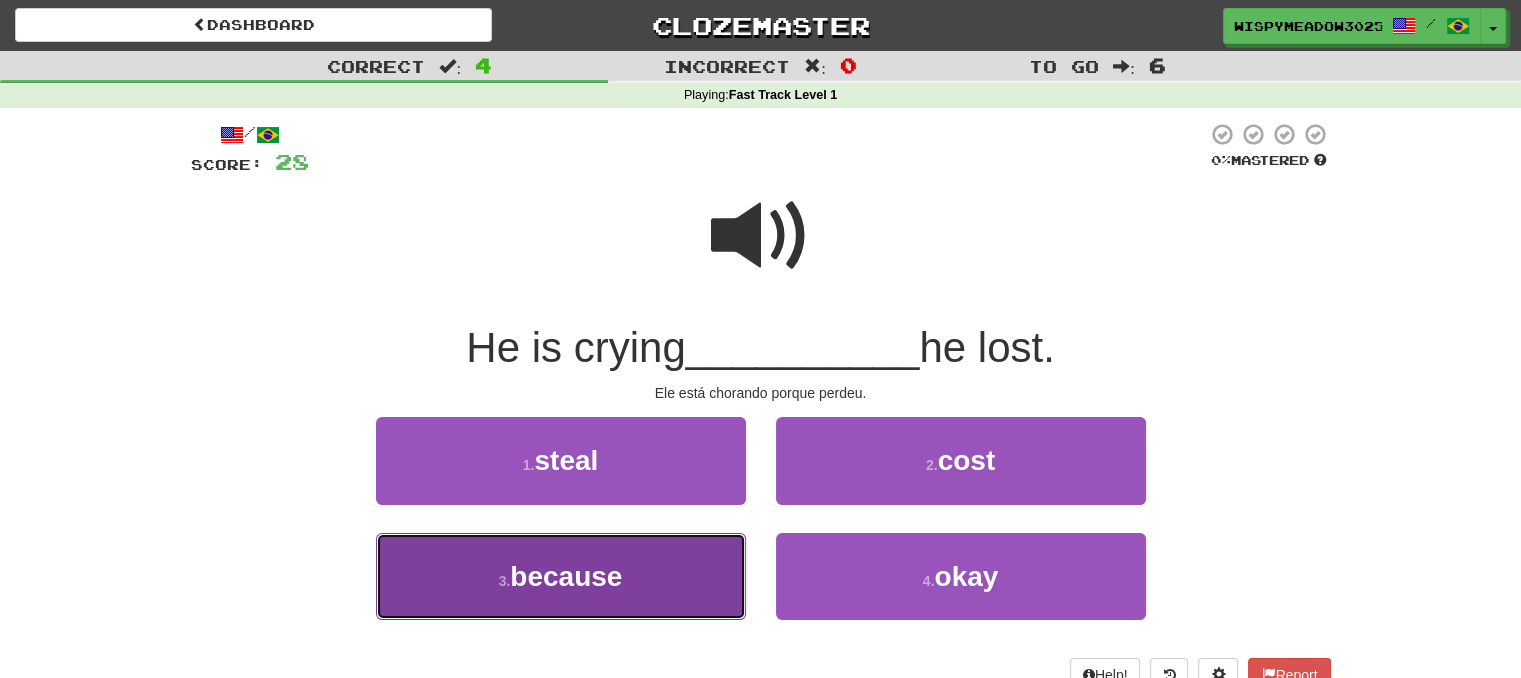 click on "3 .  because" at bounding box center (561, 576) 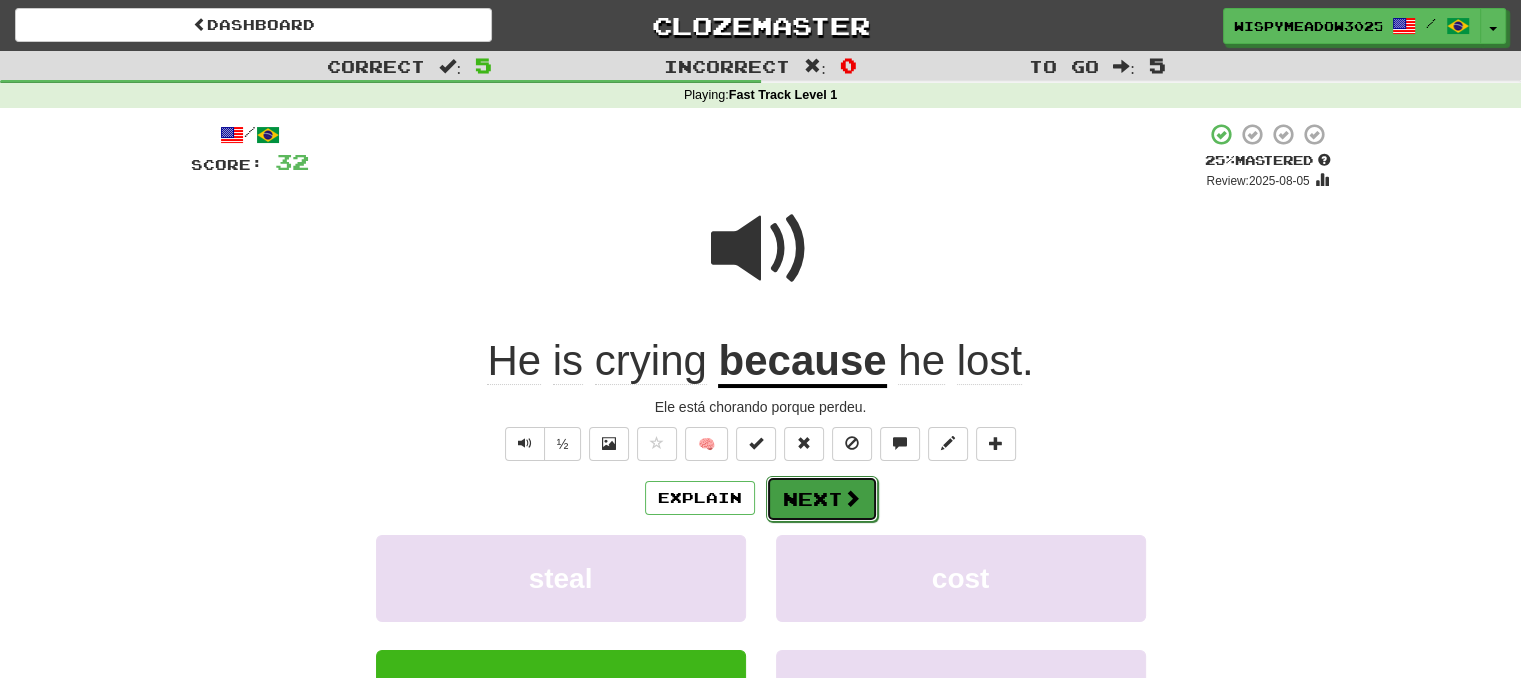 click on "Next" at bounding box center [822, 499] 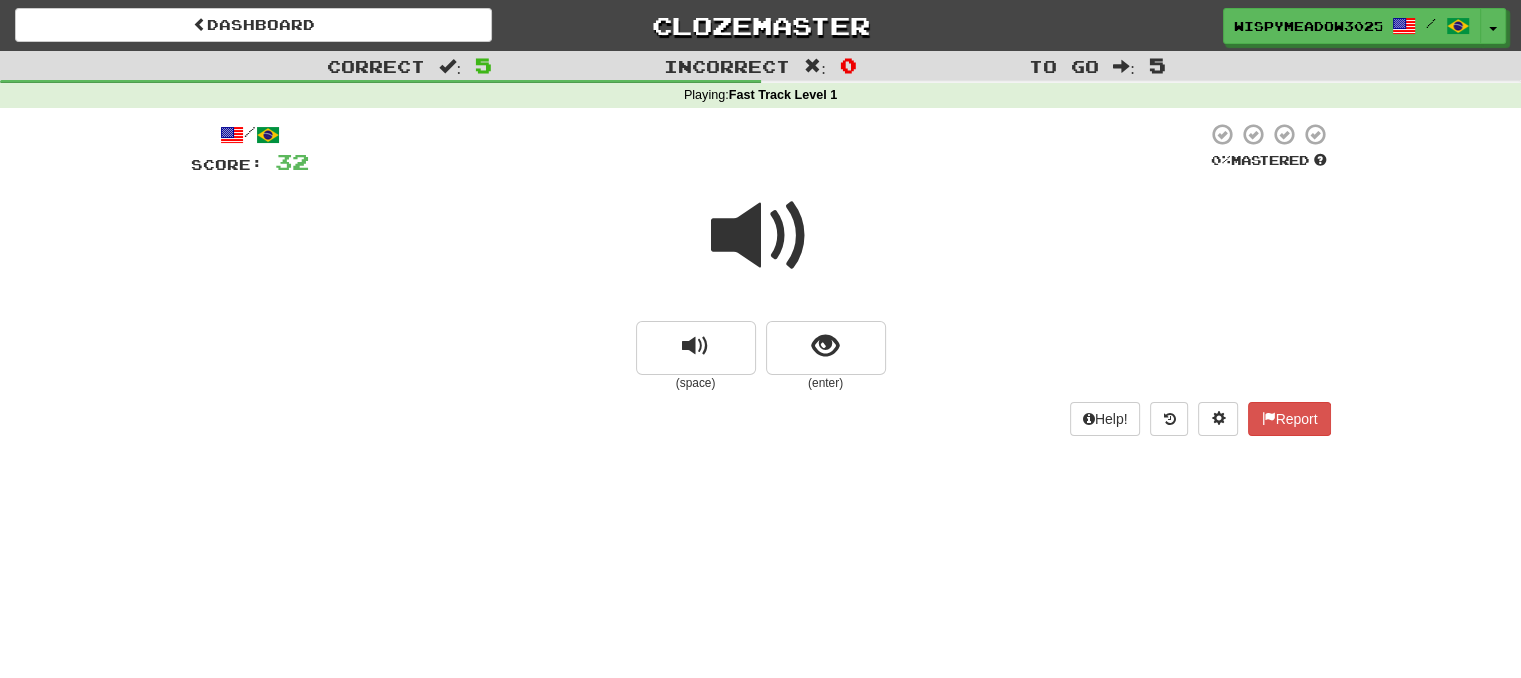 click at bounding box center (761, 236) 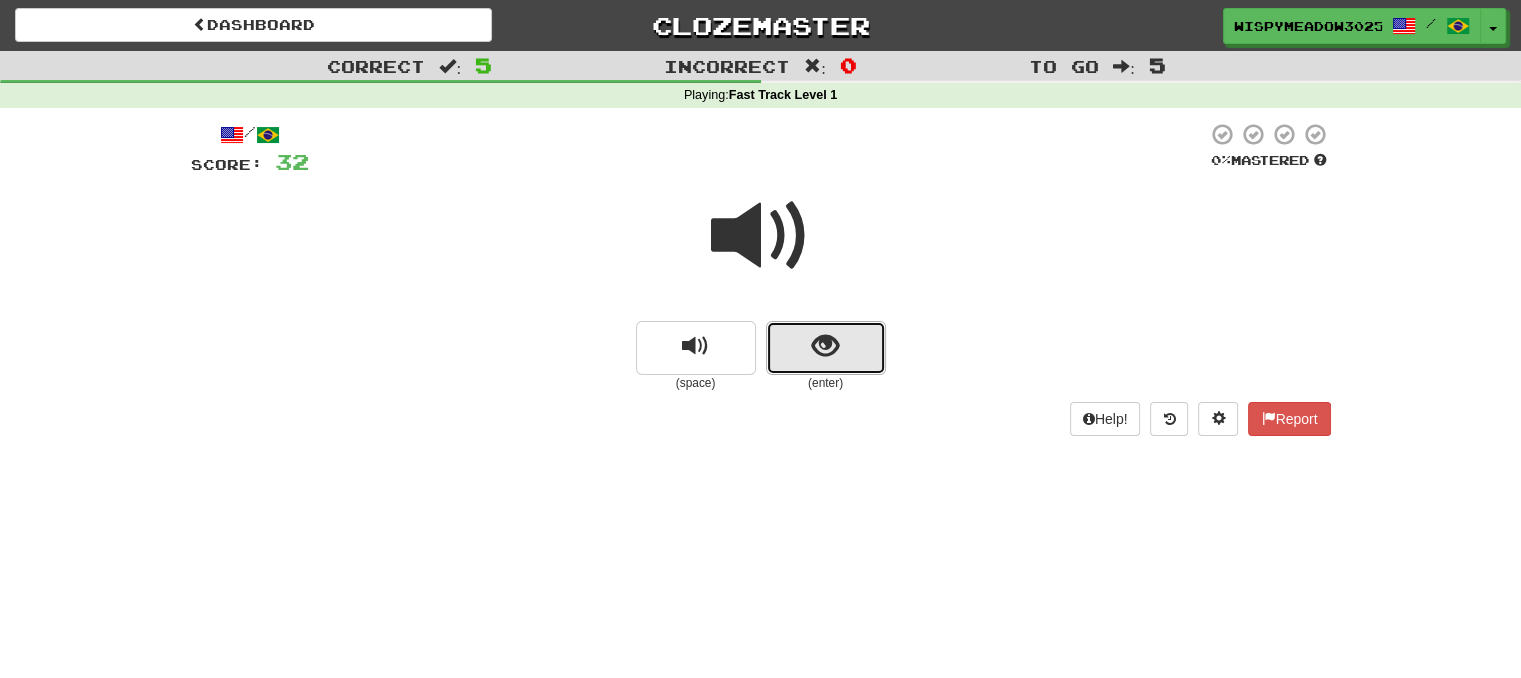 click at bounding box center [826, 348] 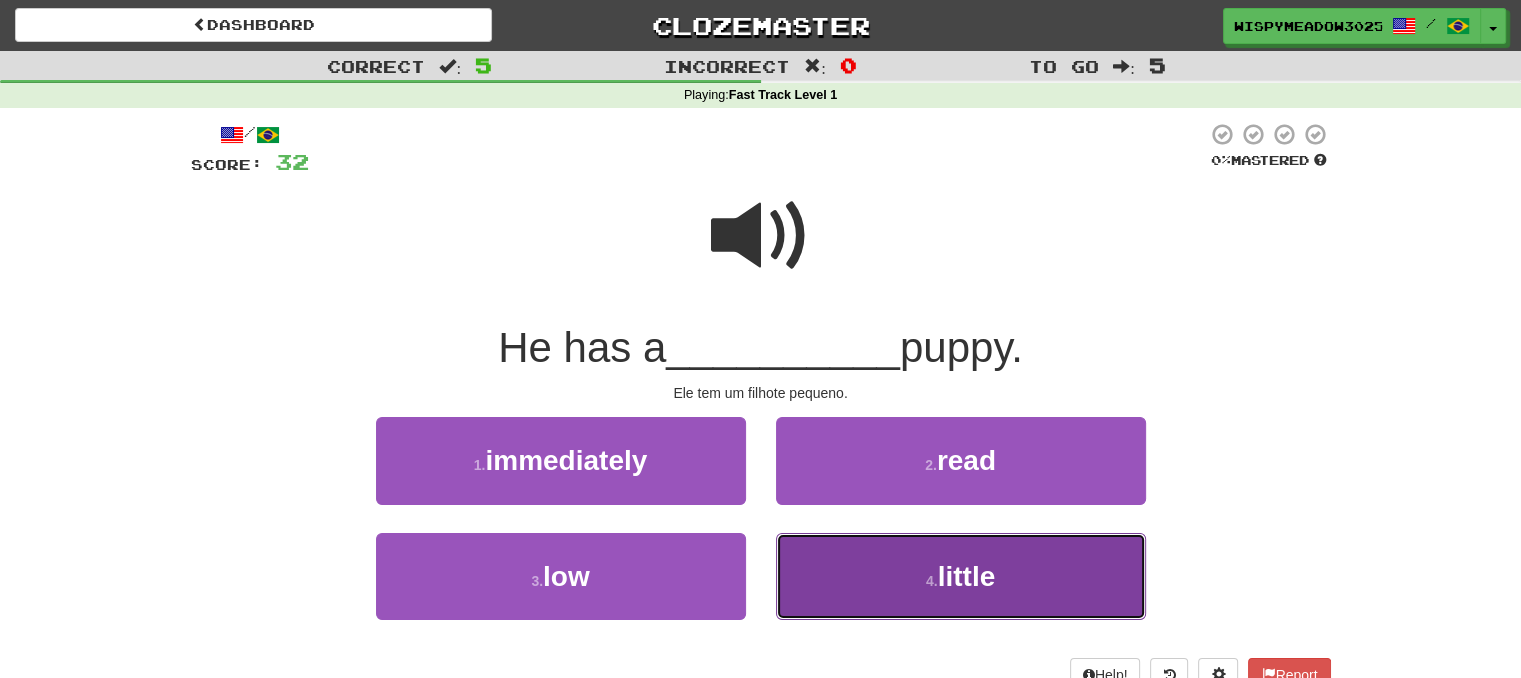 click on "4 .  little" at bounding box center (961, 576) 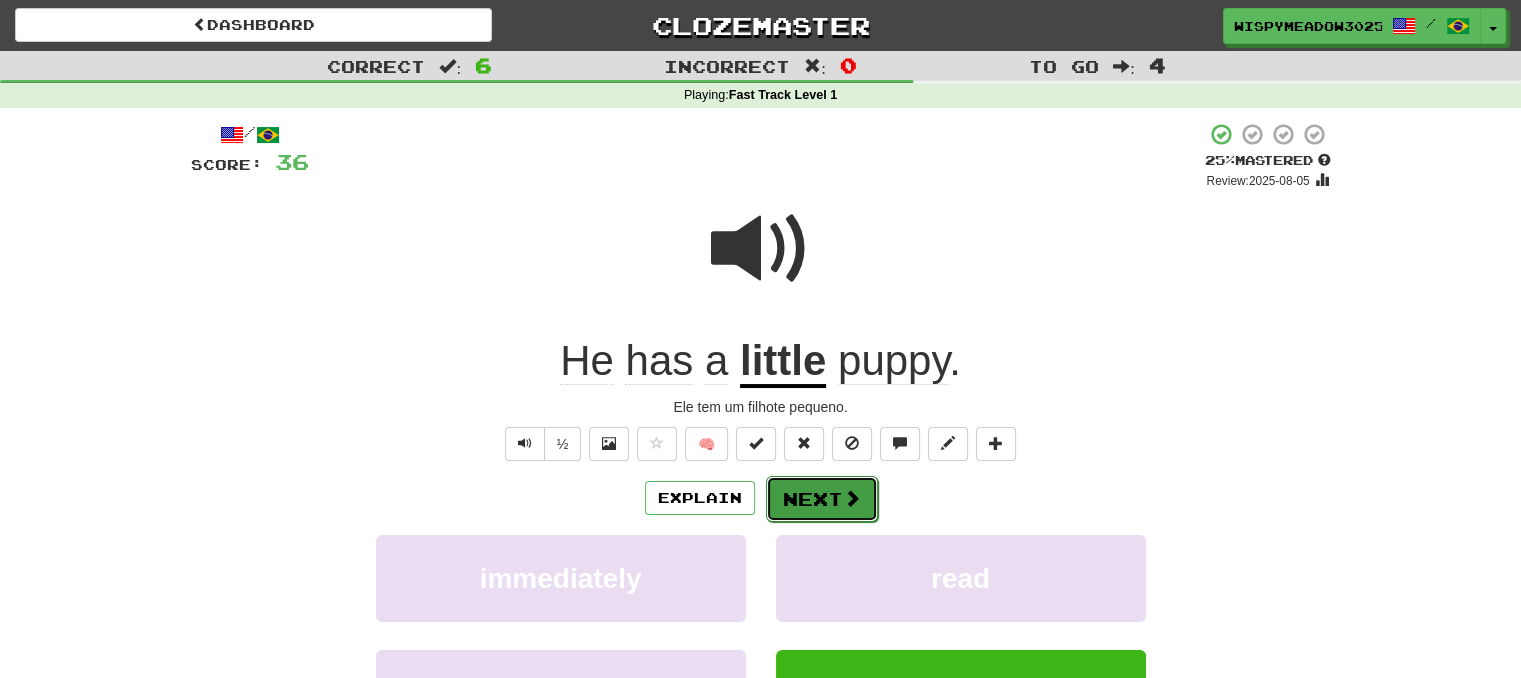click at bounding box center [852, 498] 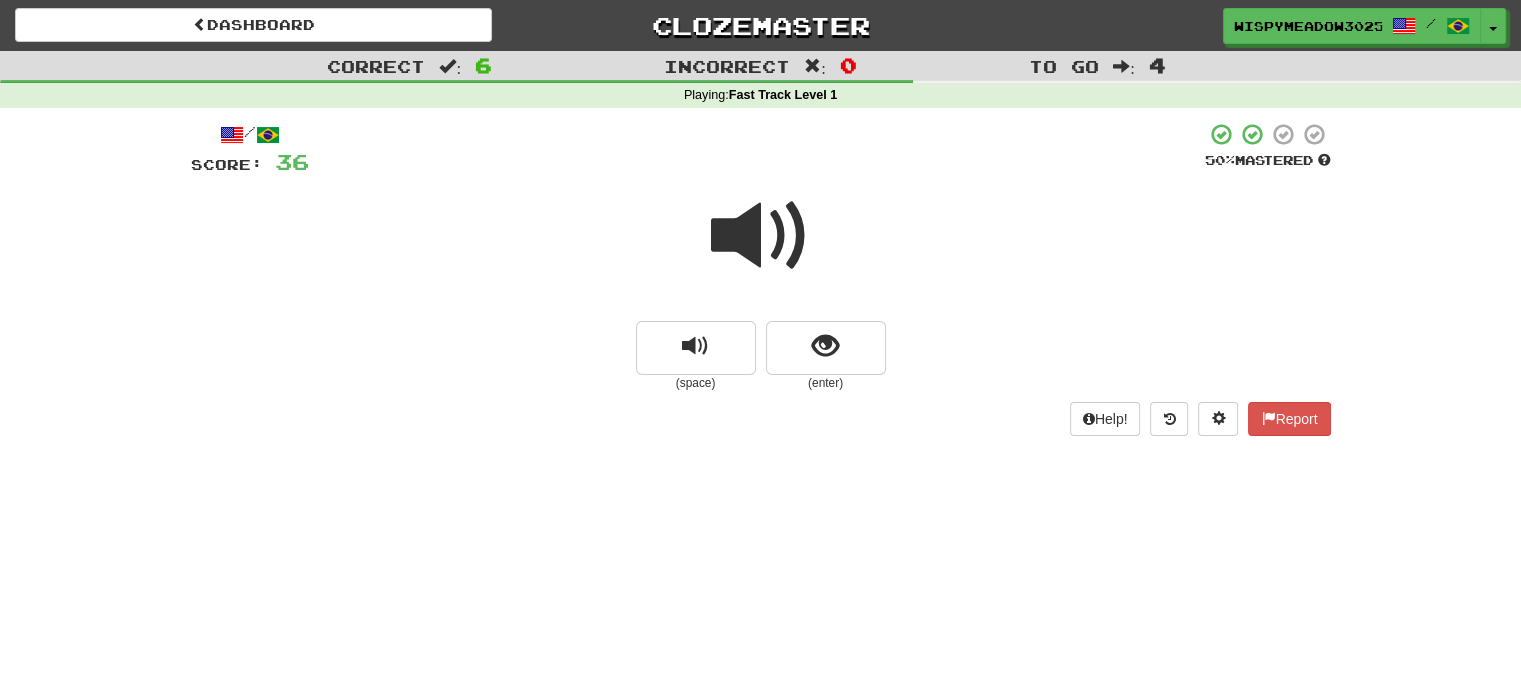 click at bounding box center (761, 236) 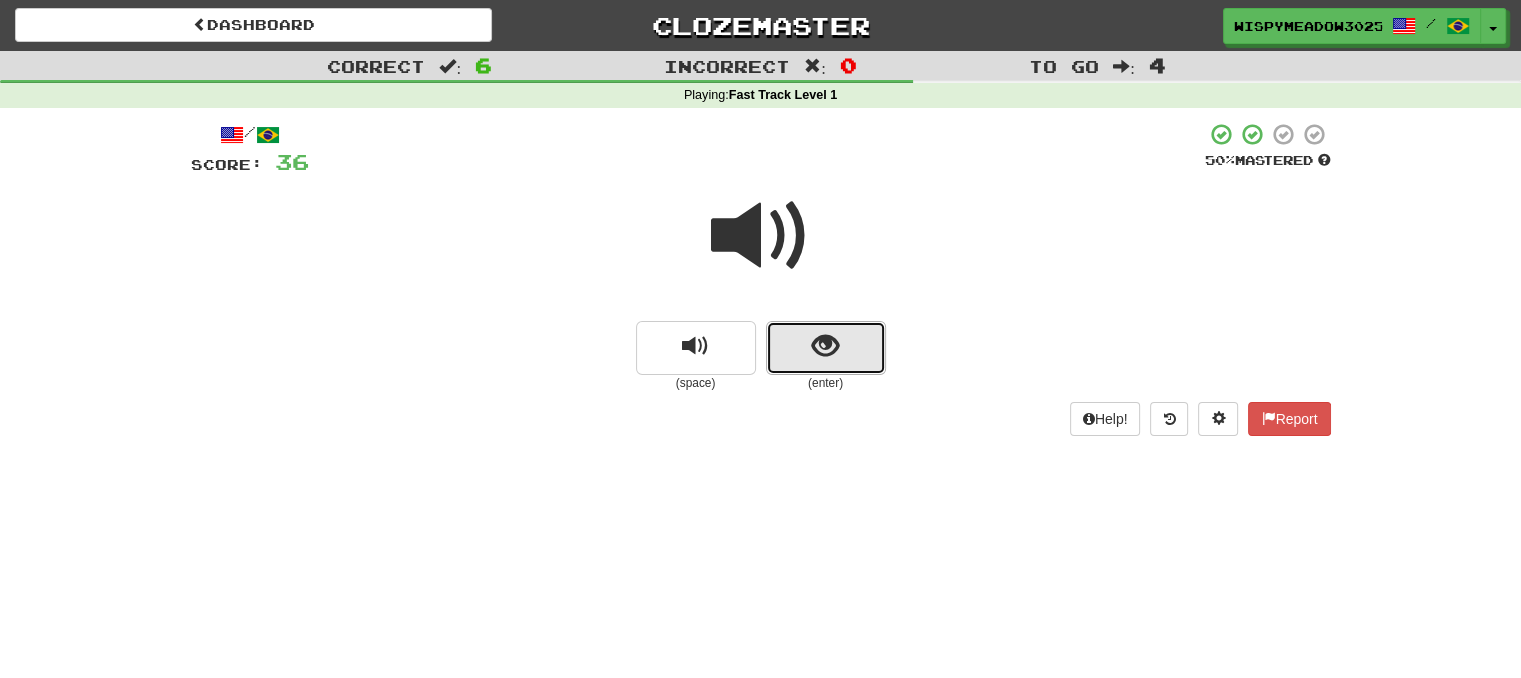 click at bounding box center [826, 348] 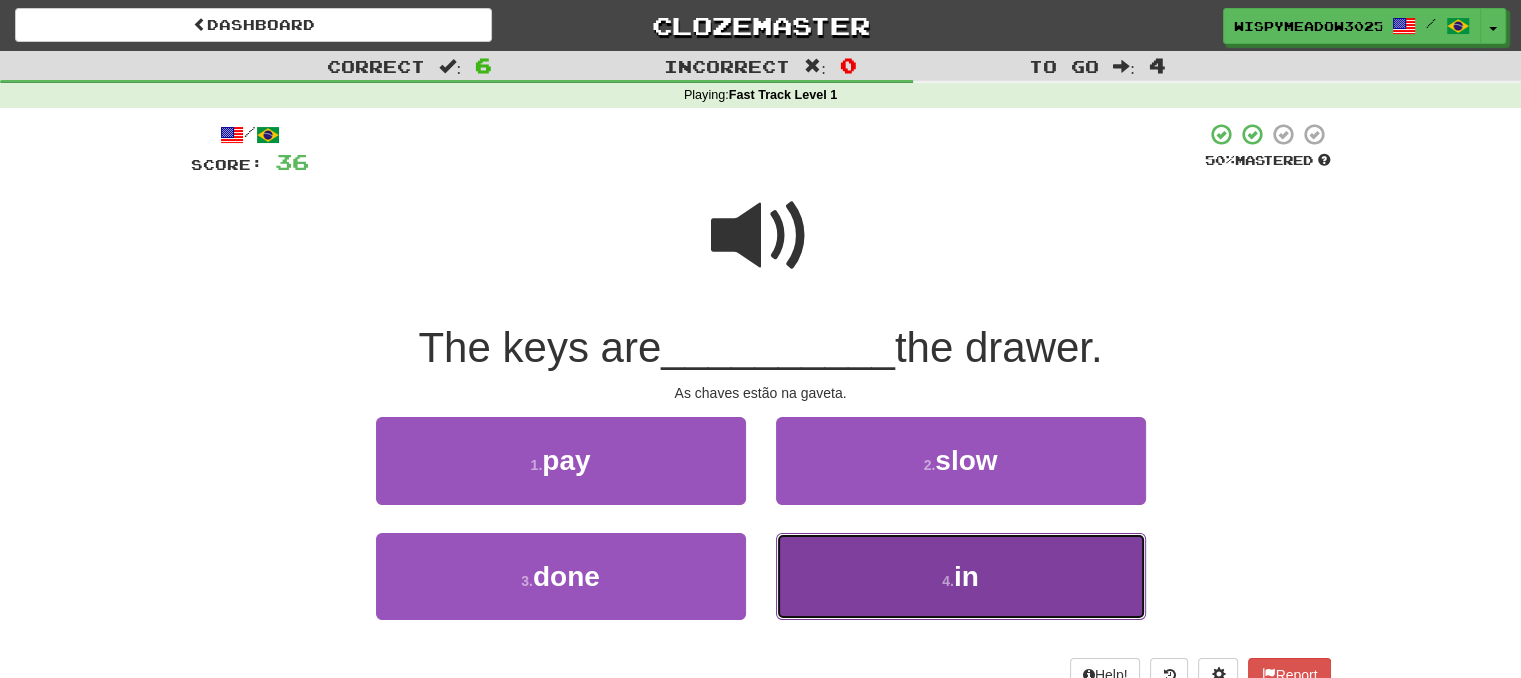 click on "4 .  in" at bounding box center (961, 576) 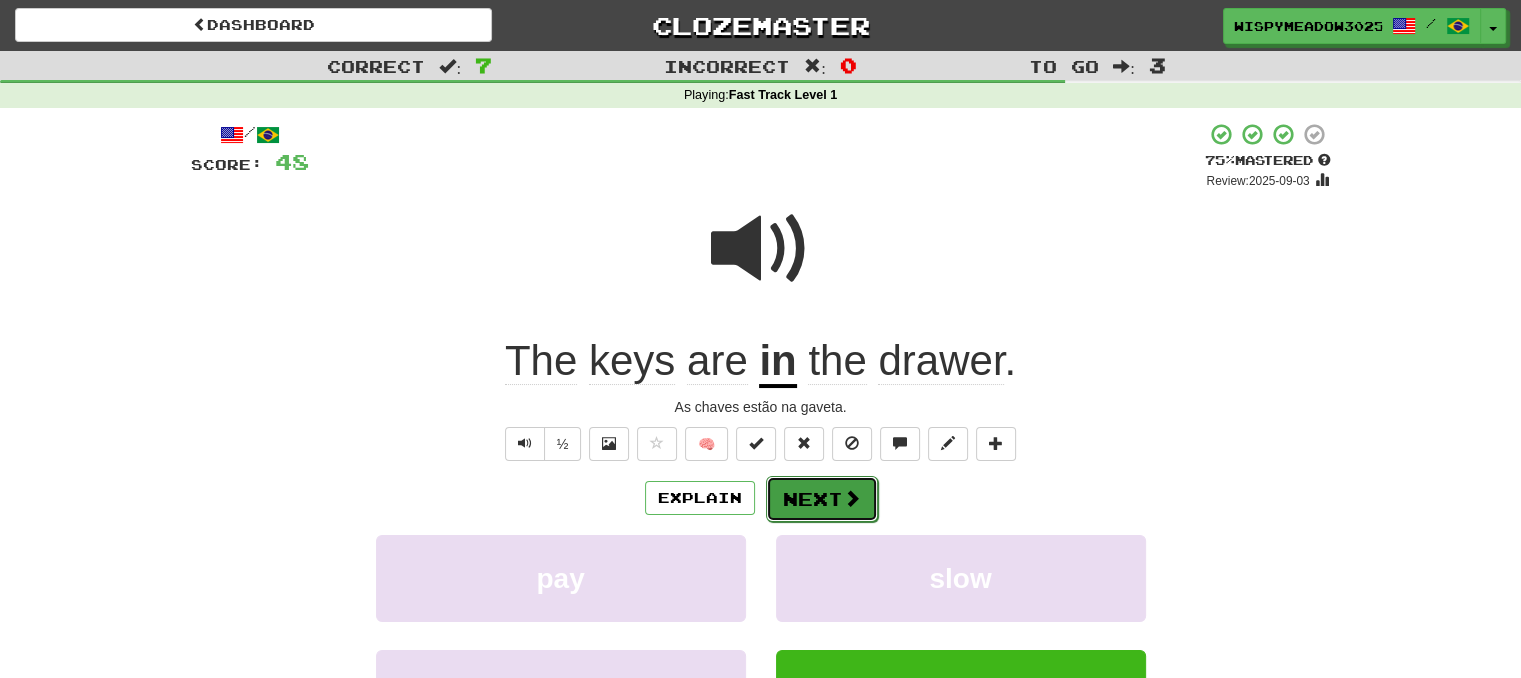 click on "Next" at bounding box center [822, 499] 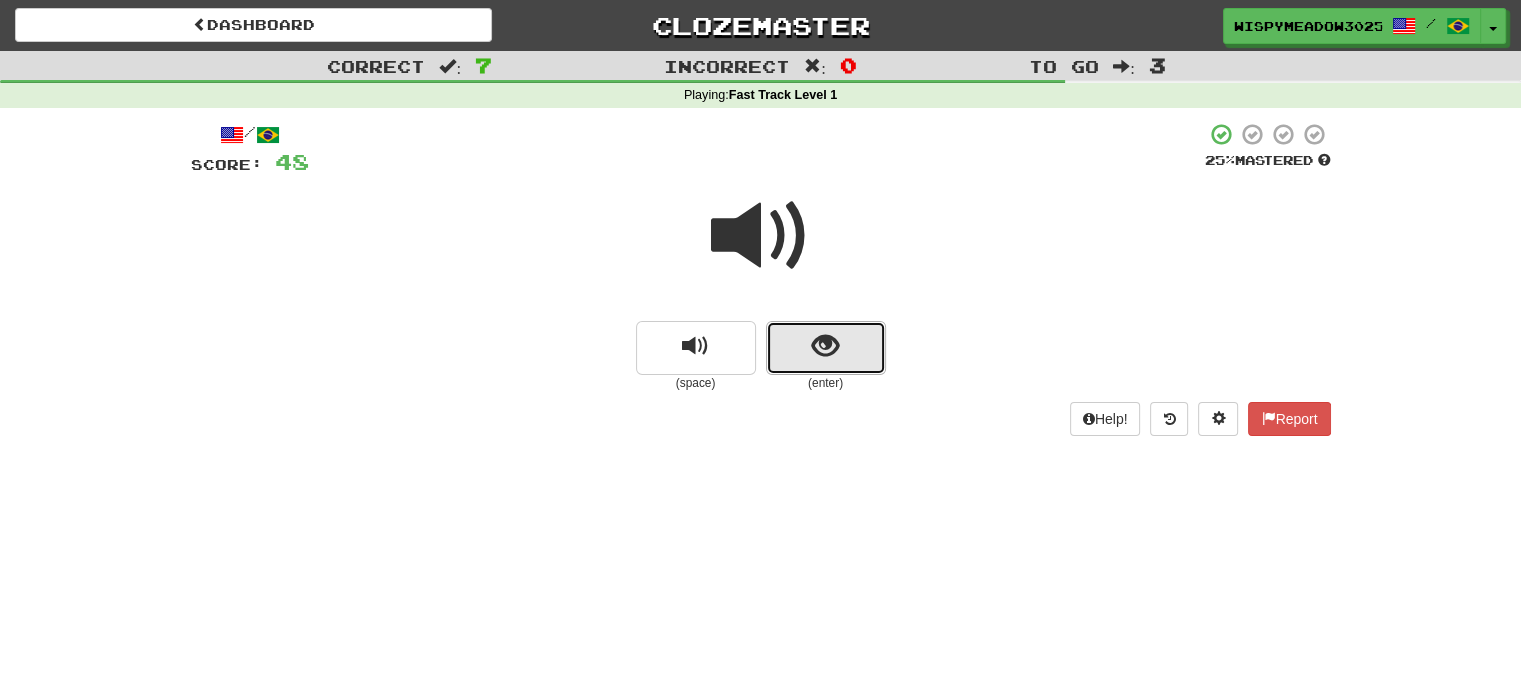 click at bounding box center (825, 346) 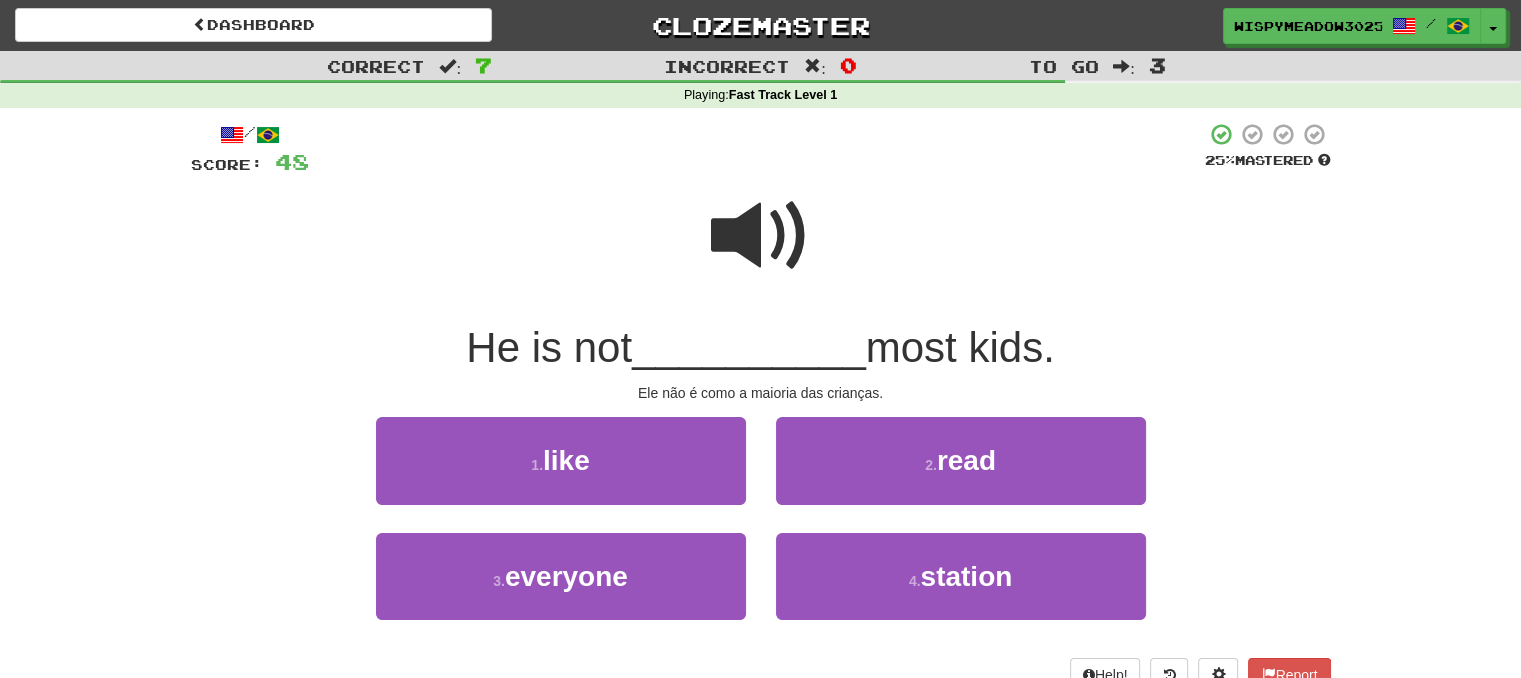 click at bounding box center [761, 236] 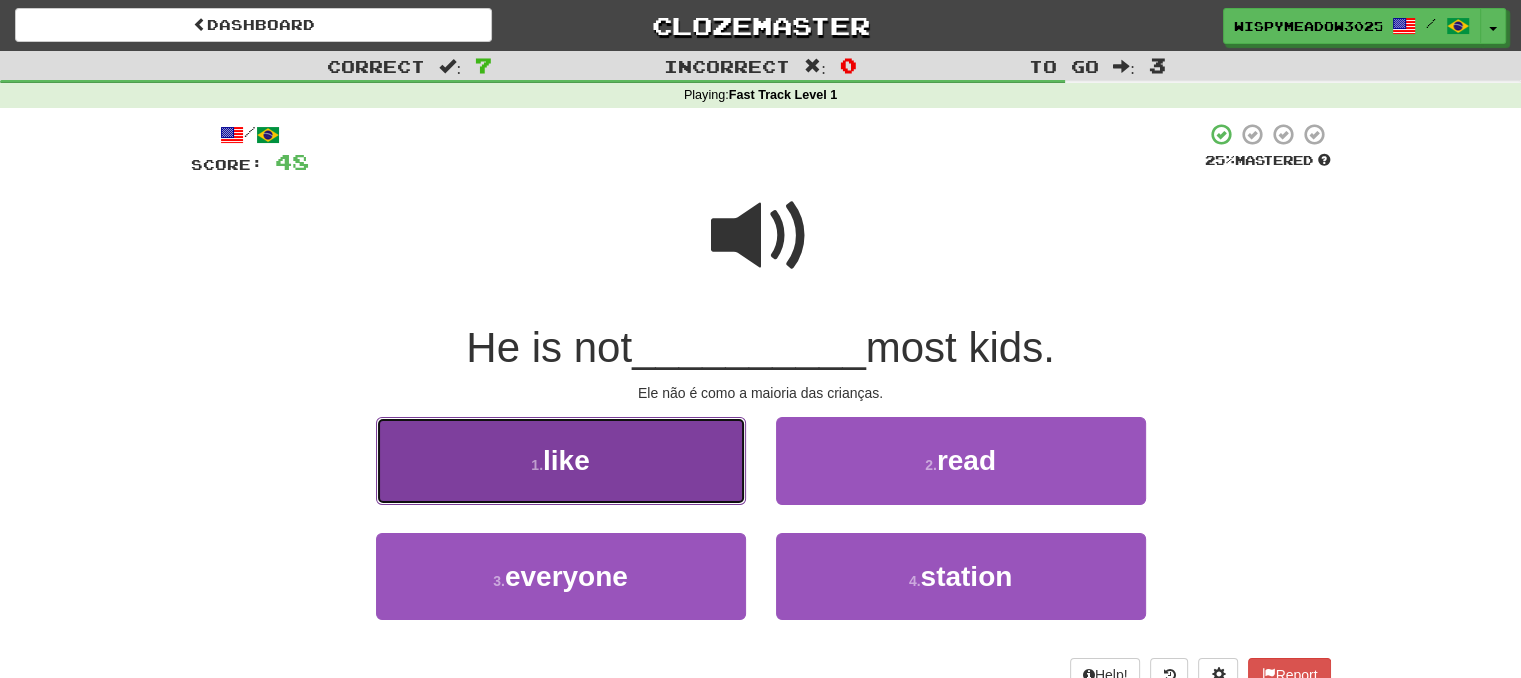 click on "1 .  like" at bounding box center (561, 460) 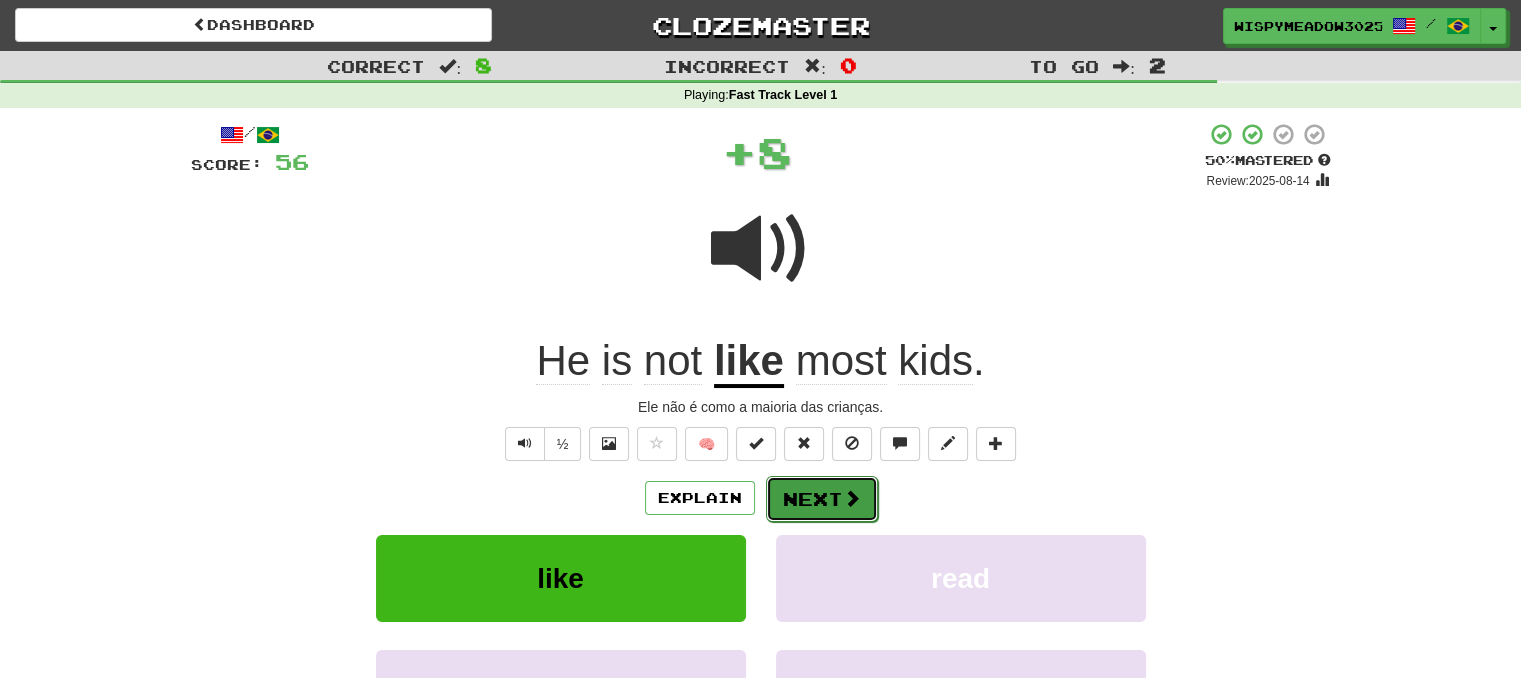 click on "Next" at bounding box center (822, 499) 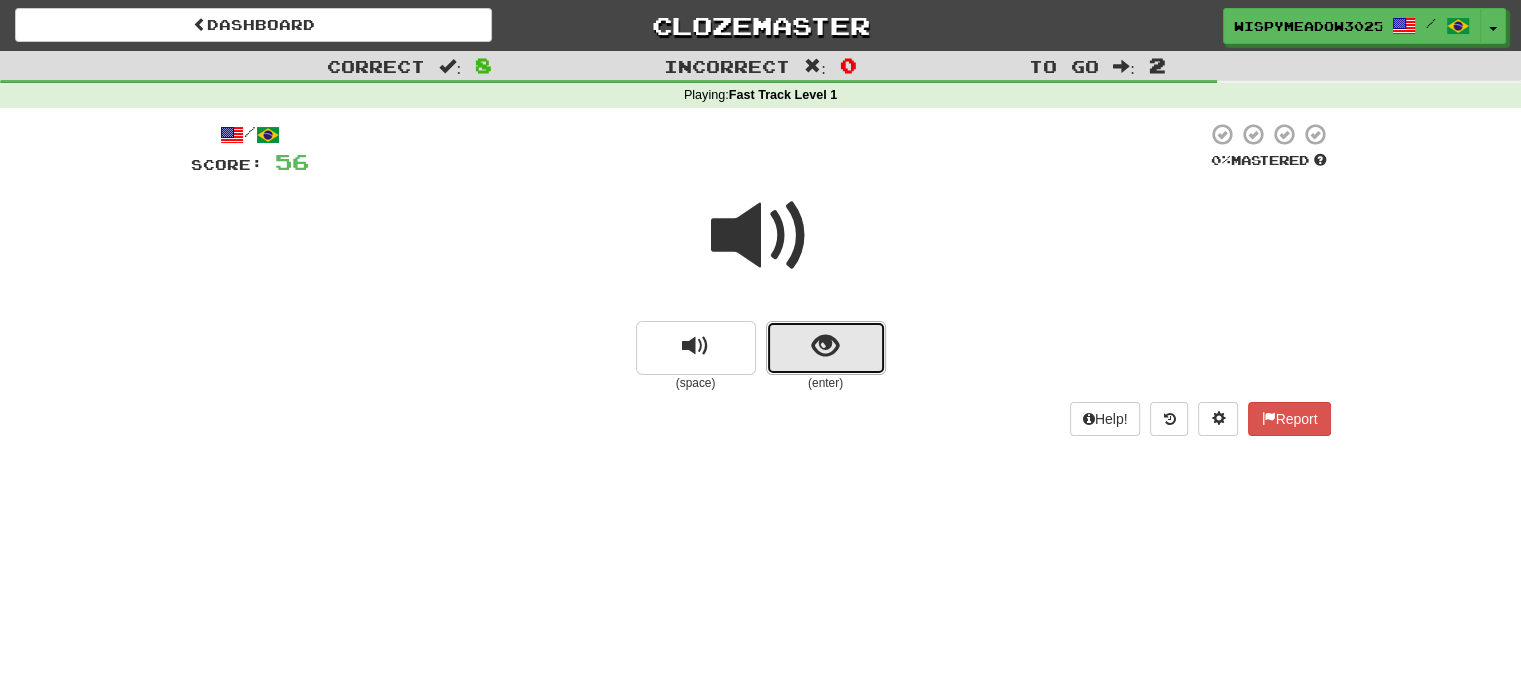 click at bounding box center (826, 348) 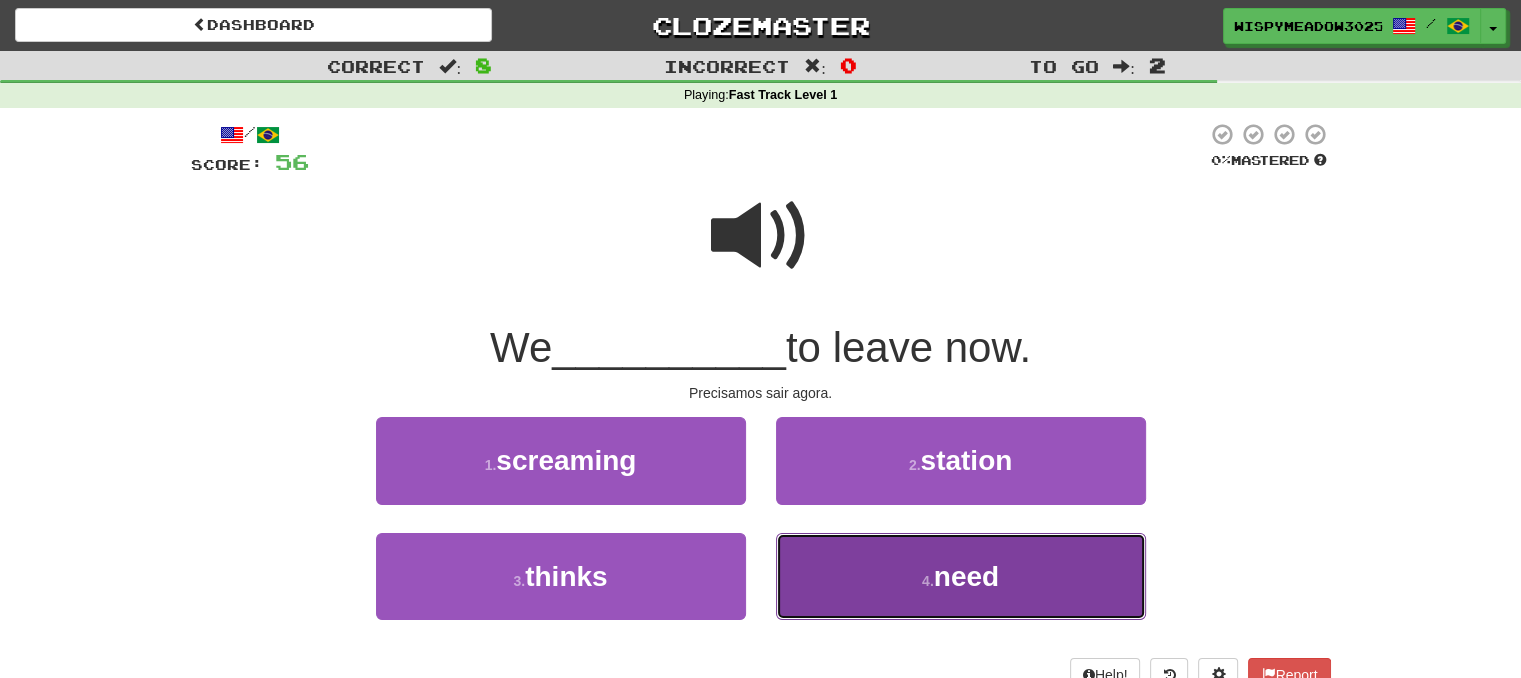 click on "4 .  need" at bounding box center (961, 576) 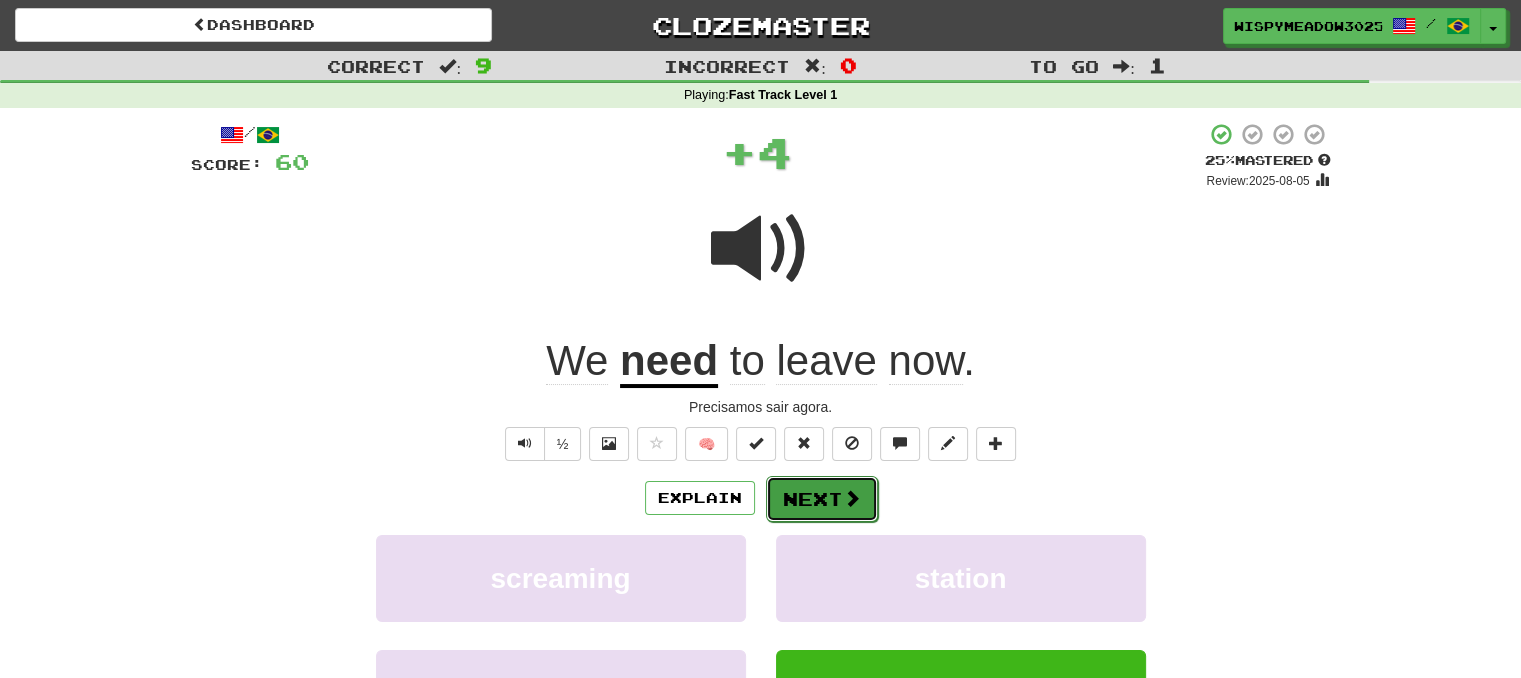 click on "Next" at bounding box center [822, 499] 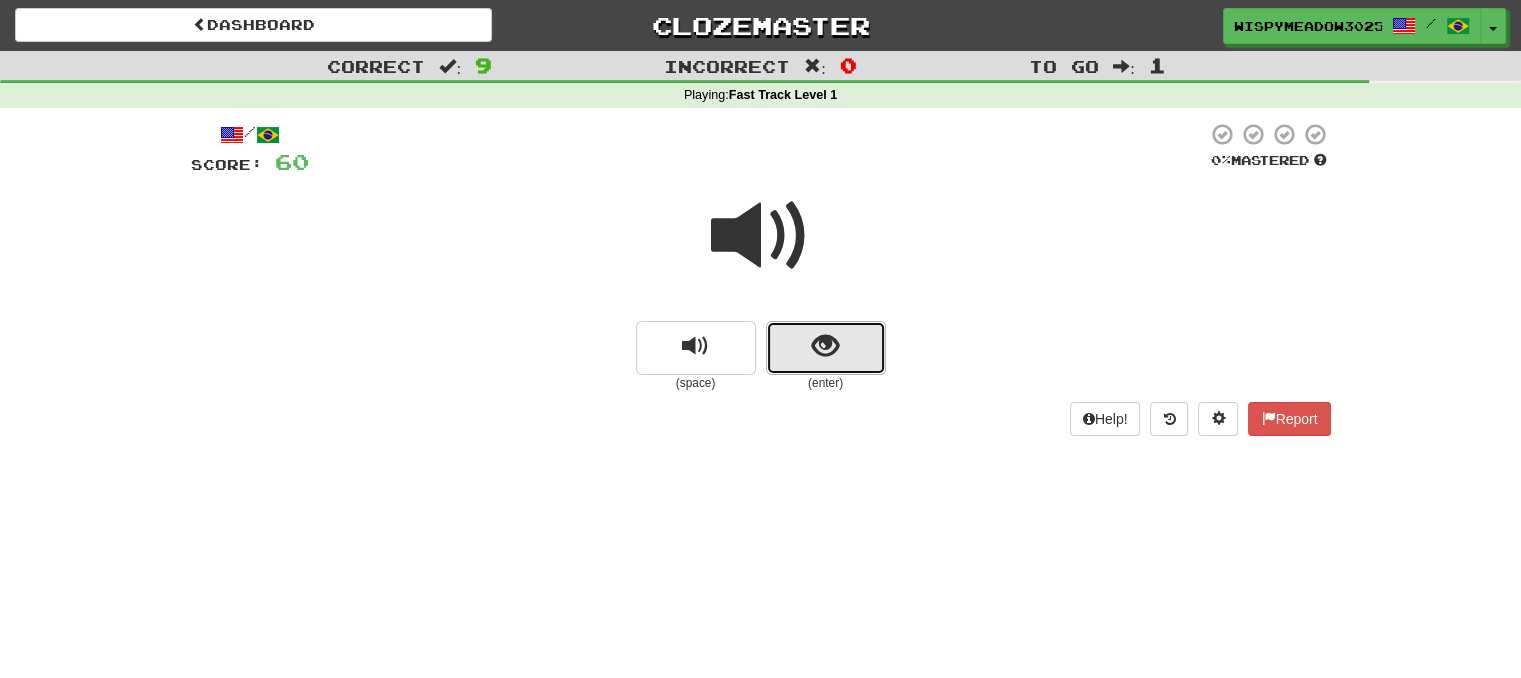 click at bounding box center [826, 348] 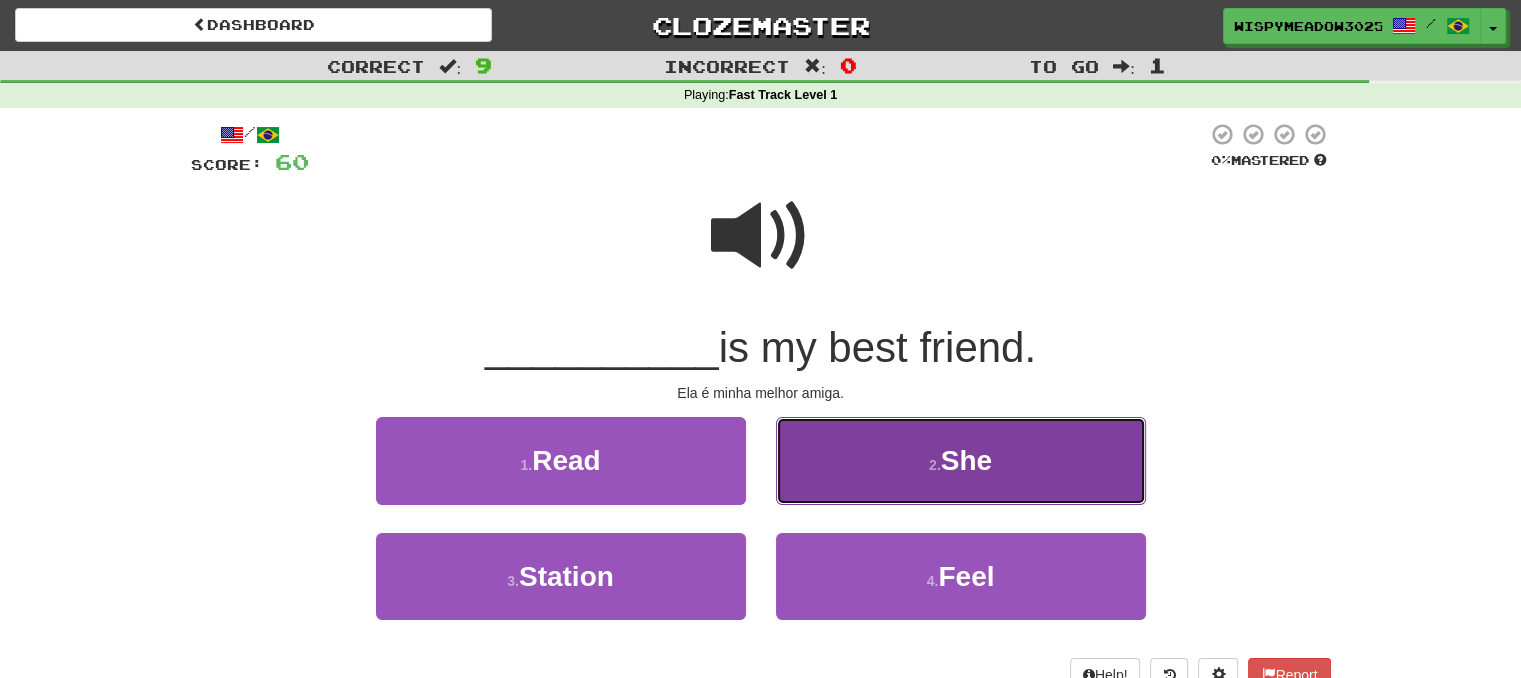 click on "2 .  She" at bounding box center [961, 460] 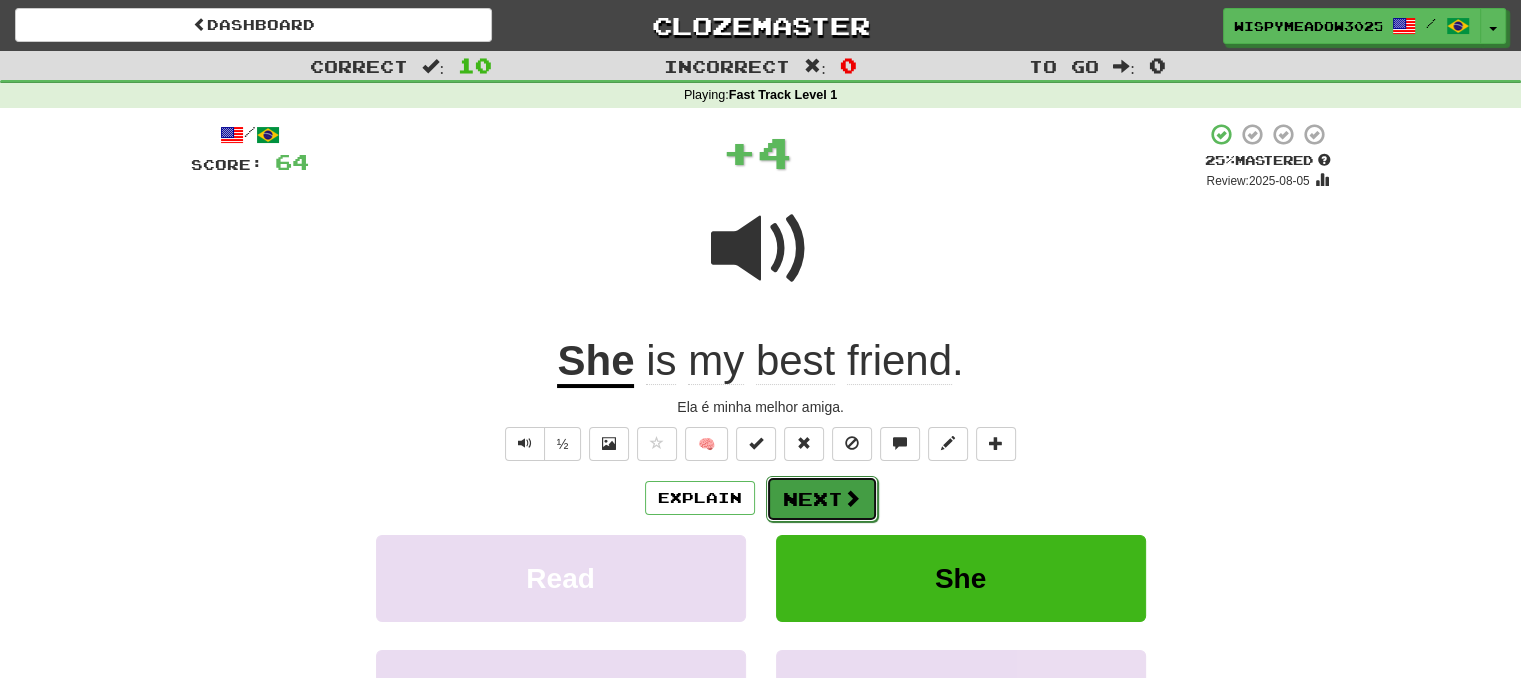 click on "Next" at bounding box center [822, 499] 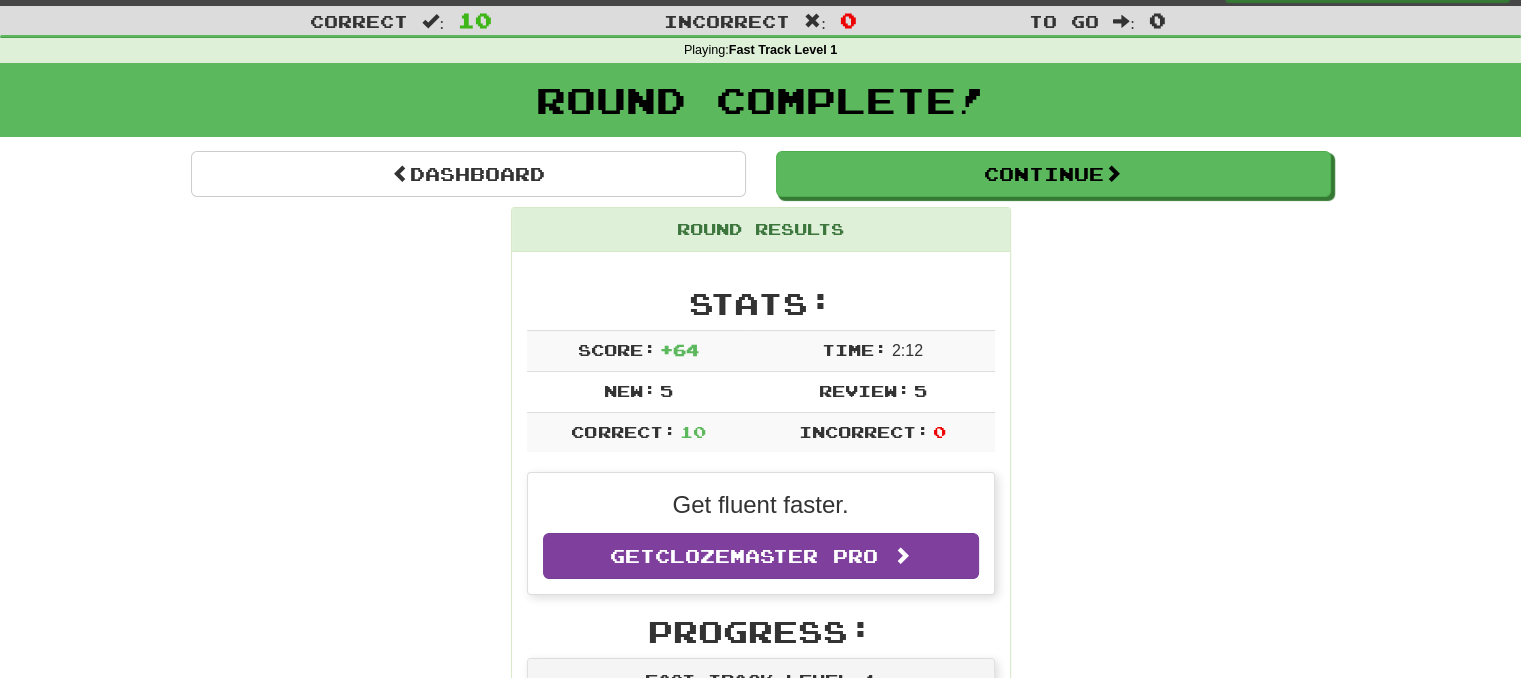 scroll, scrollTop: 0, scrollLeft: 0, axis: both 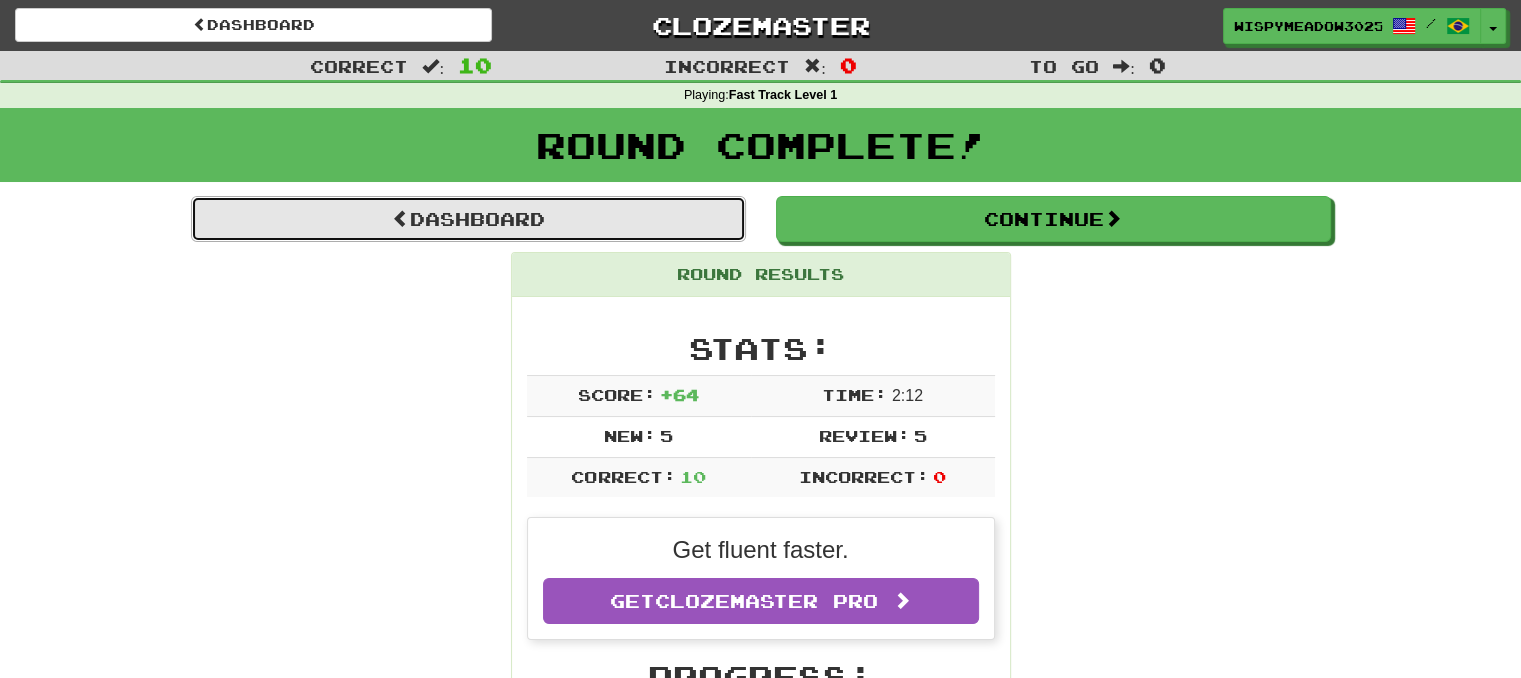 click on "Dashboard" at bounding box center [468, 219] 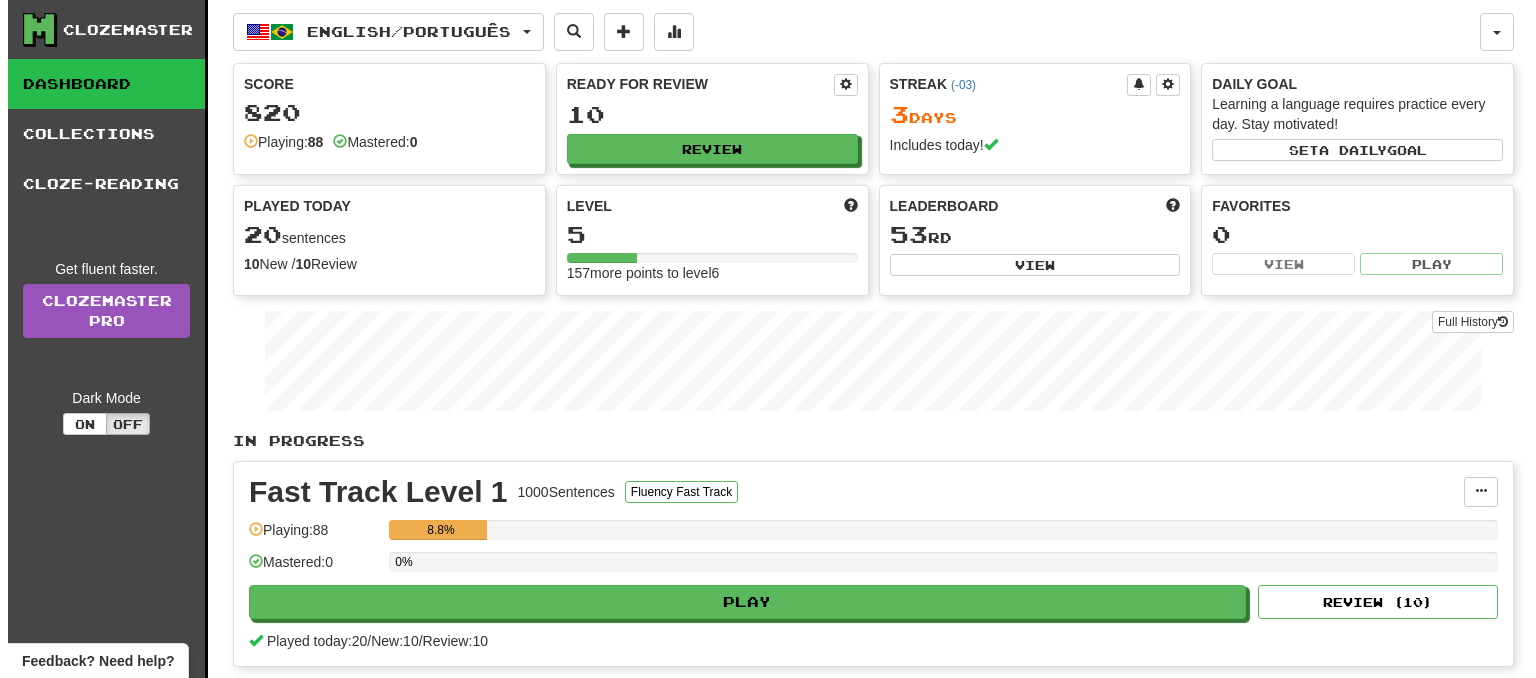 scroll, scrollTop: 0, scrollLeft: 0, axis: both 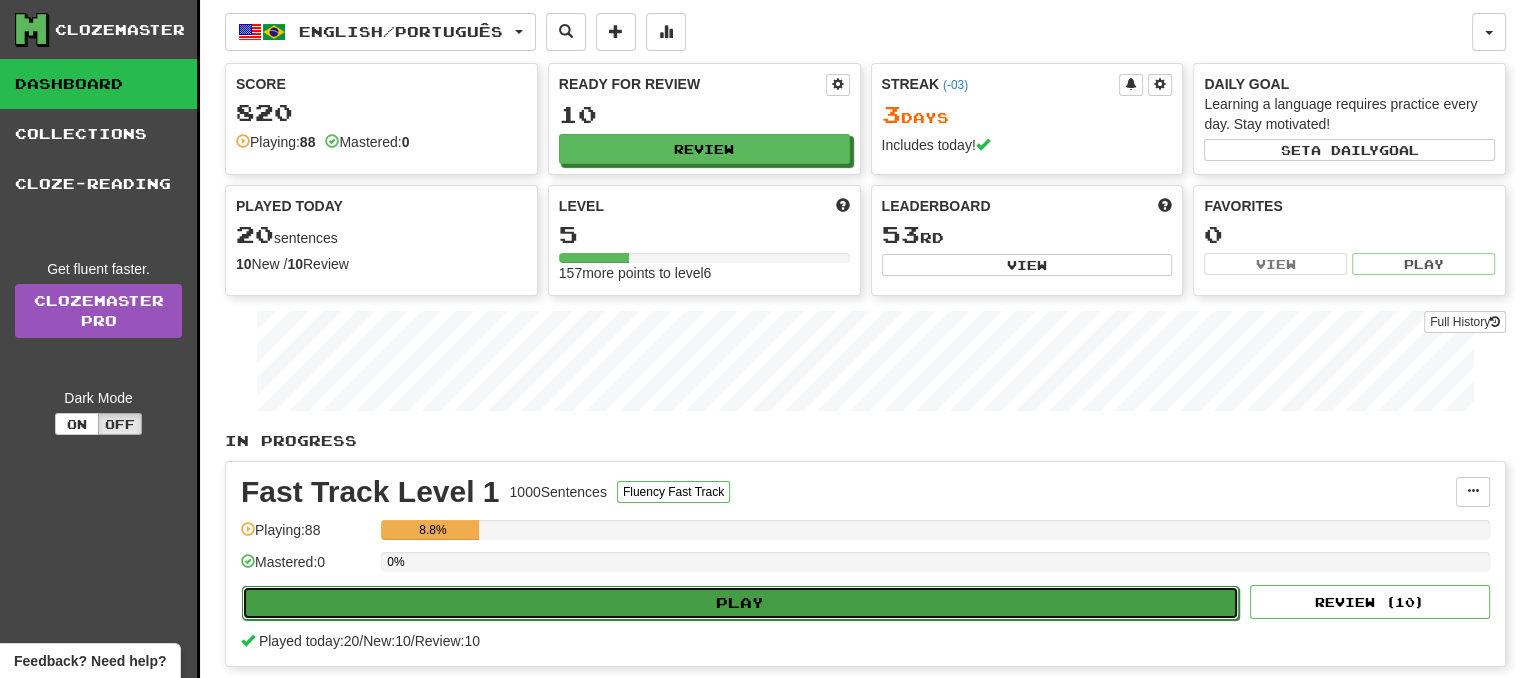 click on "Play" at bounding box center [740, 603] 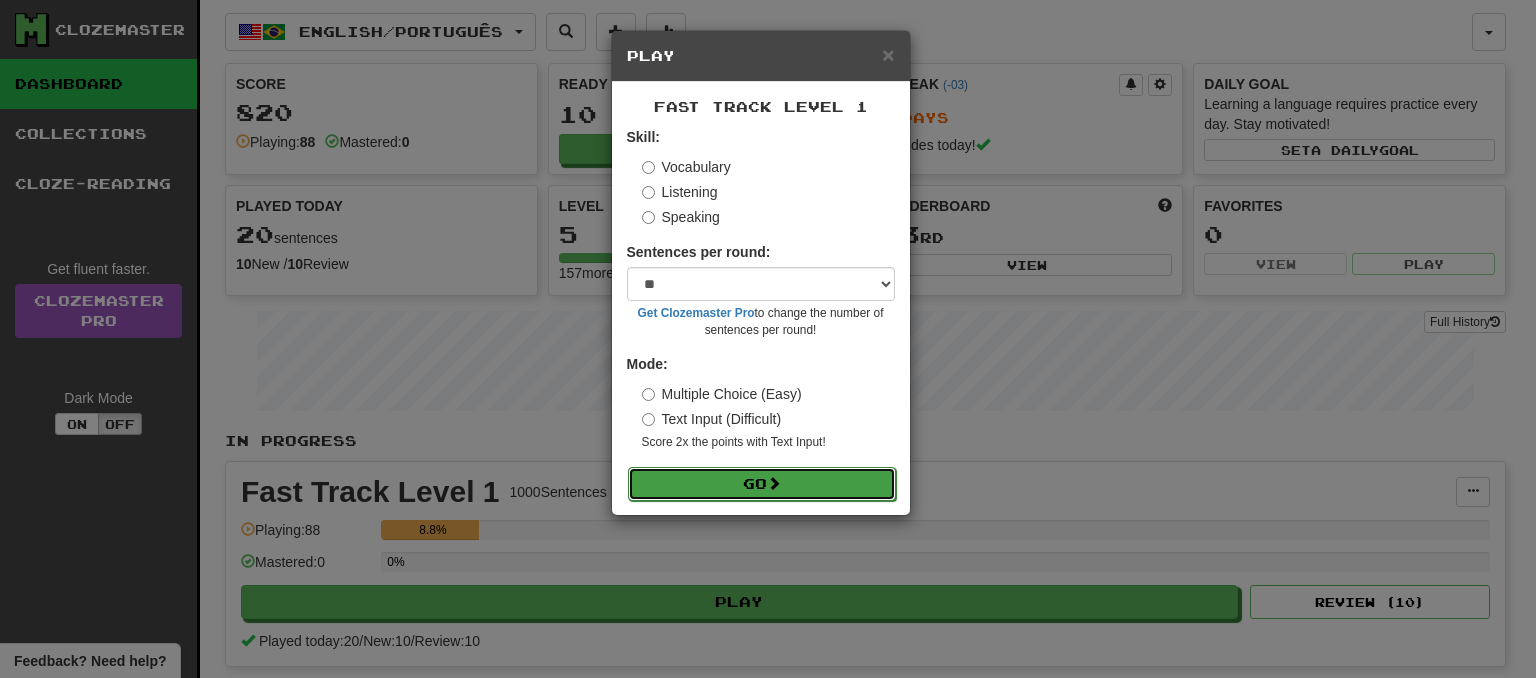 click on "Go" at bounding box center [762, 484] 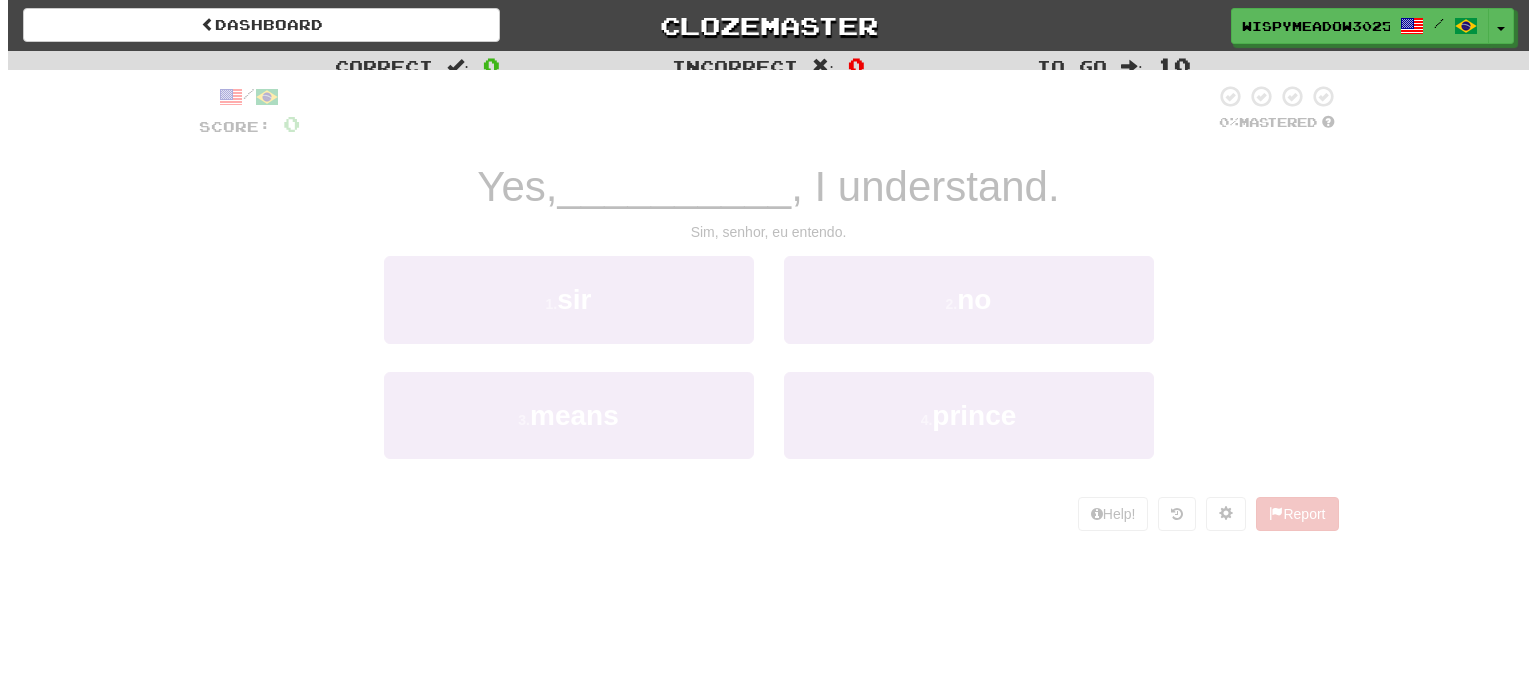 scroll, scrollTop: 0, scrollLeft: 0, axis: both 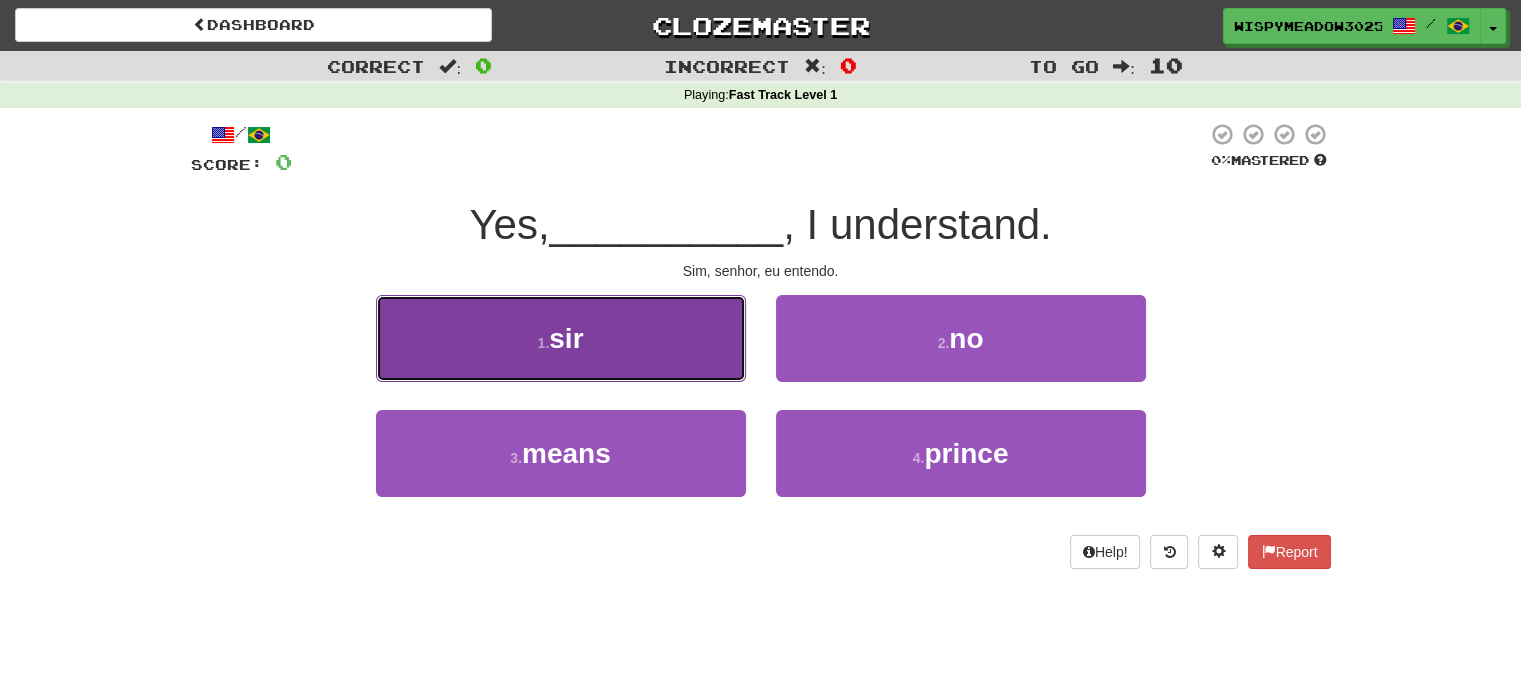 click on "1 .  sir" at bounding box center [561, 338] 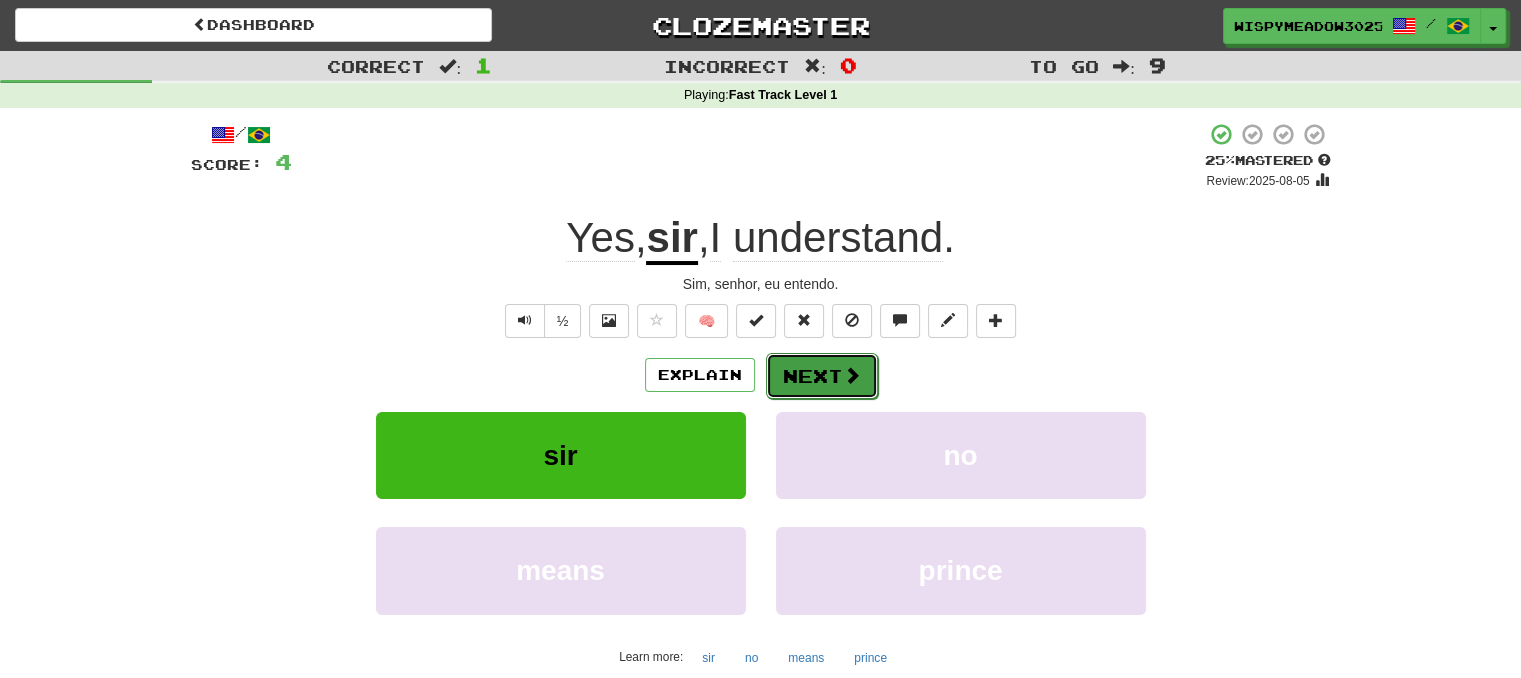 click on "Next" at bounding box center [822, 376] 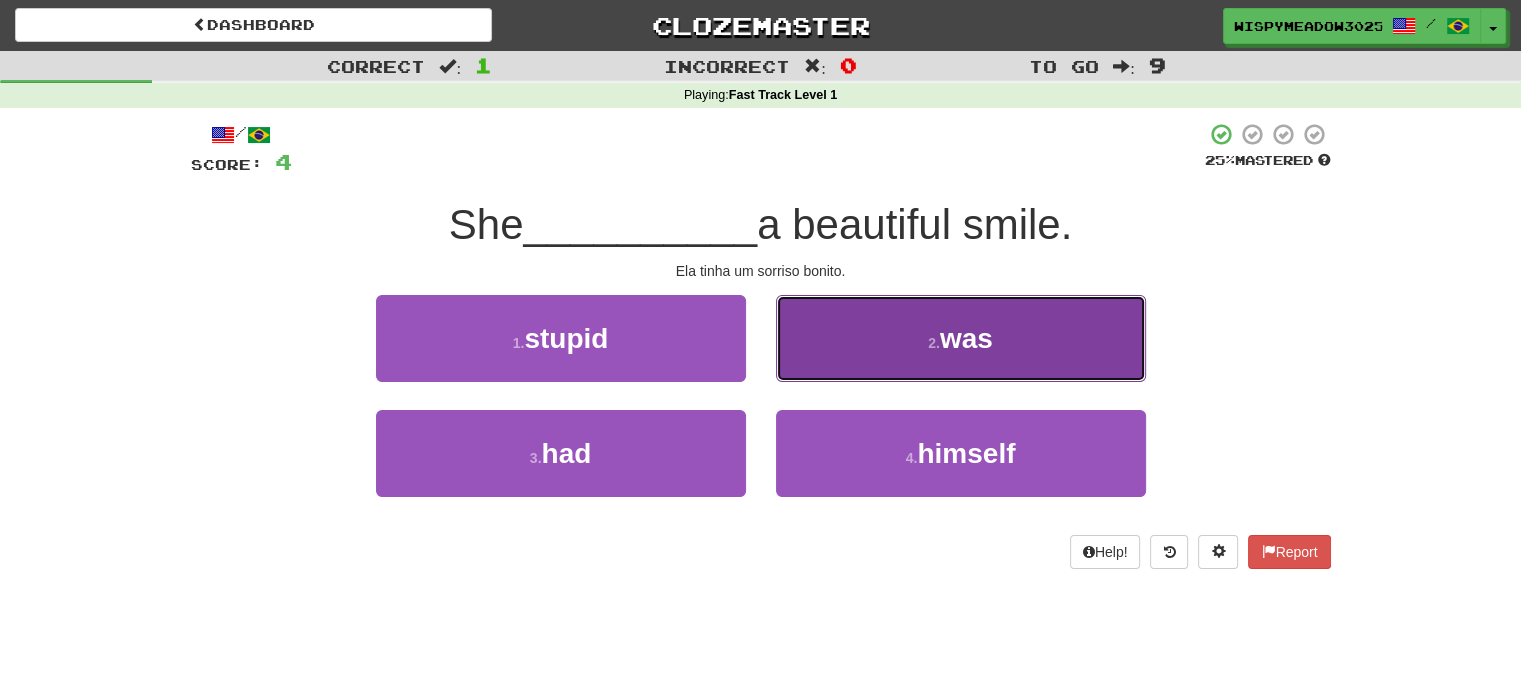 click on "2 .  was" at bounding box center [961, 338] 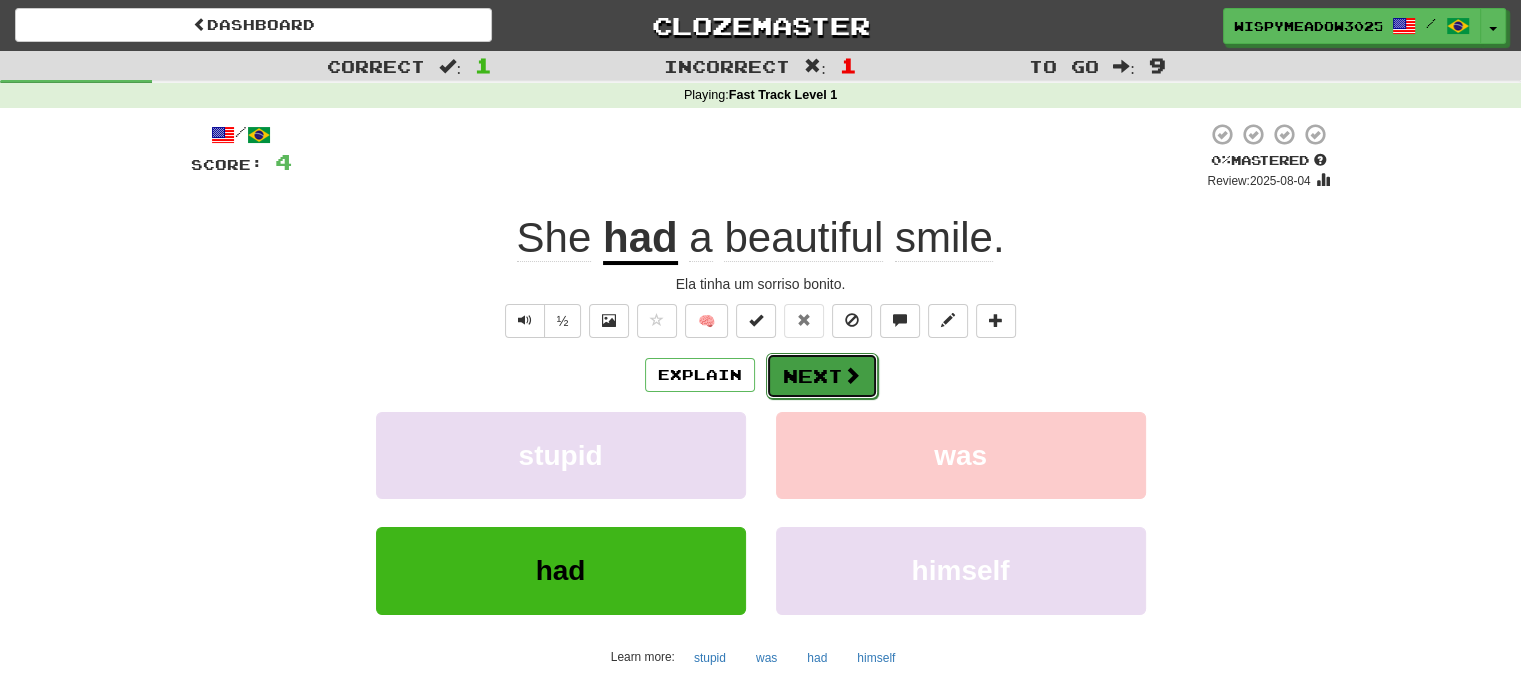 click at bounding box center (852, 375) 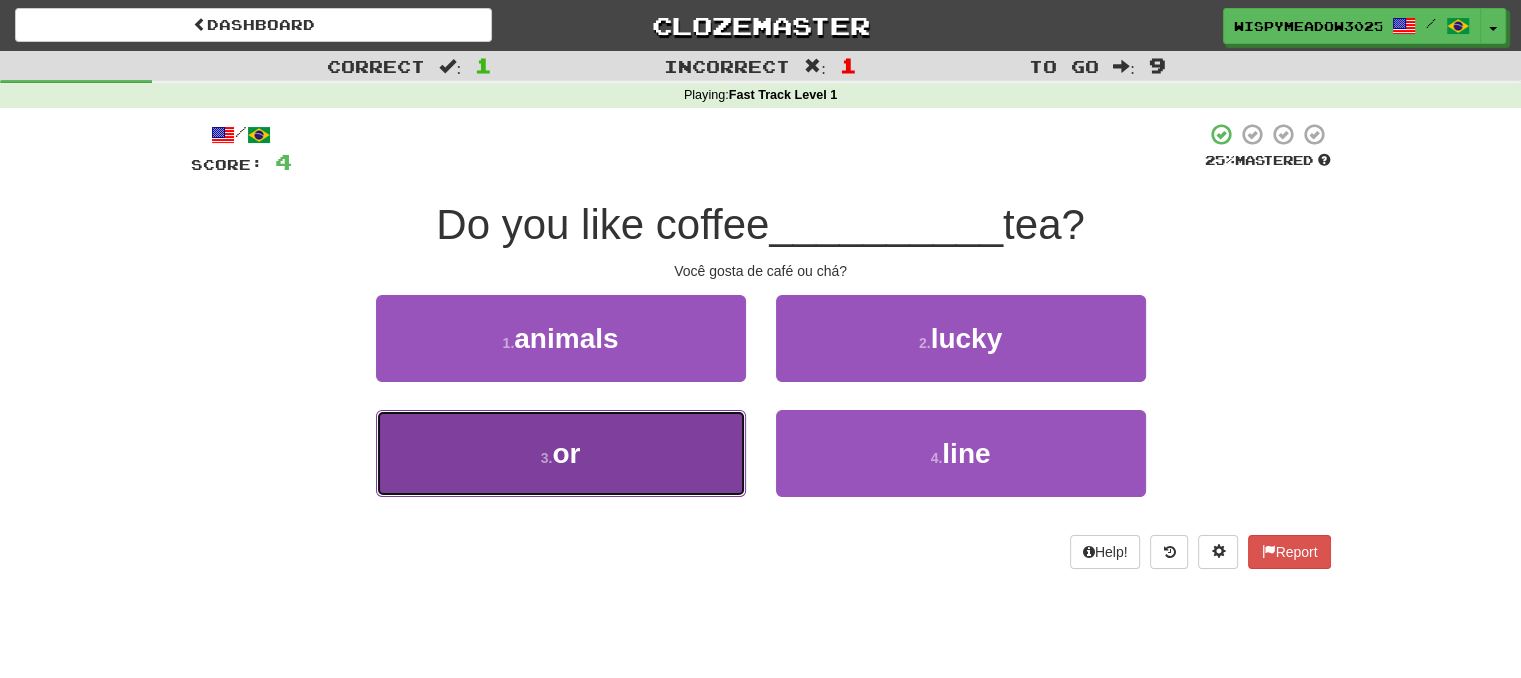 click on "3 .  or" at bounding box center [561, 453] 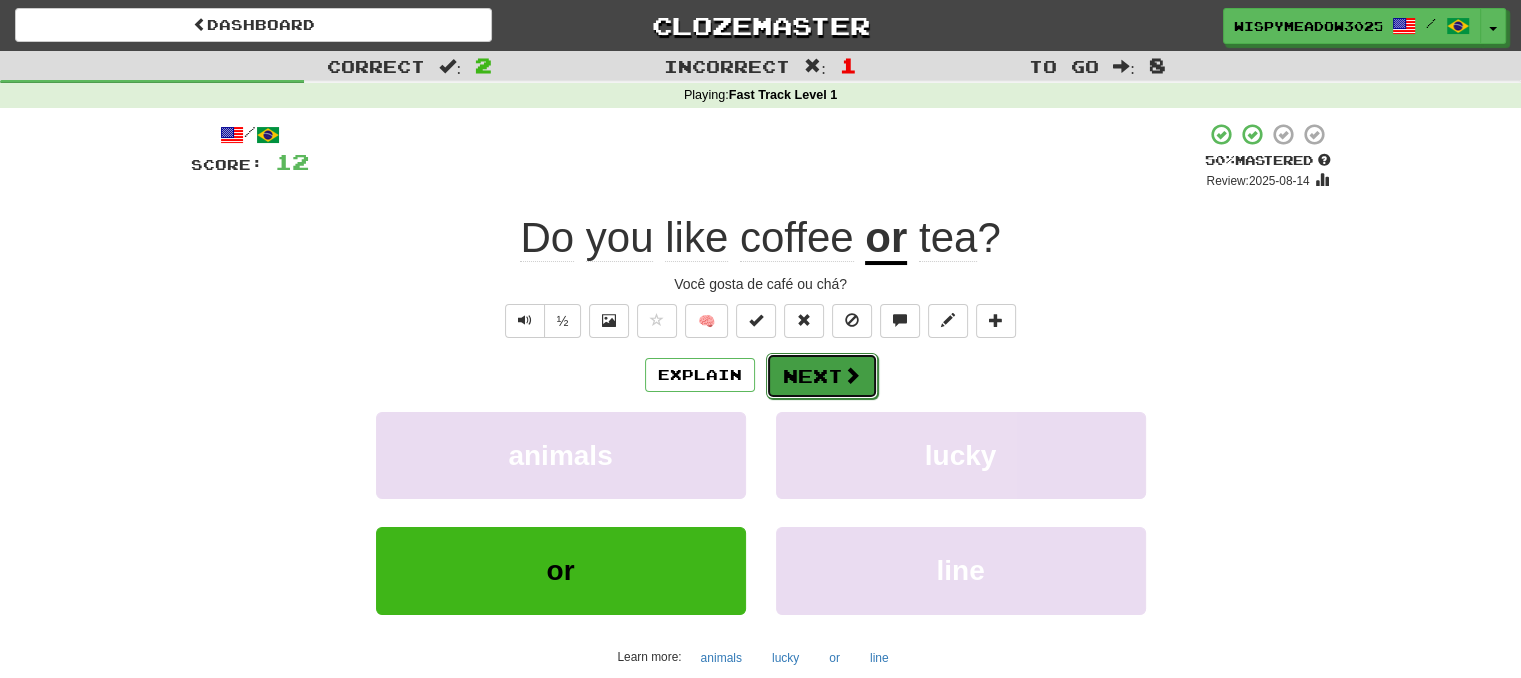 click at bounding box center [852, 375] 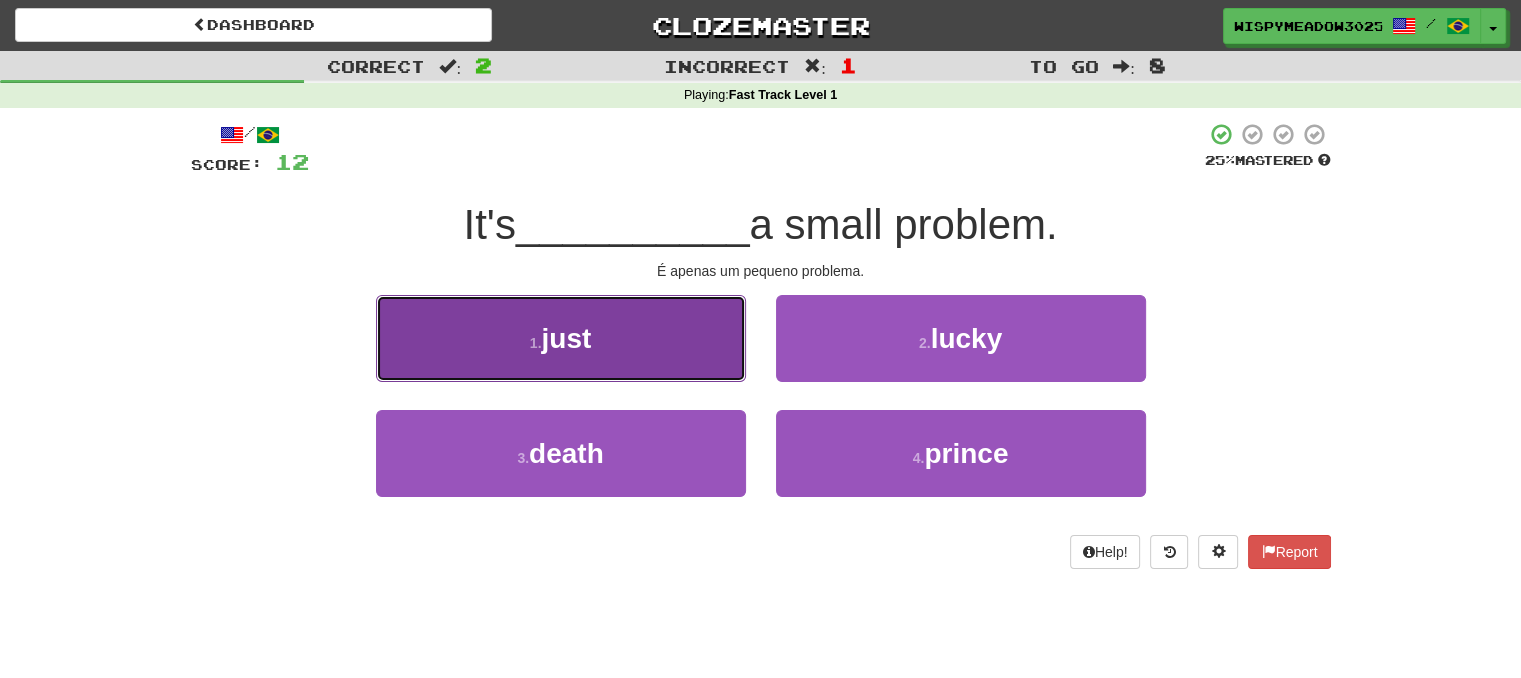 click on "1 .  just" at bounding box center (561, 338) 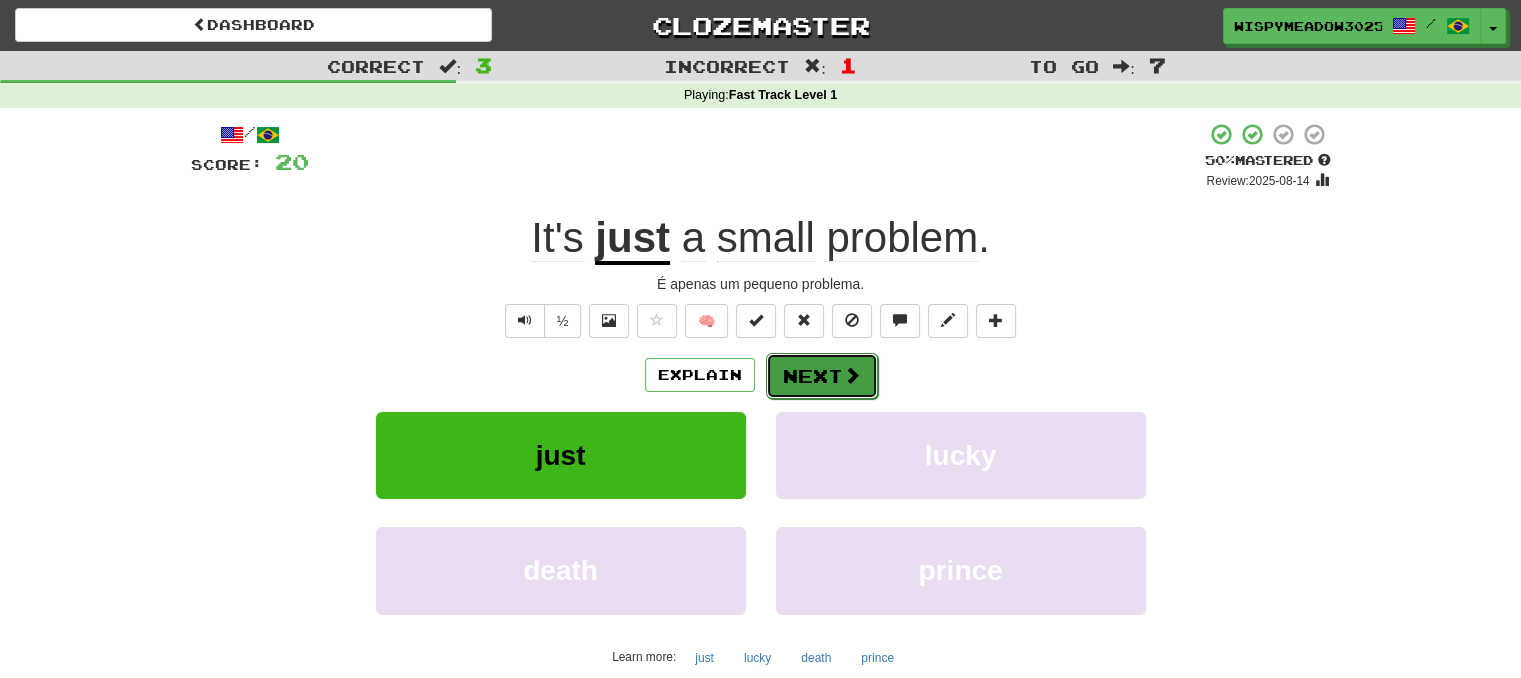 click on "Next" at bounding box center (822, 376) 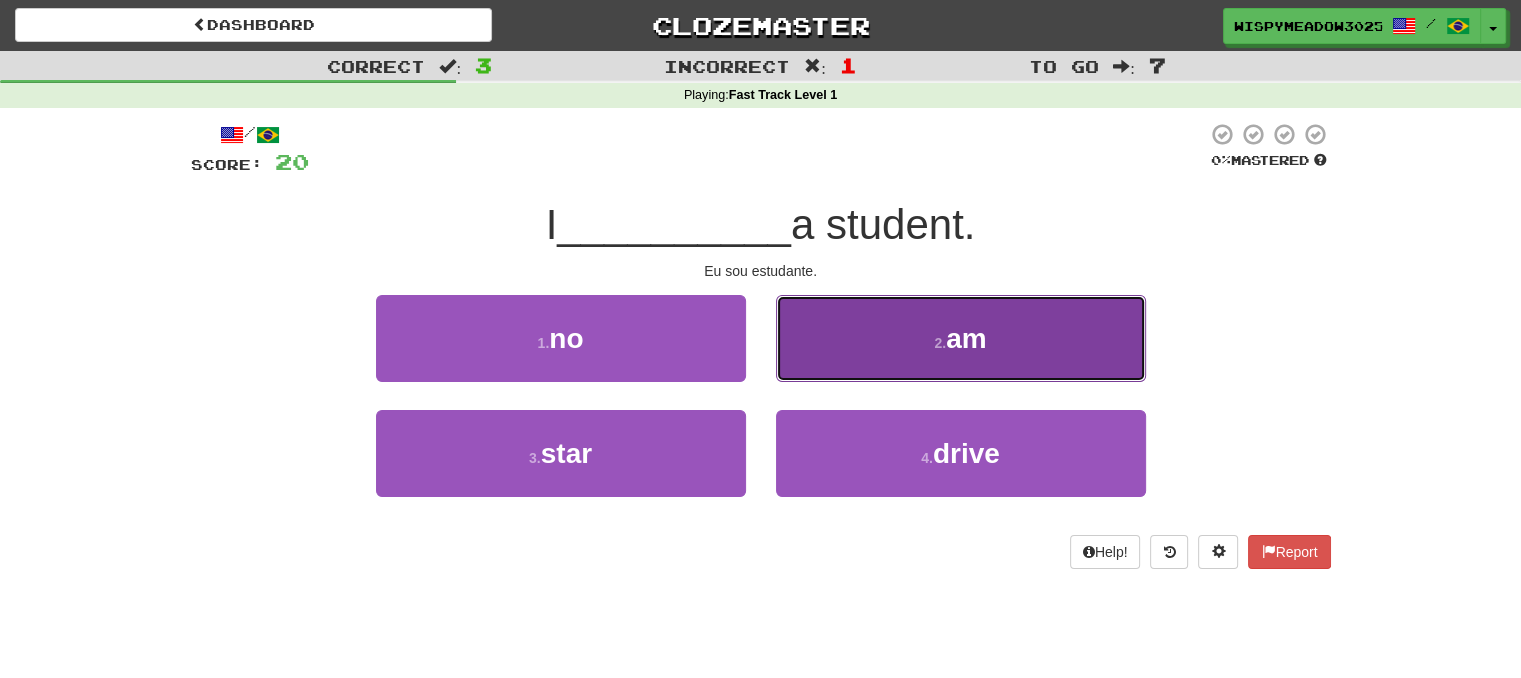 click on "2 .  am" at bounding box center (961, 338) 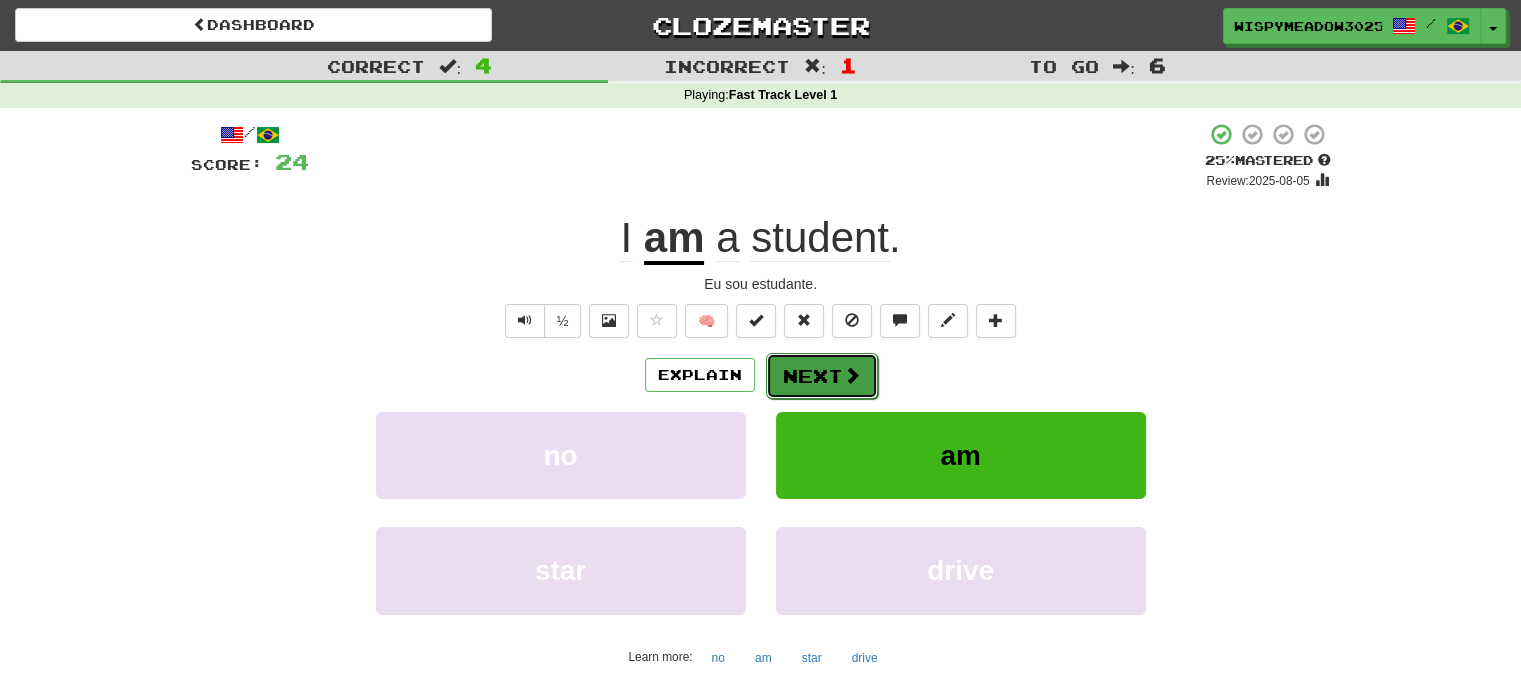 click at bounding box center (852, 375) 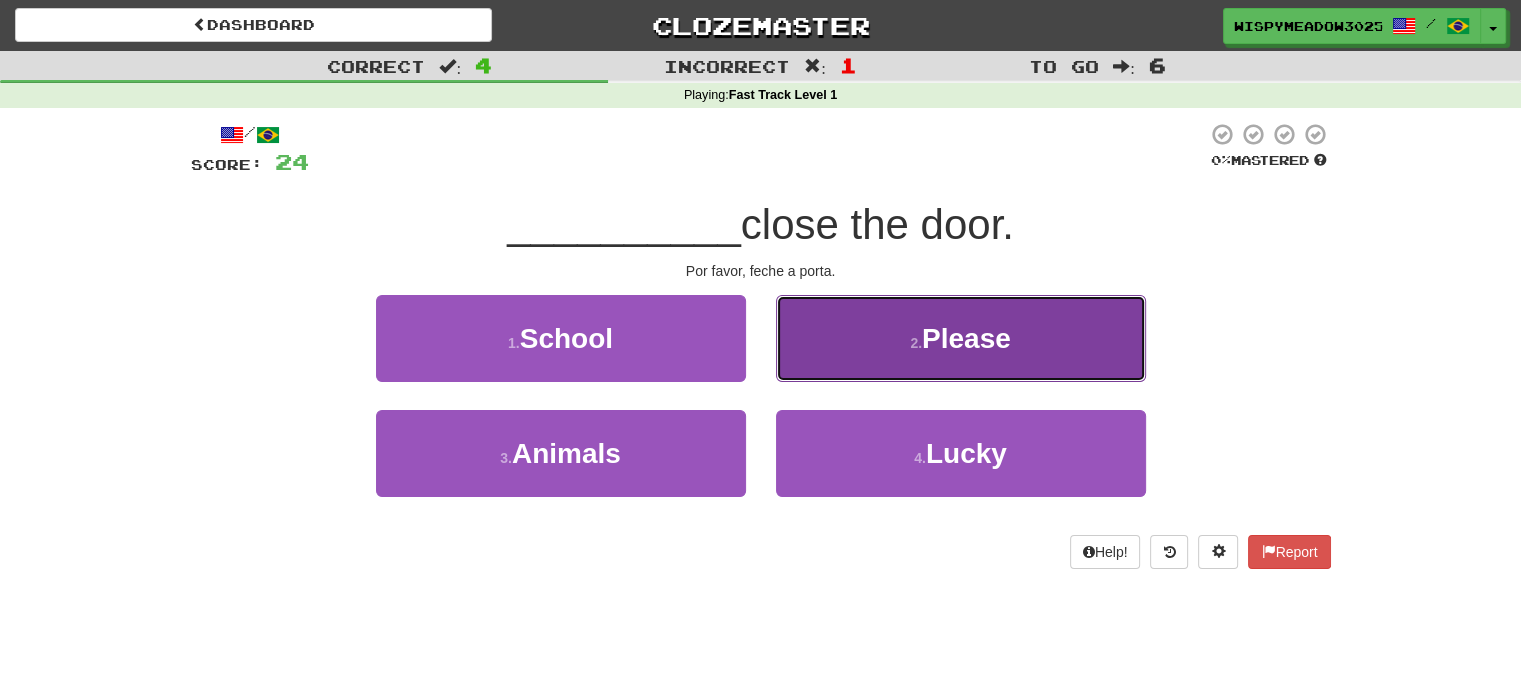 click on "2 .  Please" at bounding box center [961, 338] 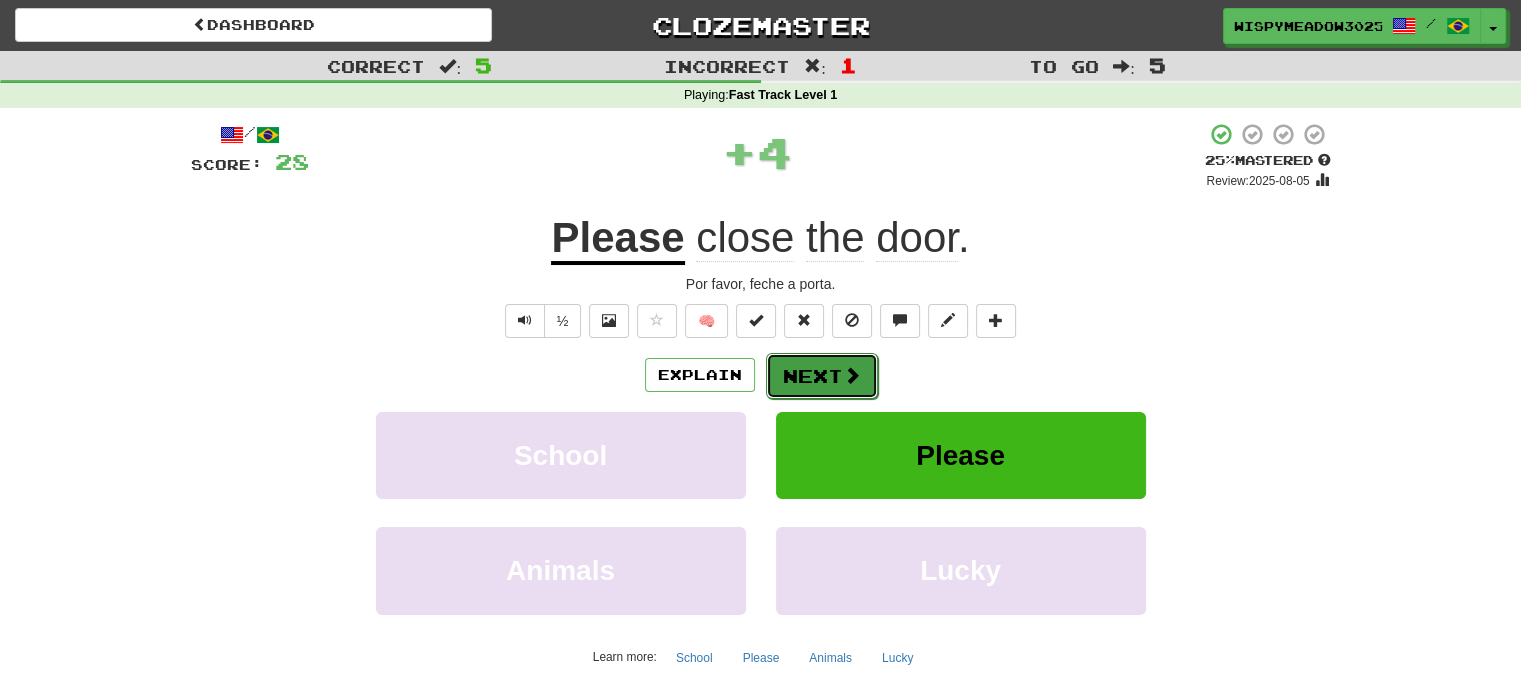 click at bounding box center [852, 375] 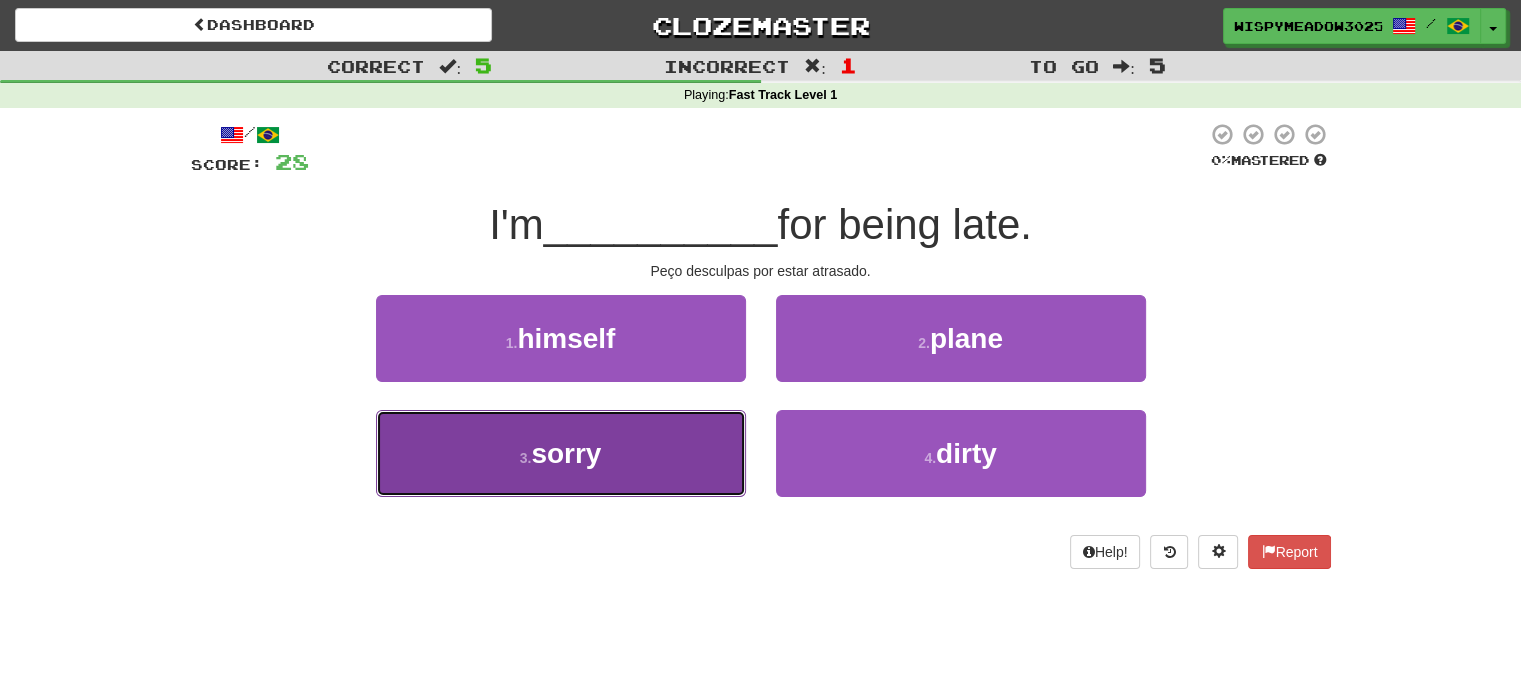 click on "3 .  sorry" at bounding box center (561, 453) 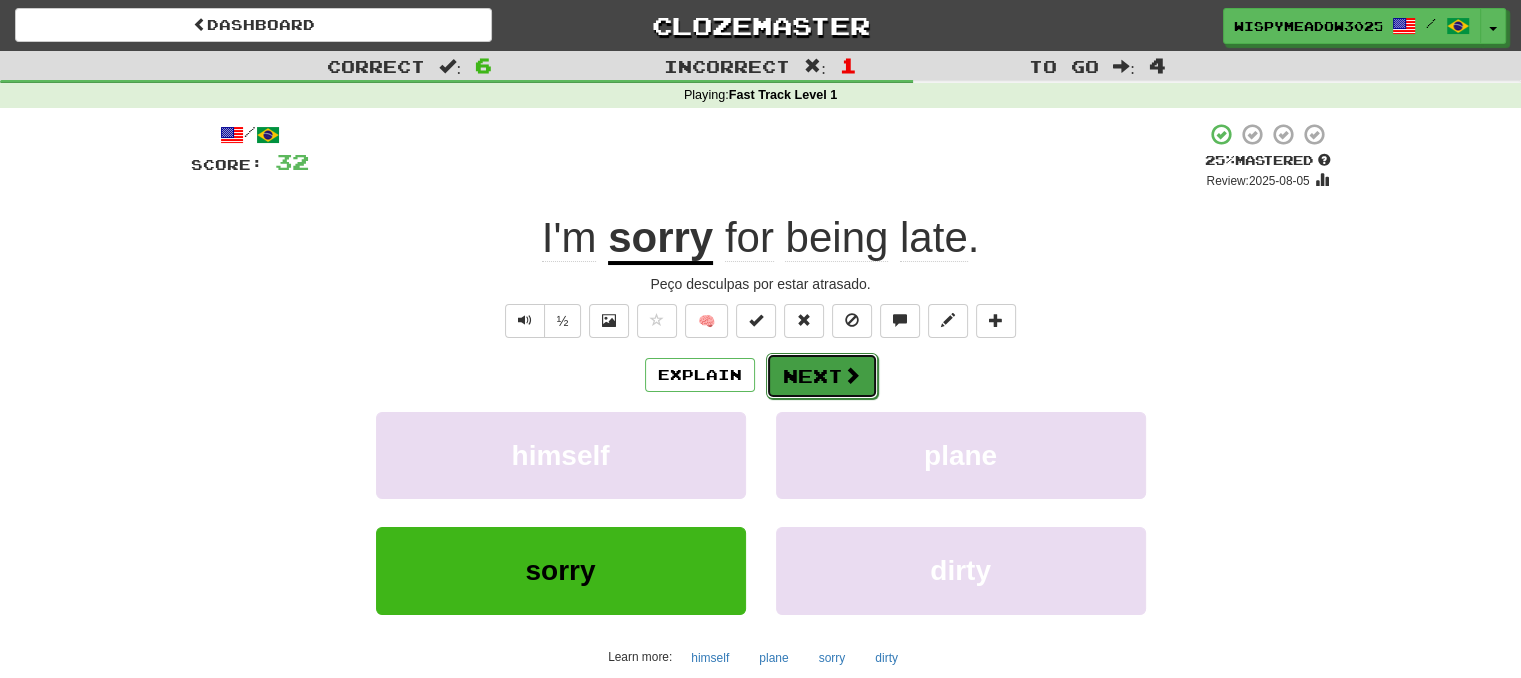 click on "Next" at bounding box center [822, 376] 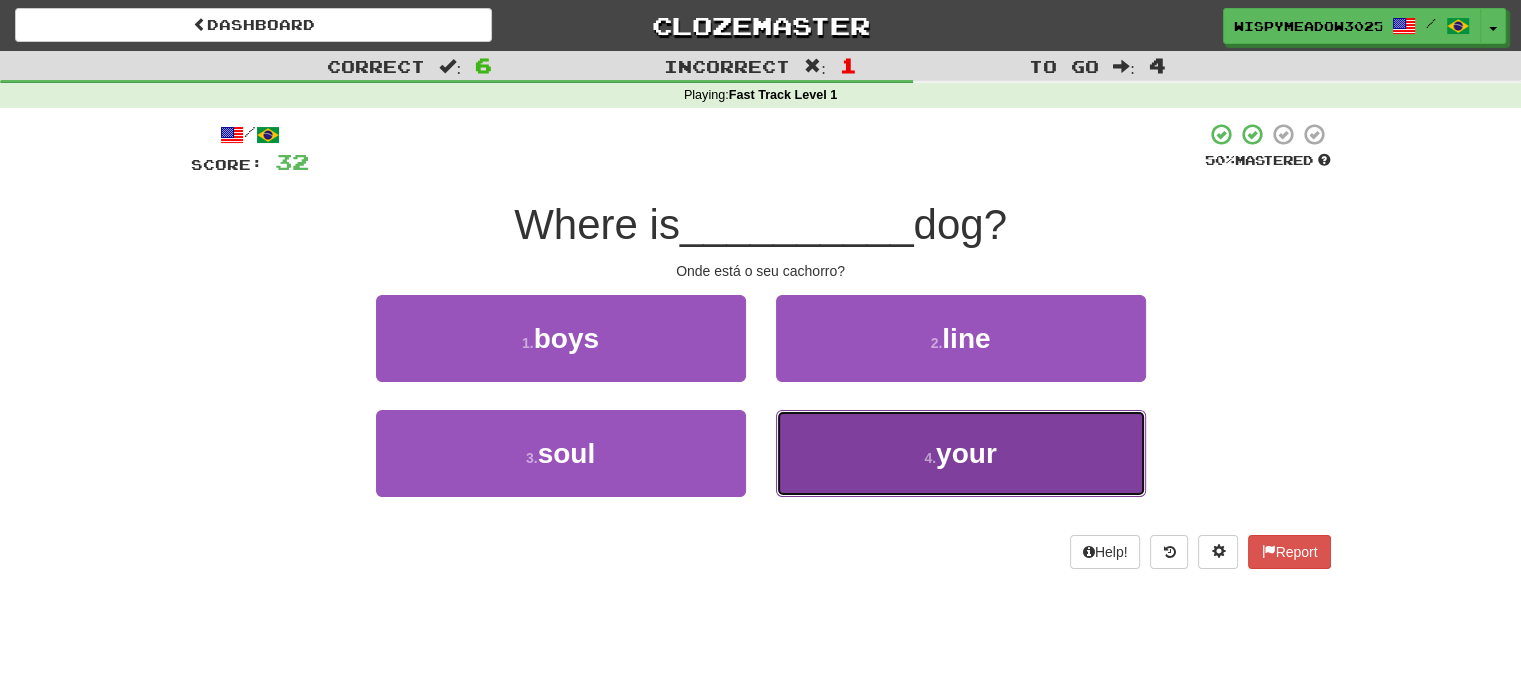 click on "4 .  your" at bounding box center (961, 453) 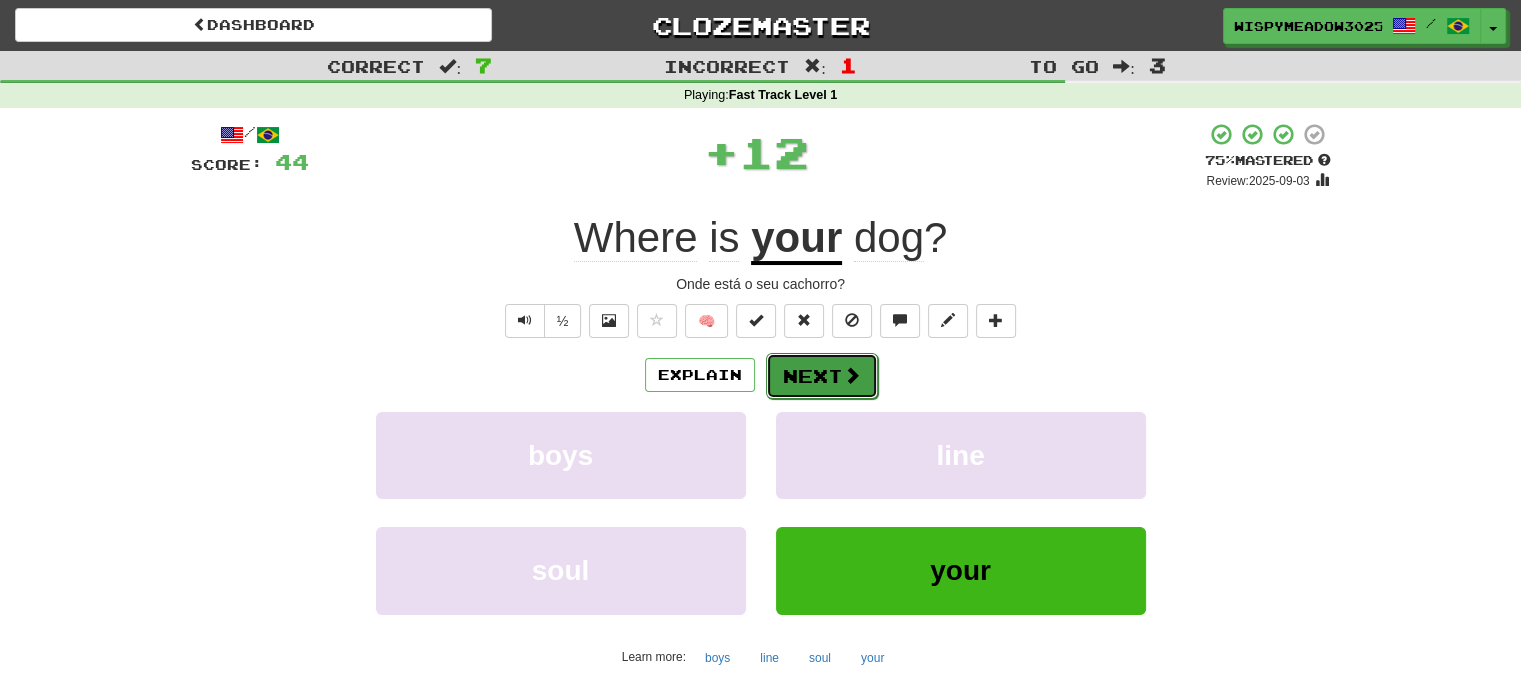 click at bounding box center (852, 375) 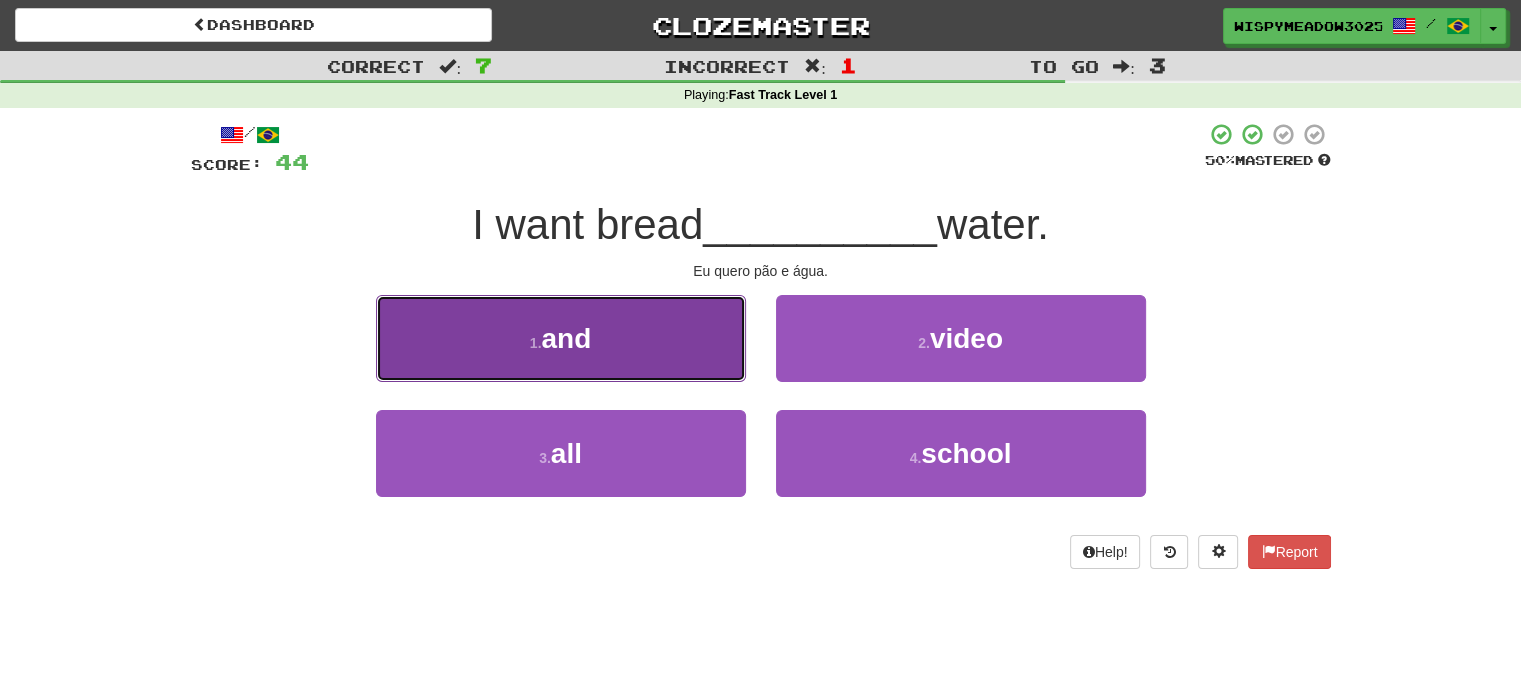 click on "1 .  and" at bounding box center [561, 338] 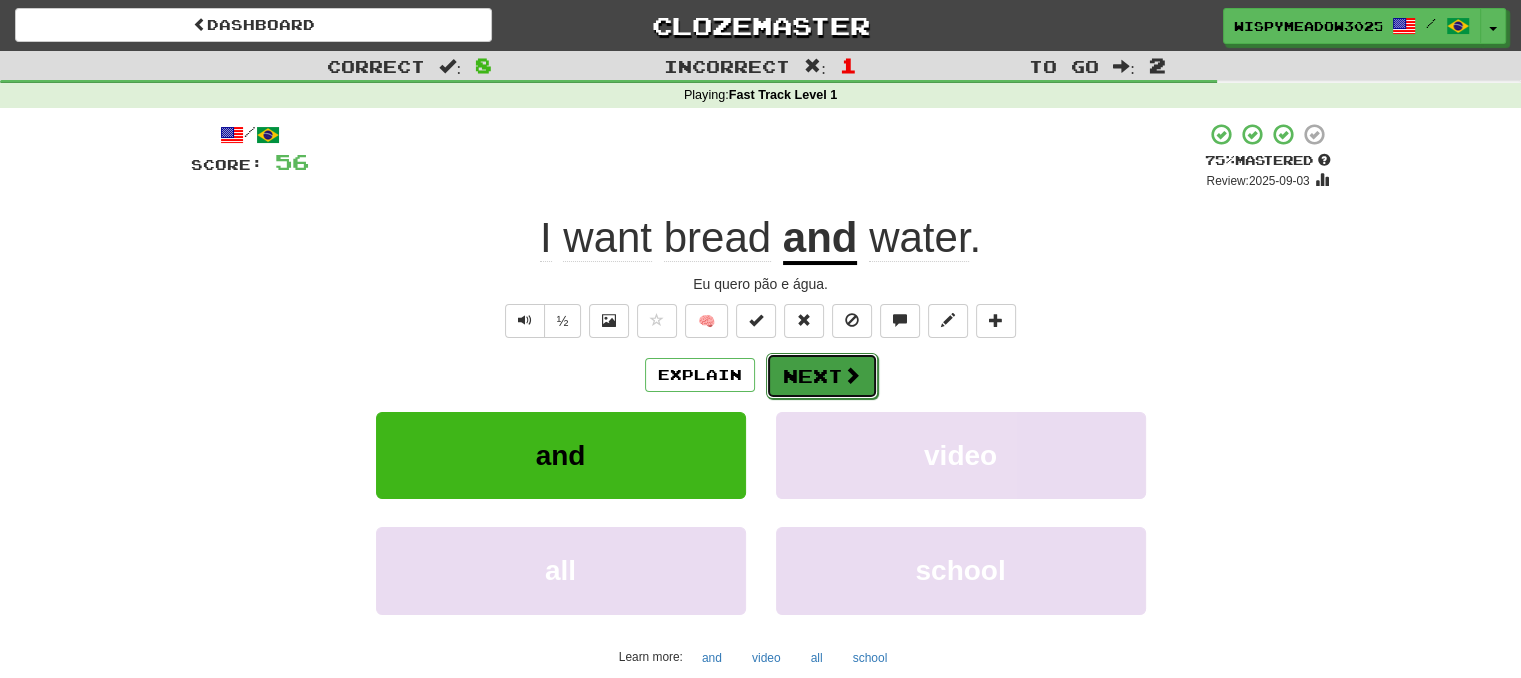 click at bounding box center [852, 375] 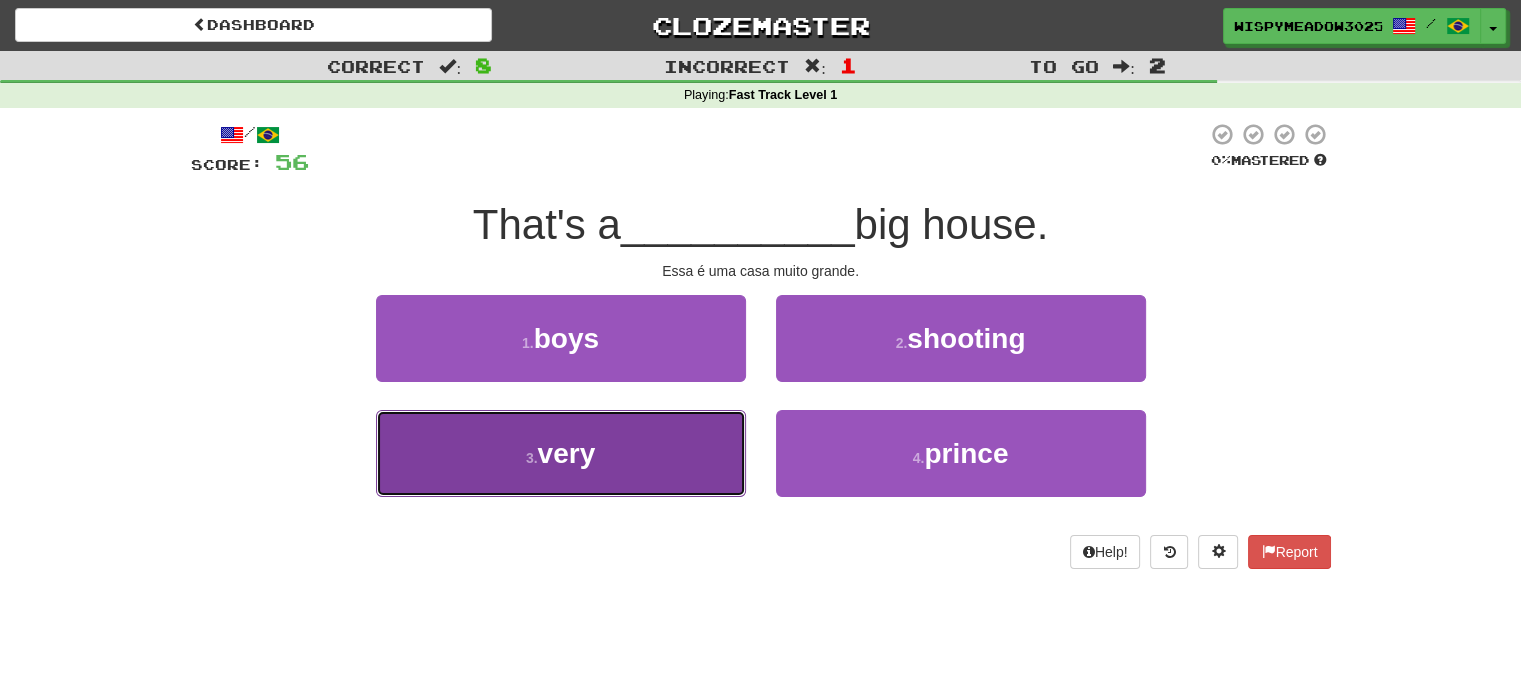 click on "3 .  very" at bounding box center [561, 453] 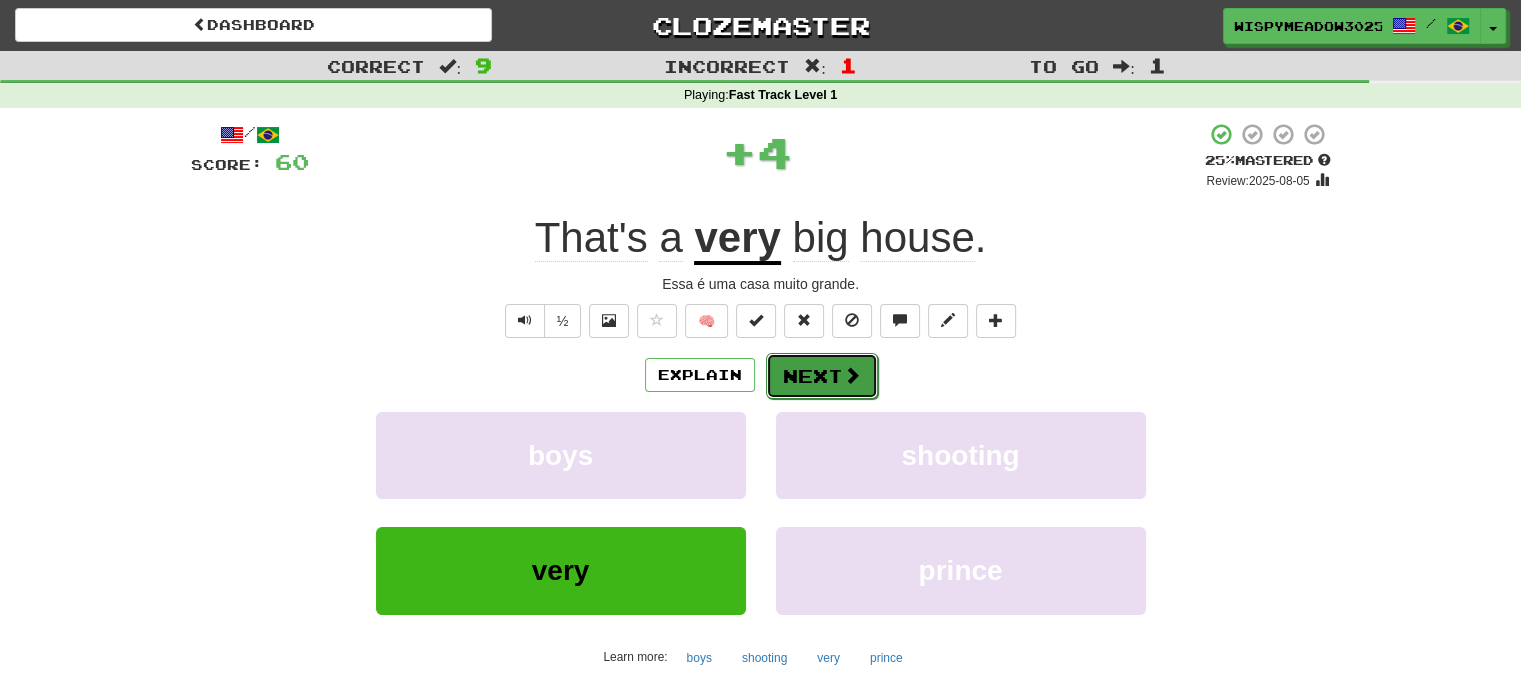click on "Next" at bounding box center [822, 376] 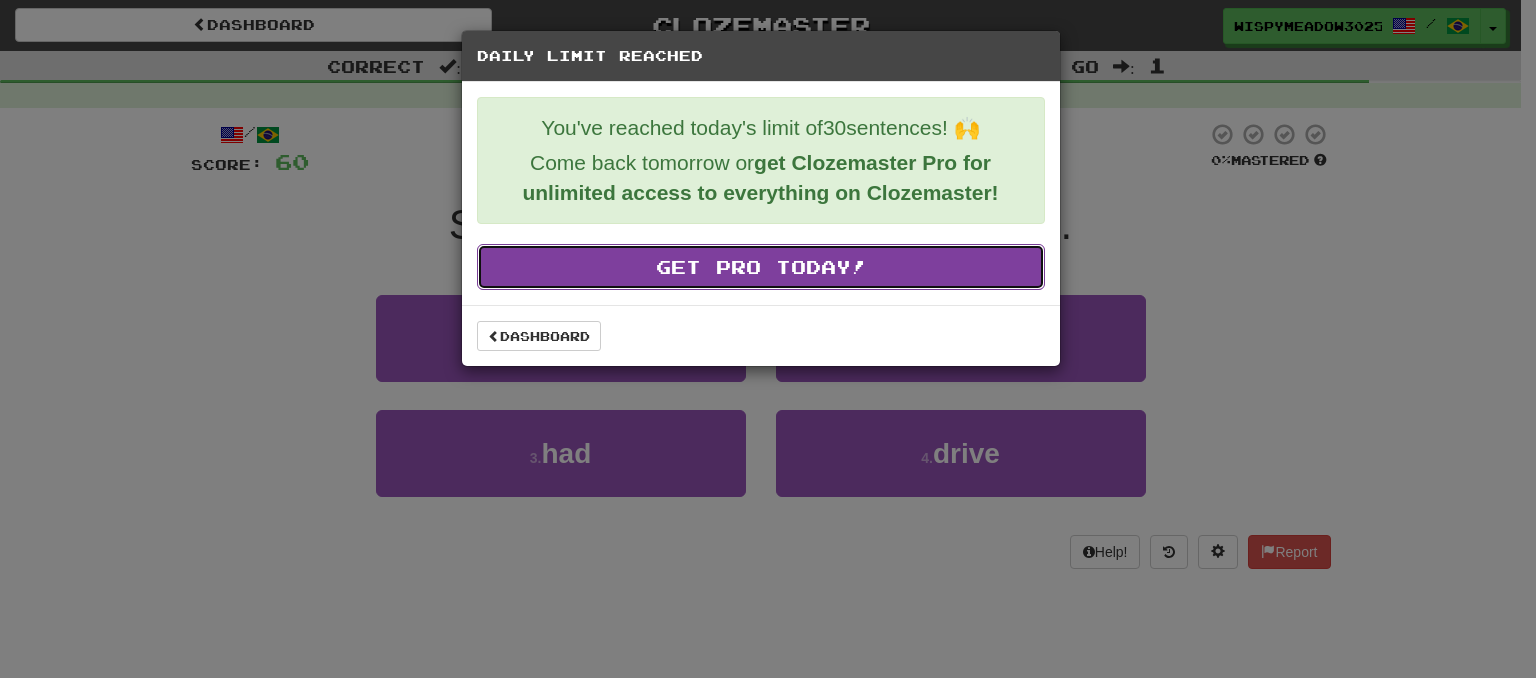 click on "Get Pro Today!" at bounding box center [761, 267] 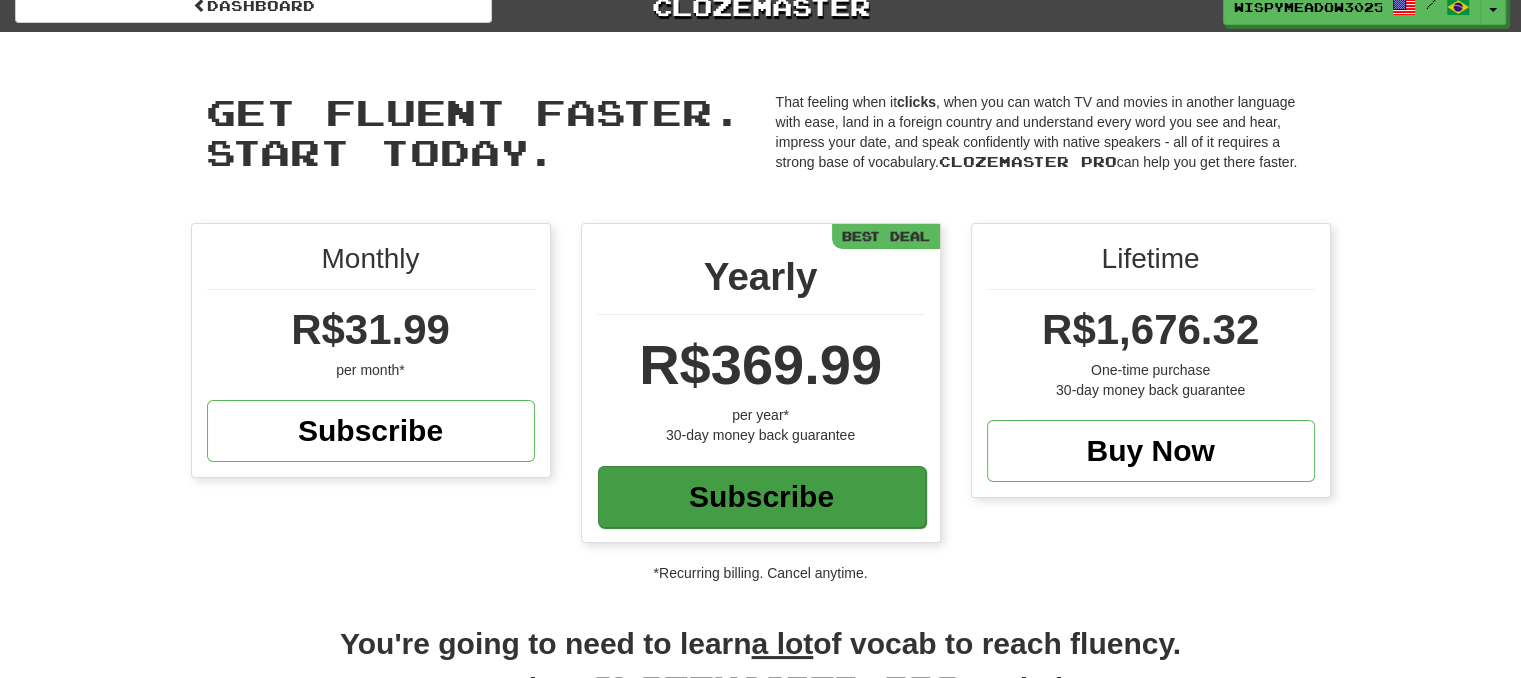 scroll, scrollTop: 0, scrollLeft: 0, axis: both 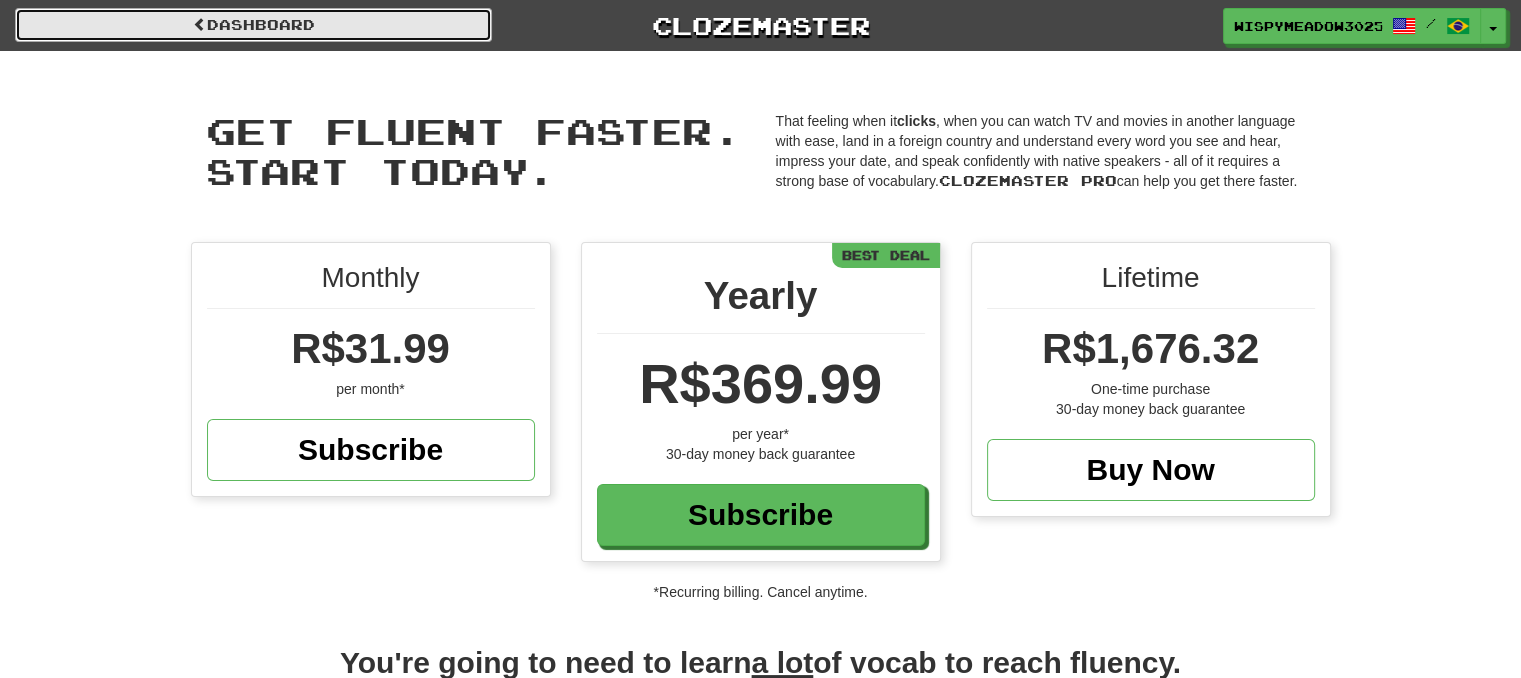 click on "Dashboard" at bounding box center [253, 25] 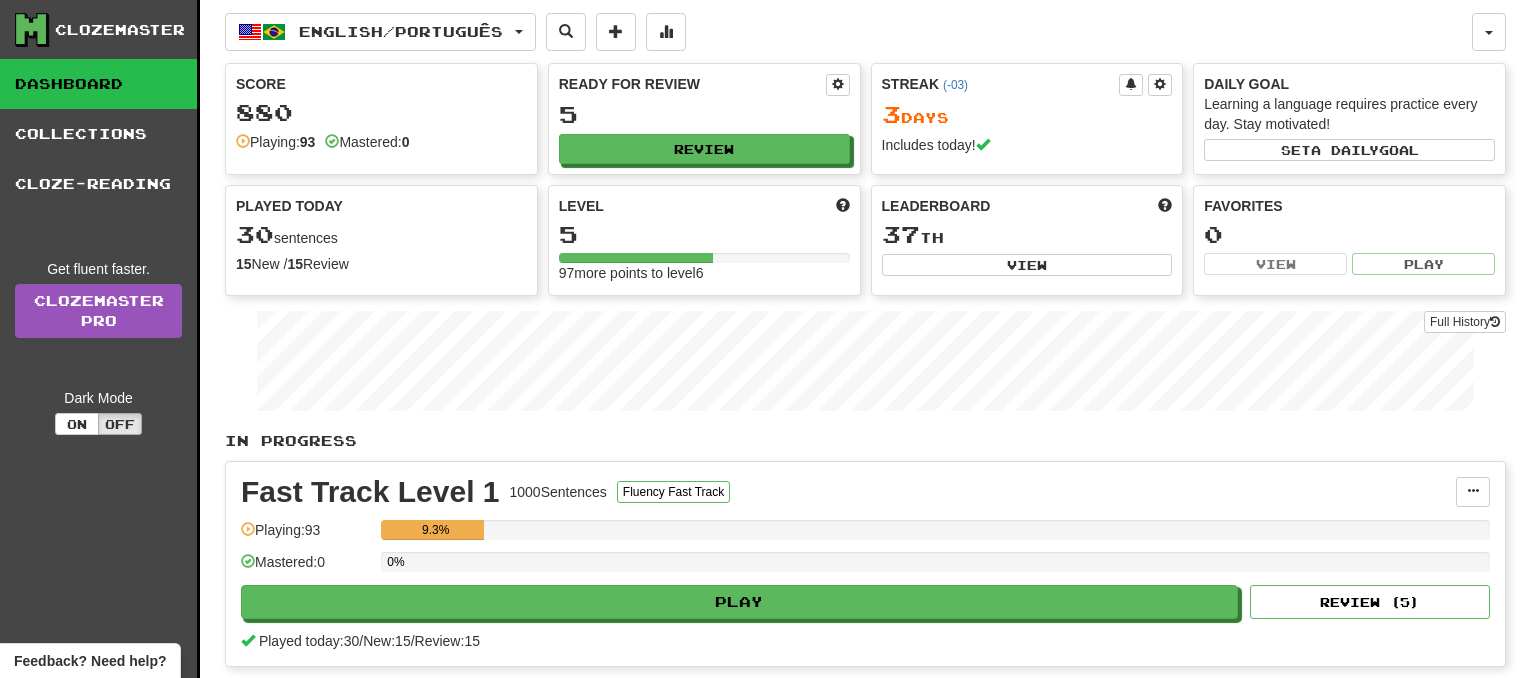 scroll, scrollTop: 0, scrollLeft: 0, axis: both 